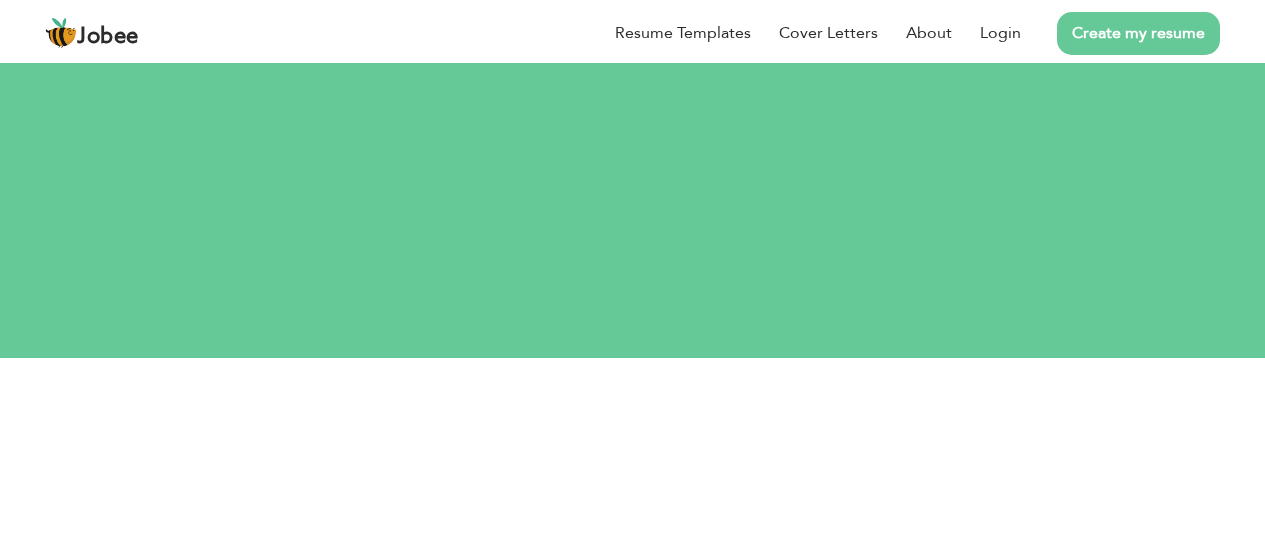 scroll, scrollTop: 0, scrollLeft: 0, axis: both 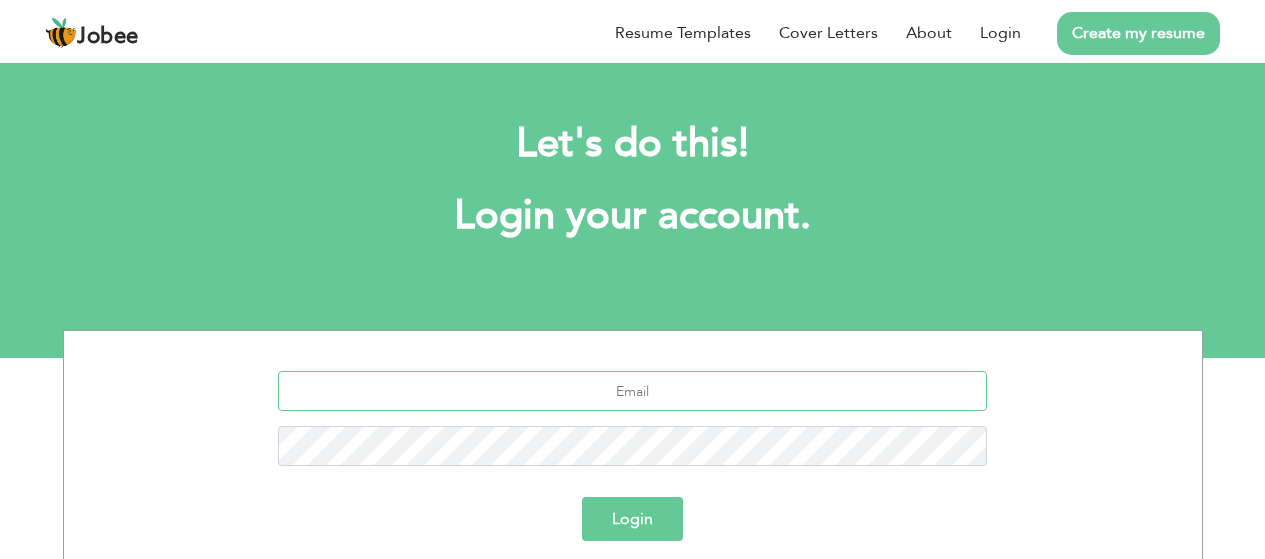 click at bounding box center (632, 391) 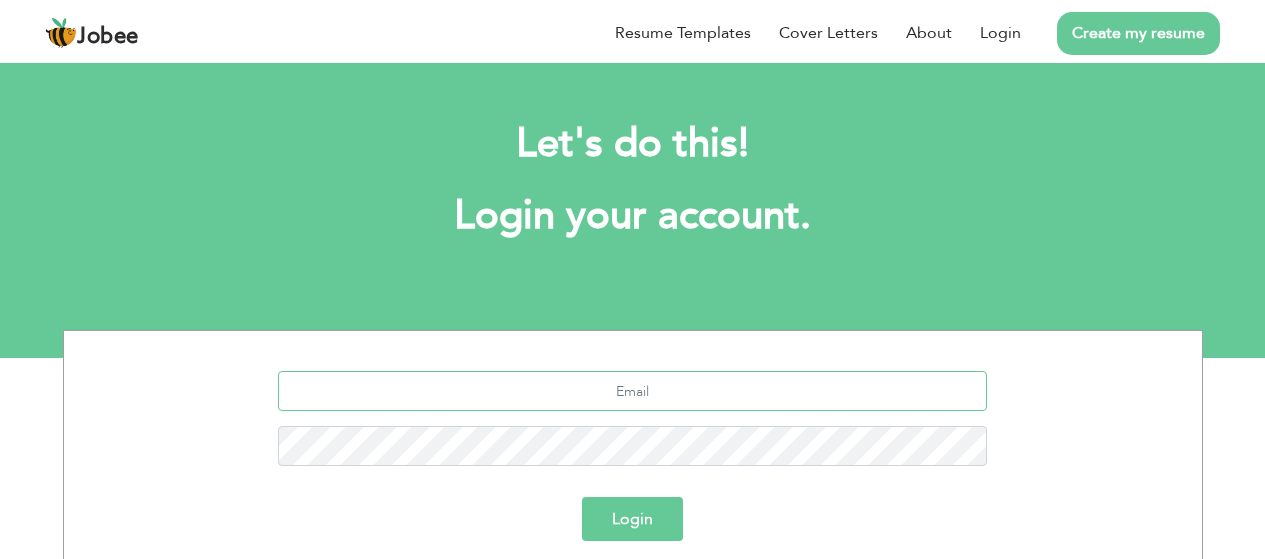 type on "[USERNAME]@[DOMAIN].com" 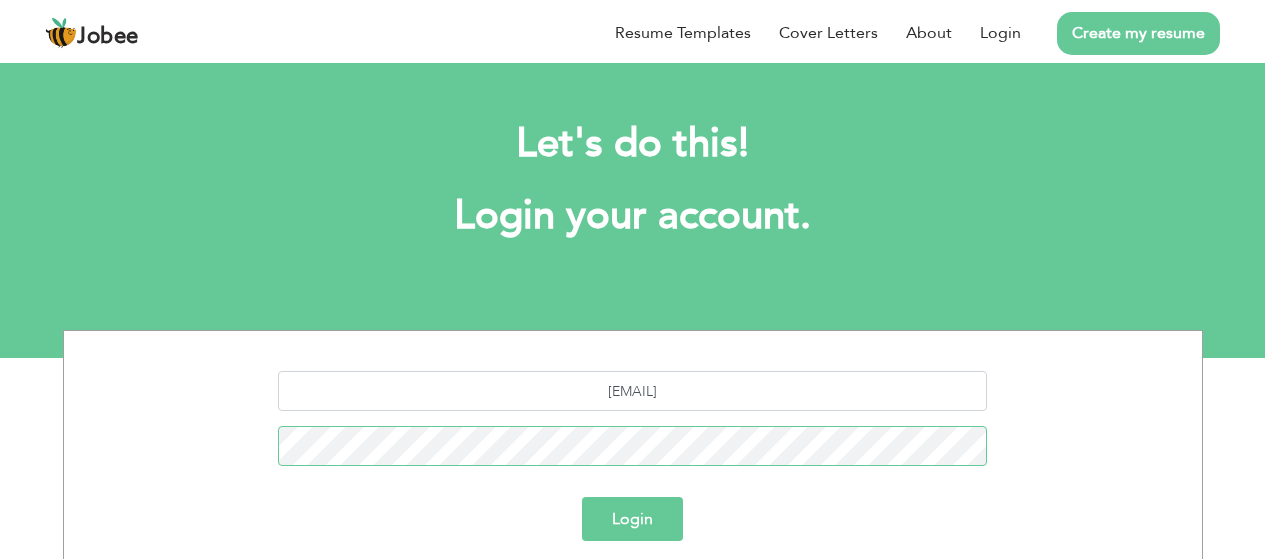 click on "Login" at bounding box center [632, 519] 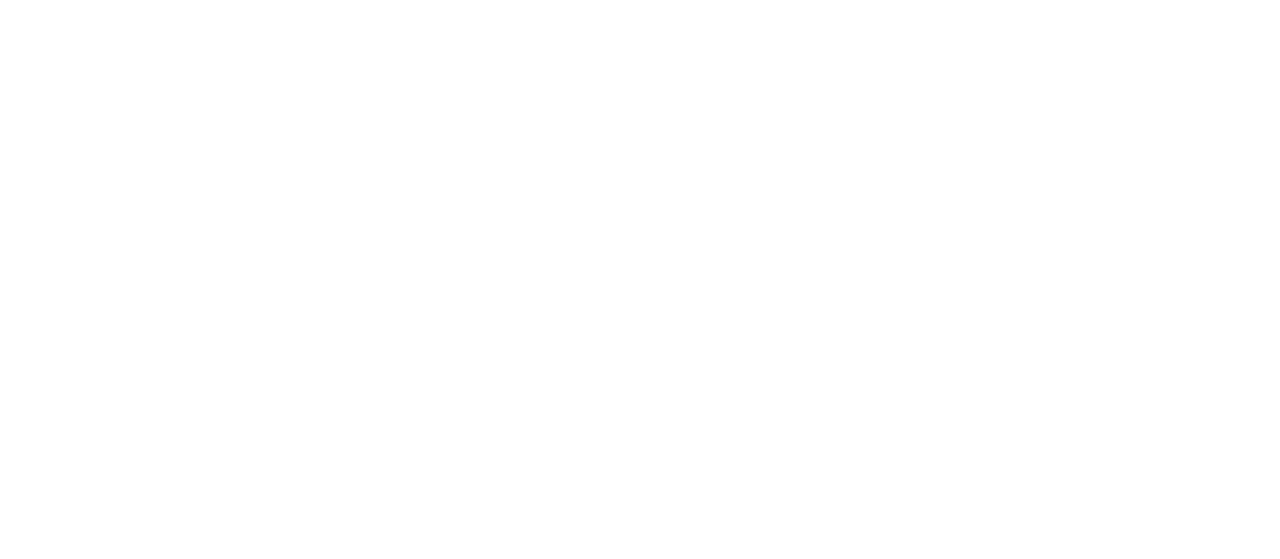 scroll, scrollTop: 0, scrollLeft: 0, axis: both 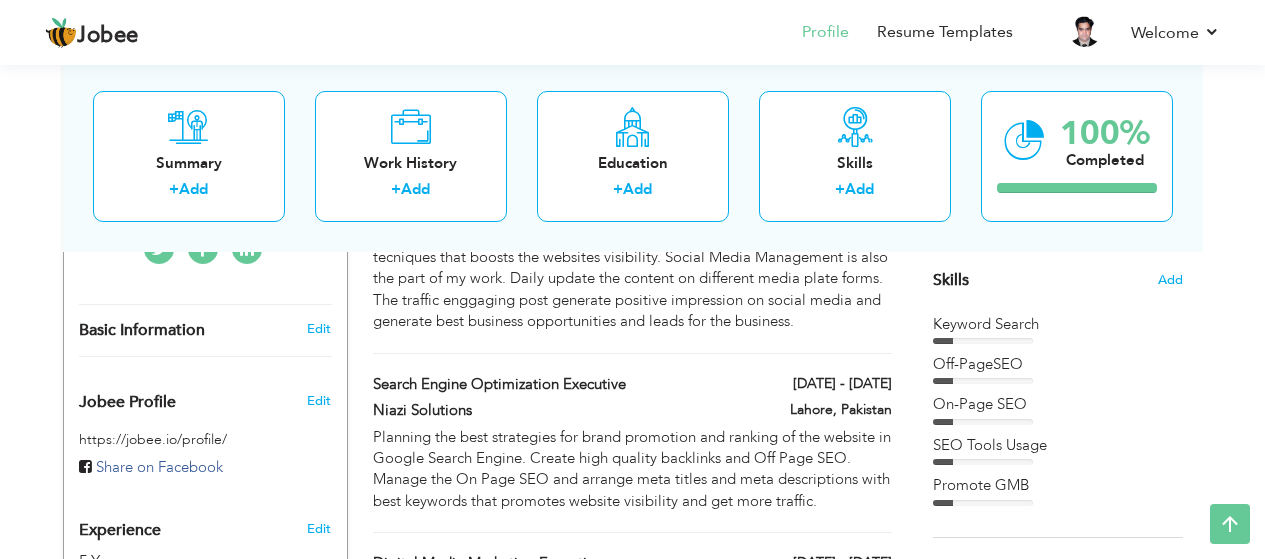 click on "Keyword  Search" at bounding box center (1058, 324) 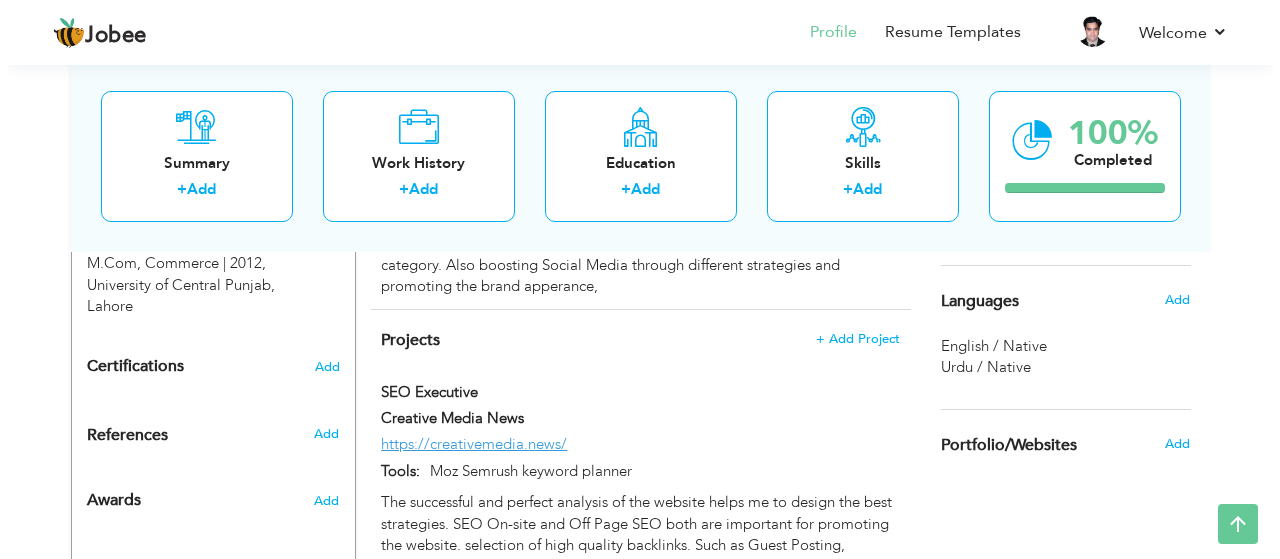 scroll, scrollTop: 900, scrollLeft: 0, axis: vertical 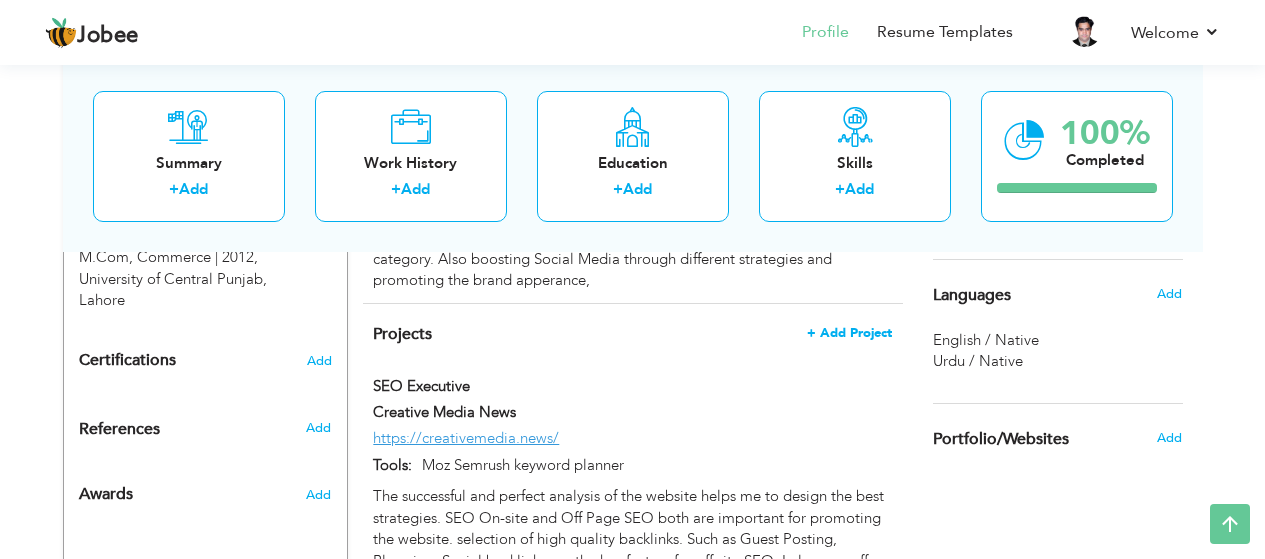 click on "+ Add Project" at bounding box center [849, 333] 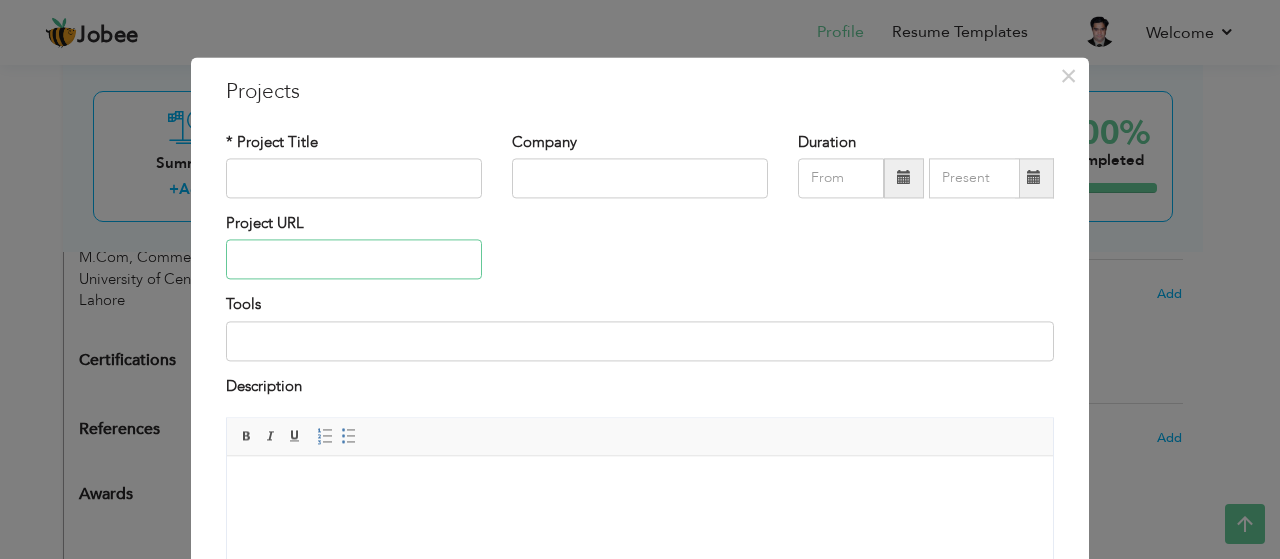 click at bounding box center [354, 260] 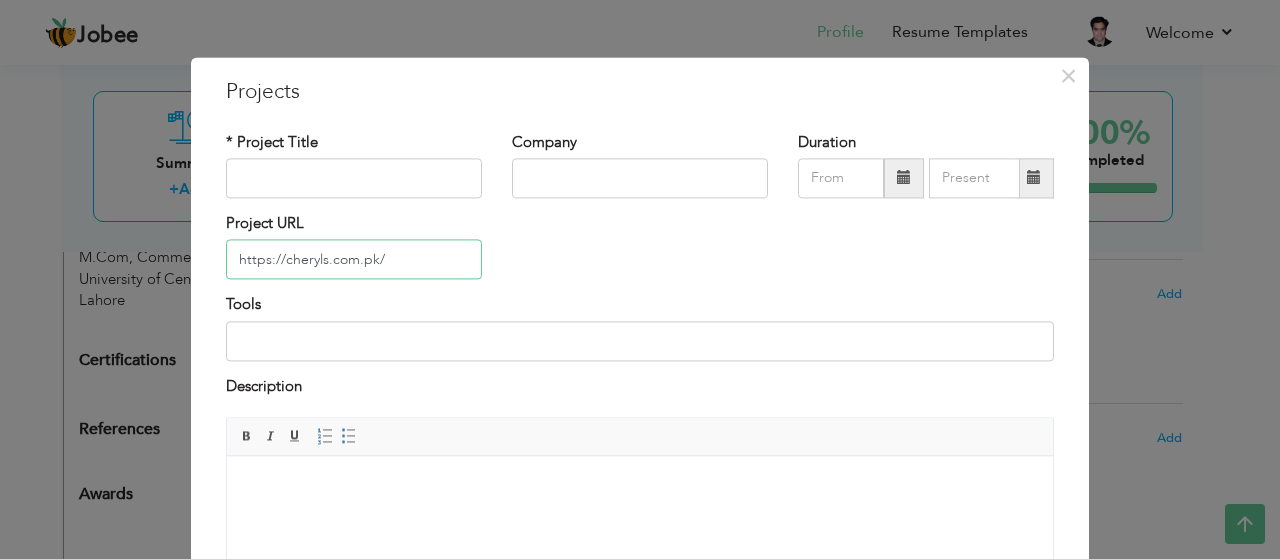 type on "https://cheryls.com.pk/" 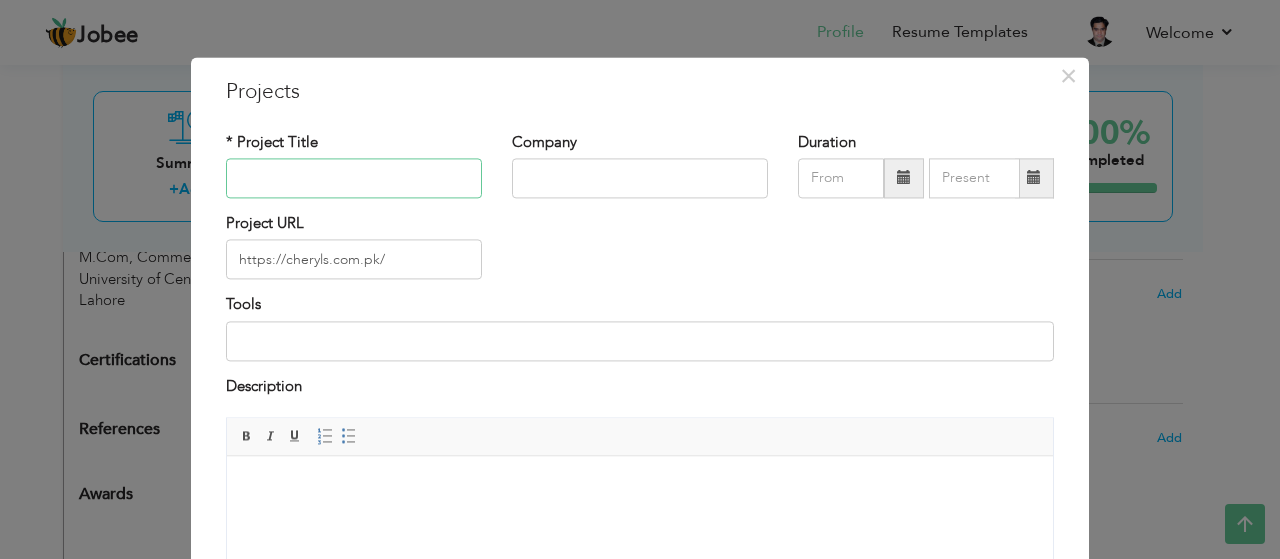 click at bounding box center (354, 178) 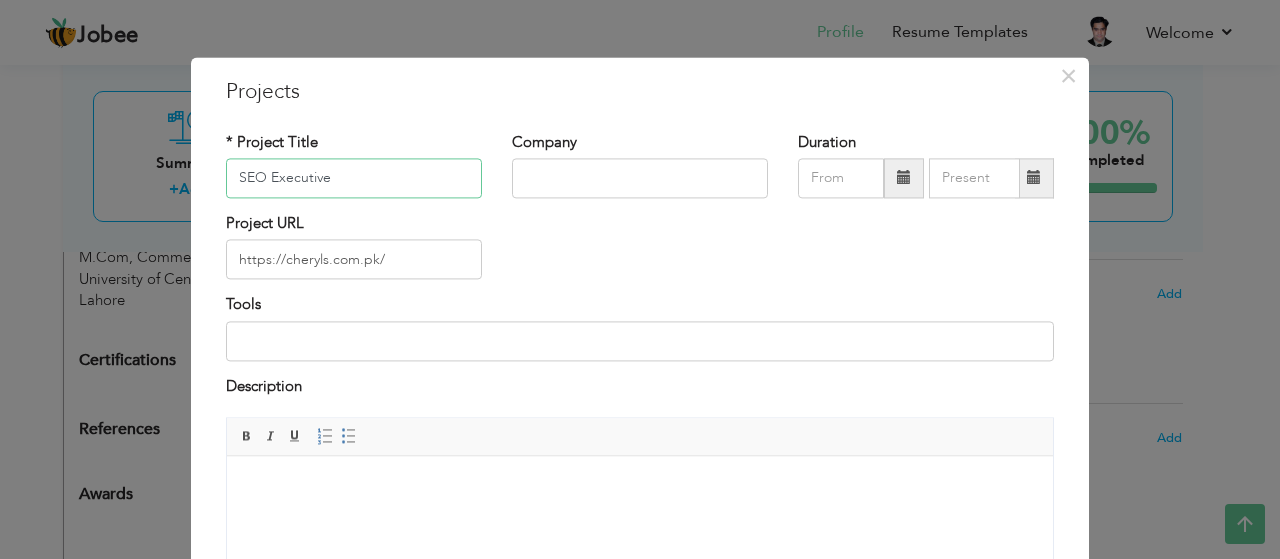 type on "SEO Executive" 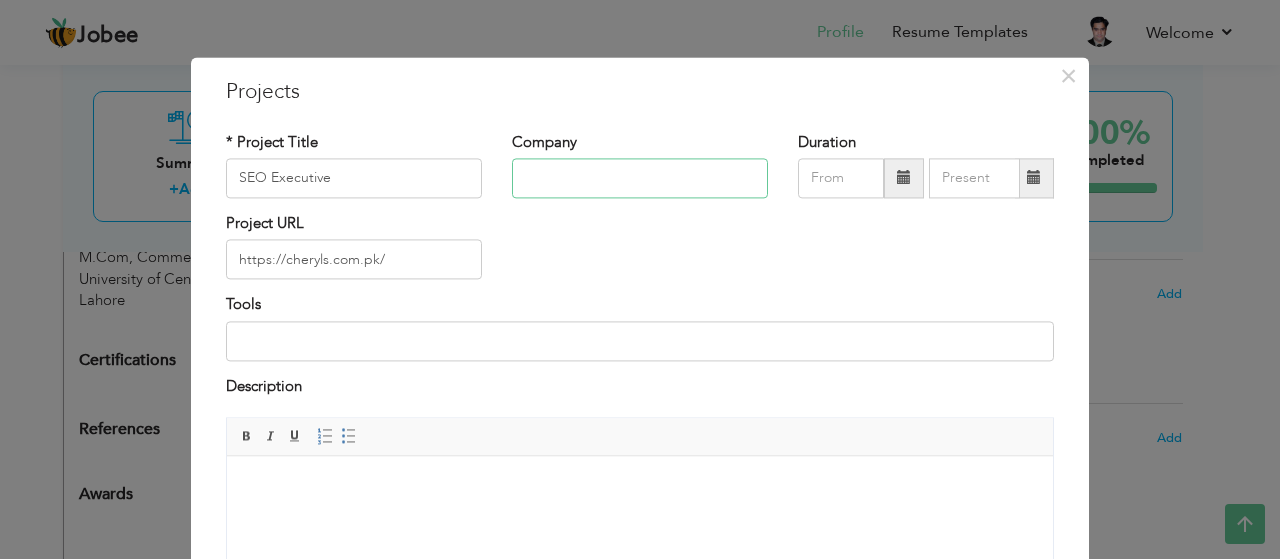 click at bounding box center (640, 178) 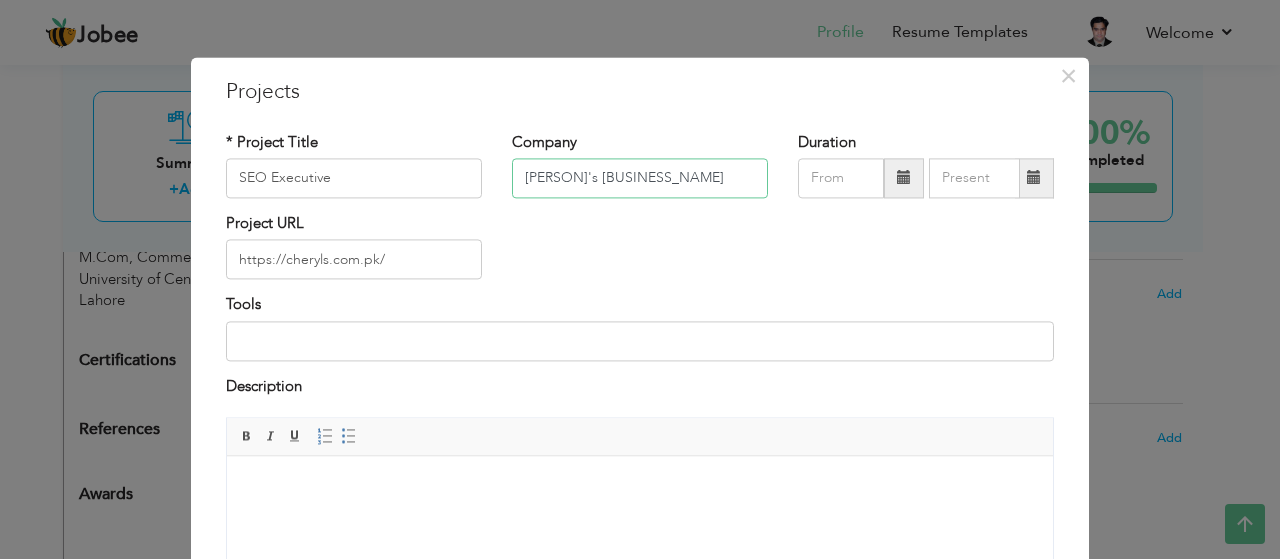 click on "Cheryl'S Beauty Salon" at bounding box center (640, 178) 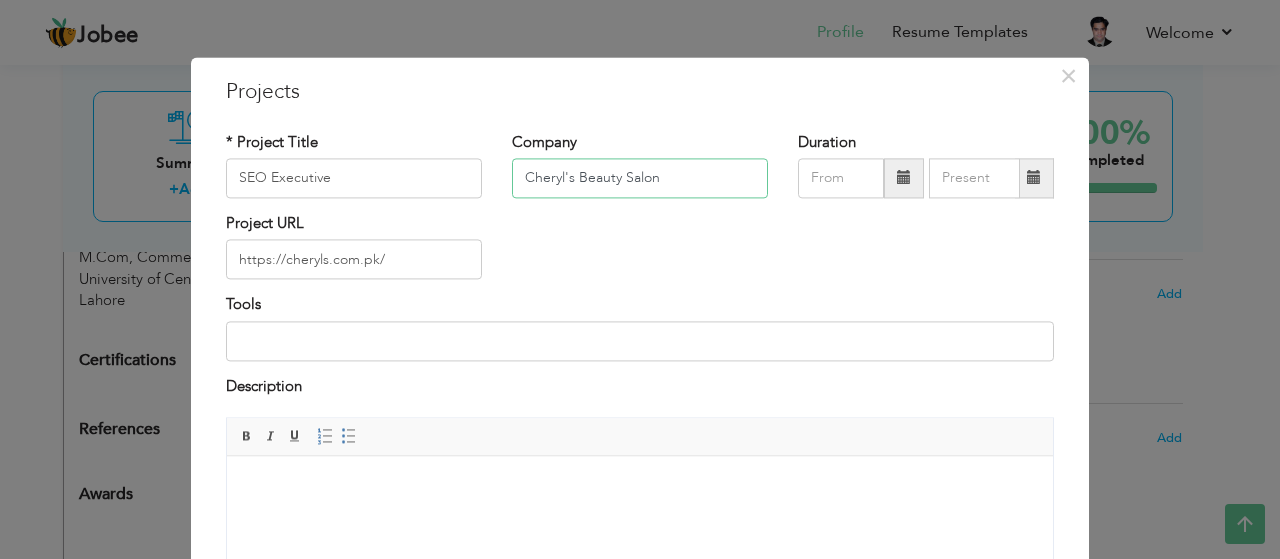 type on "Cheryl's Beauty Salon" 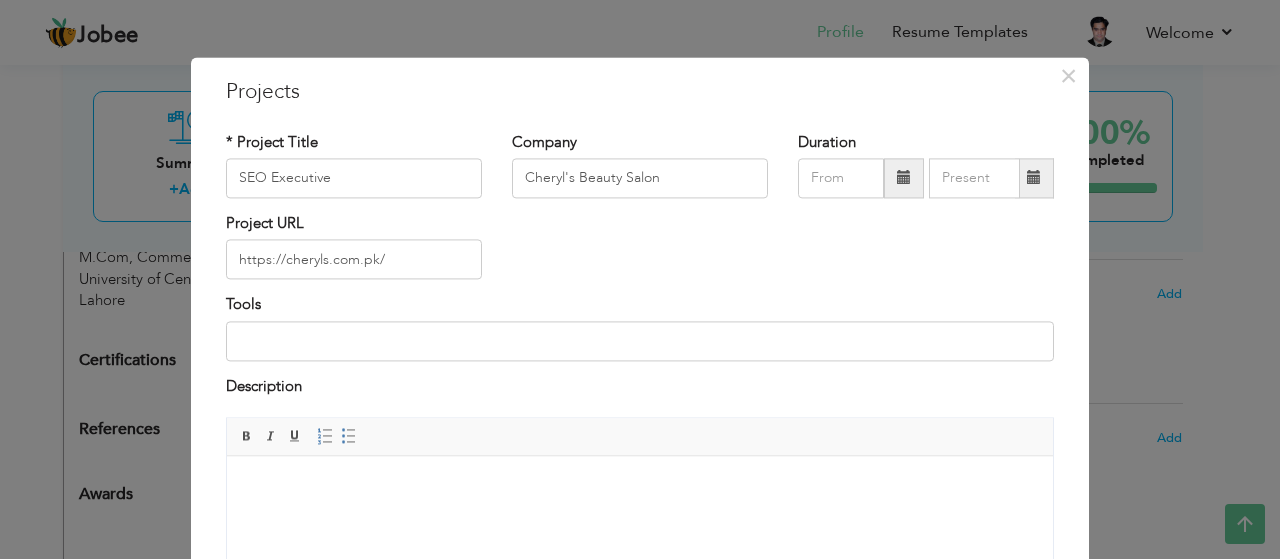 click on "Project URL
https://cheryls.com.pk/" at bounding box center (640, 253) 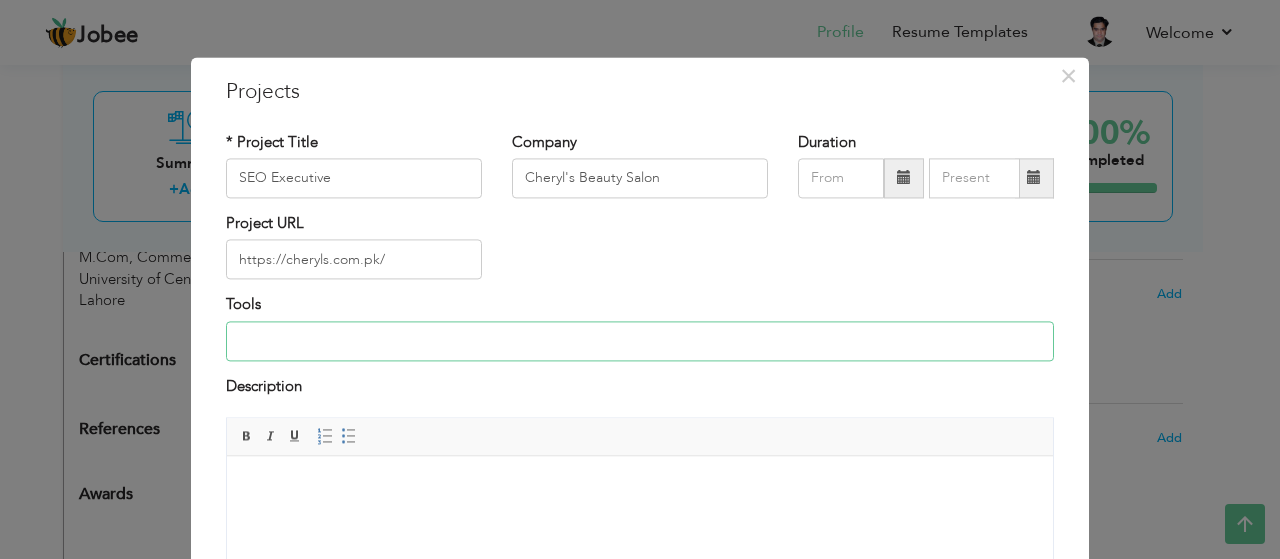 click at bounding box center [640, 341] 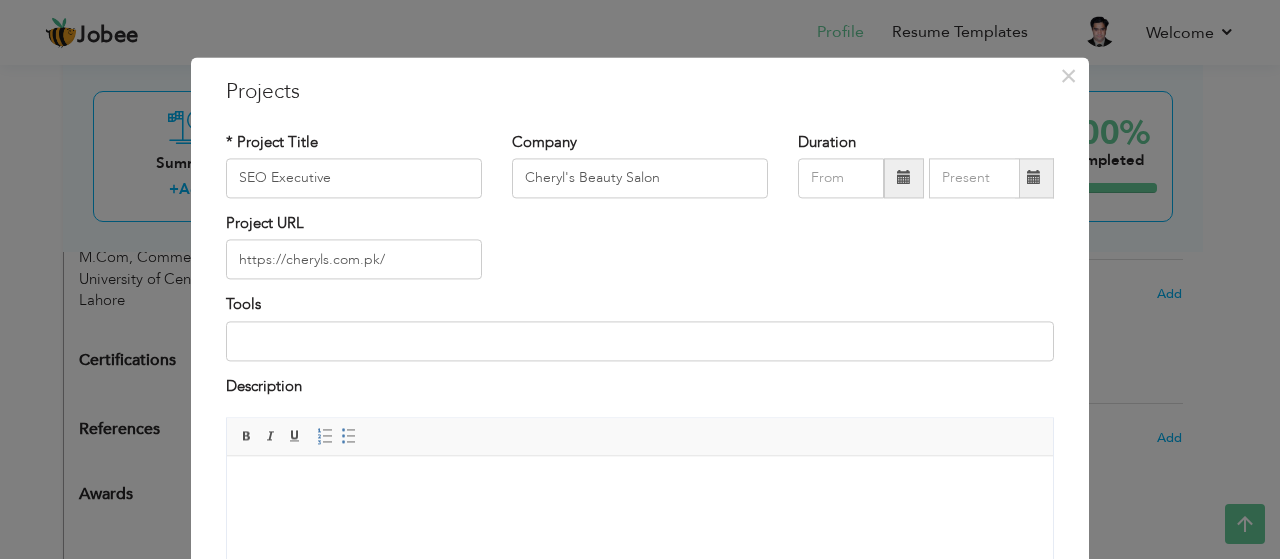 click on "Project URL
https://cheryls.com.pk/" at bounding box center (640, 253) 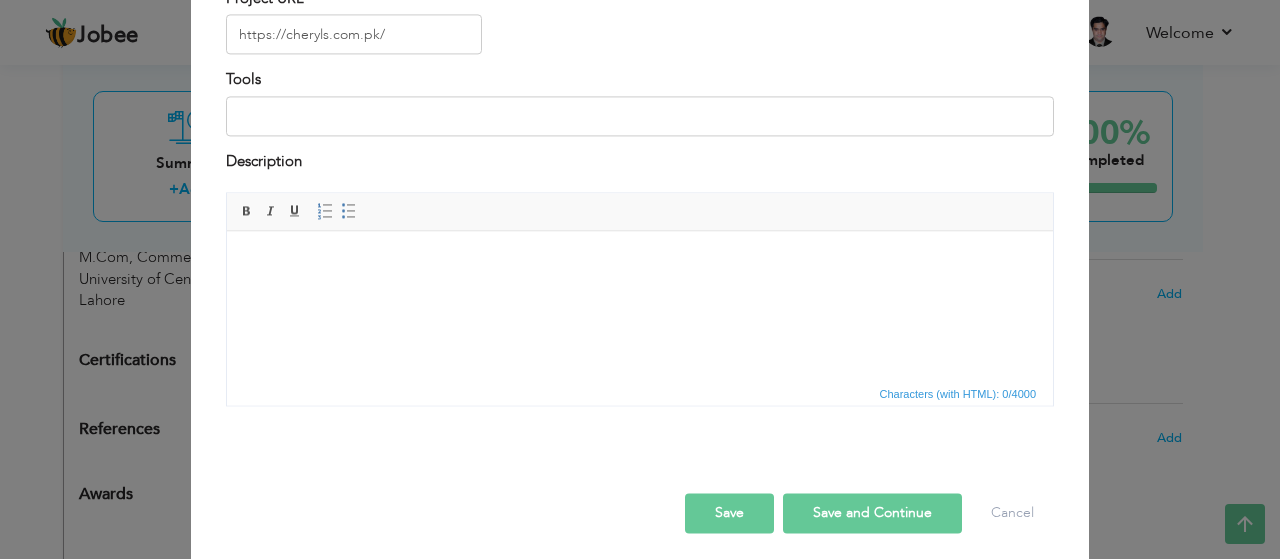 scroll, scrollTop: 235, scrollLeft: 0, axis: vertical 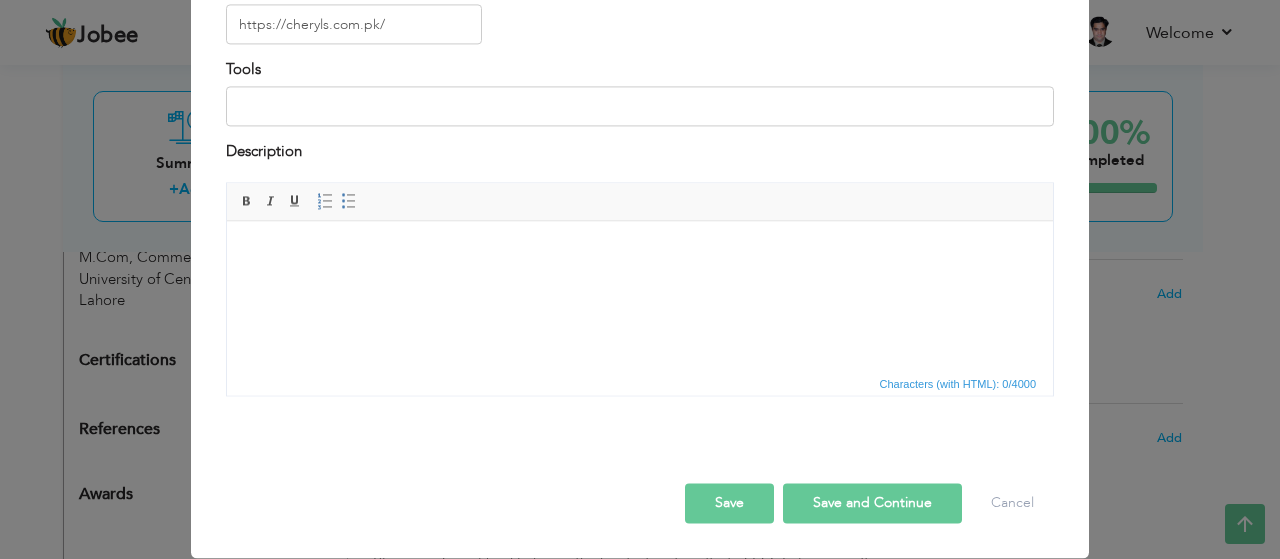 type 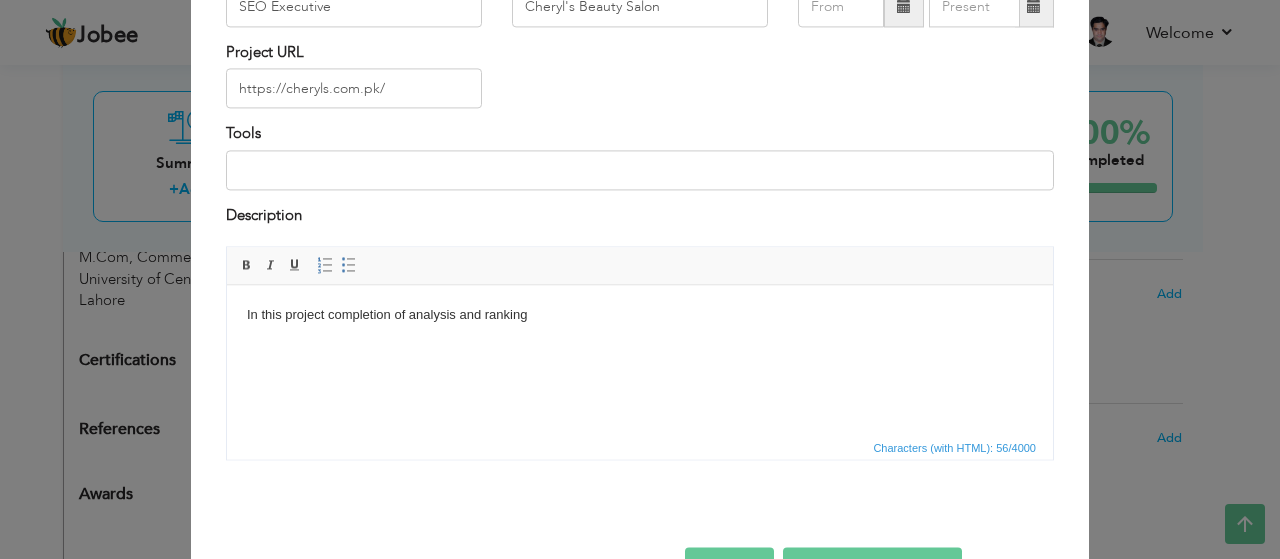 scroll, scrollTop: 135, scrollLeft: 0, axis: vertical 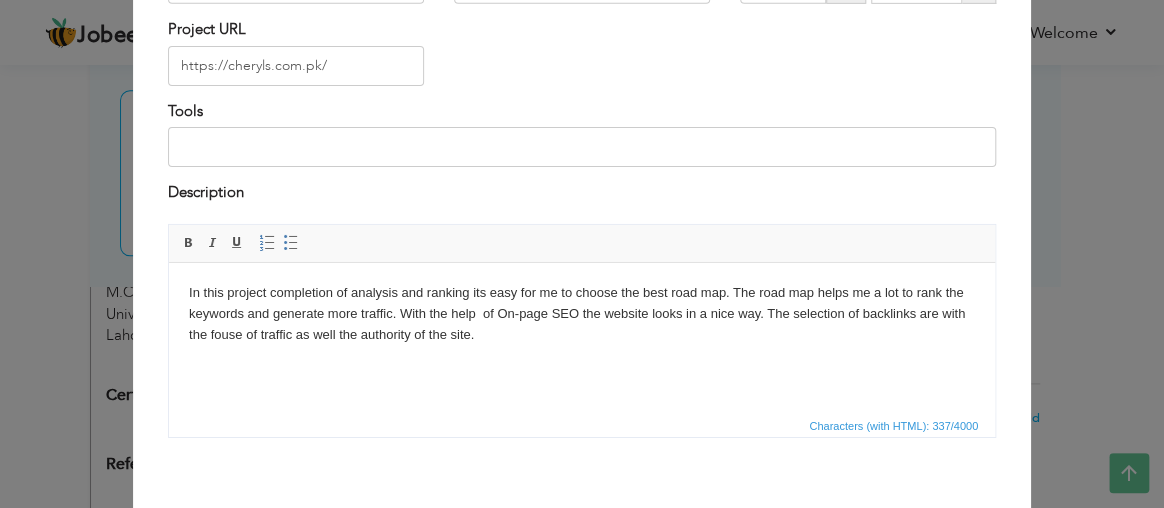 click on "In this project completion of analysis and ranking its easy for me to choose the best road map. The road map helps me a lot to rank the keywords and generate more traffic. With the help  of On-page SEO the website looks in a nice way. The selection of backlinks are with the fouse of traffic as well the authority of the site." at bounding box center [582, 313] 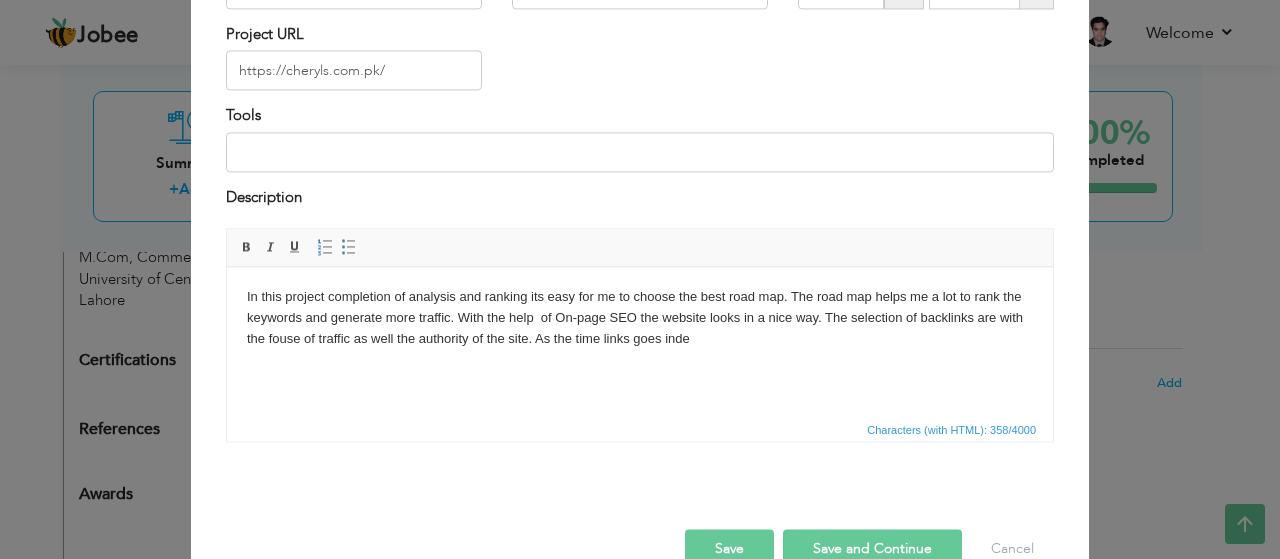 scroll, scrollTop: 189, scrollLeft: 0, axis: vertical 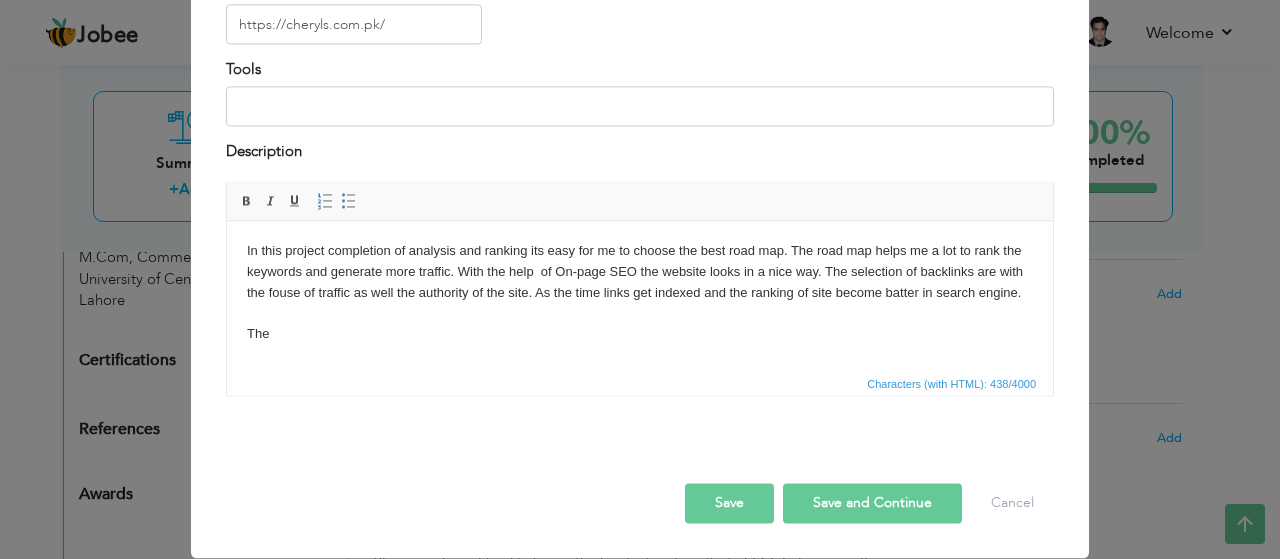 click on "In this project completion of analysis and ranking its easy for me to choose the best road map. The road map helps me a lot to rank the keywords and generate more traffic. With the help  of On-page SEO the website looks in a nice way. The selection of backlinks are with the fouse of traffic as well the authority of the site. As the time links get indexed and the ranking of site become batter in search engine. ​​​​​​​The" at bounding box center (640, 293) 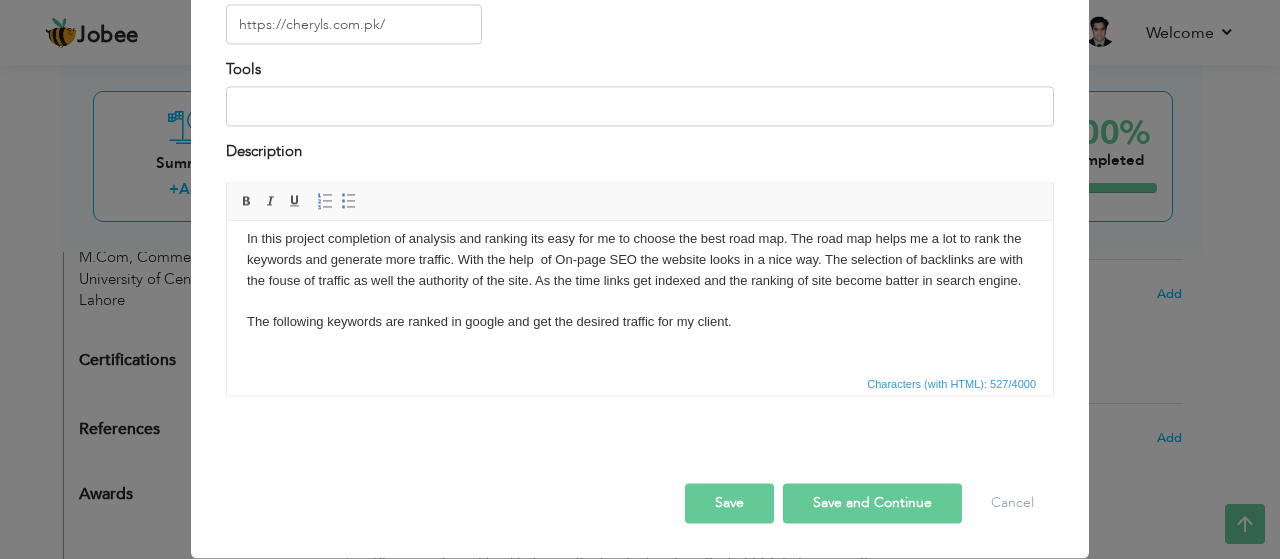 scroll, scrollTop: 33, scrollLeft: 0, axis: vertical 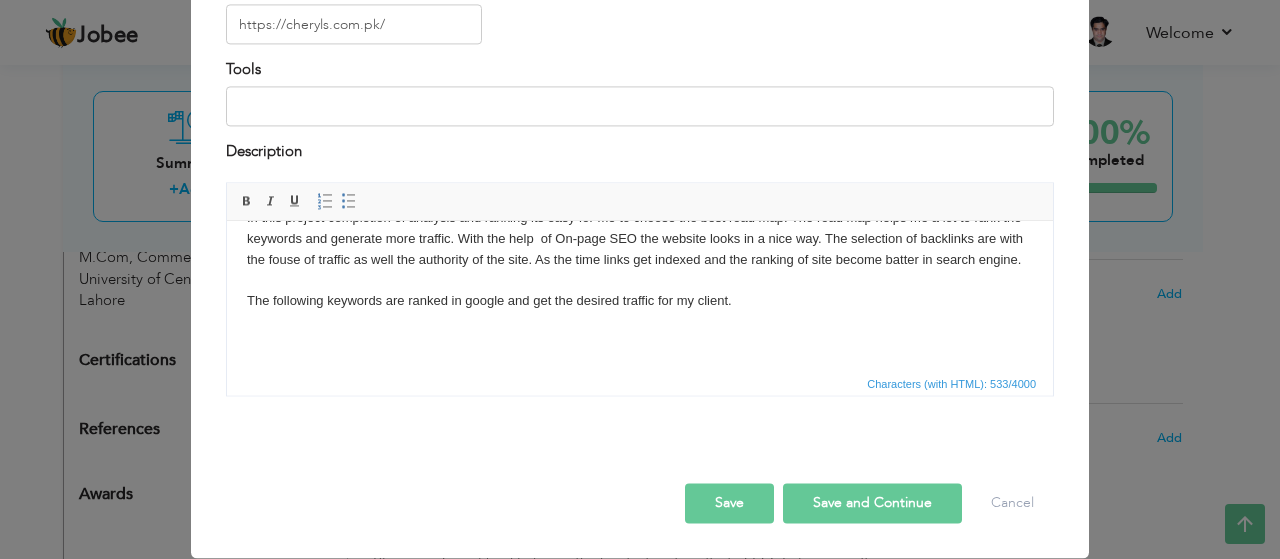 click on "In this project completion of analysis and ranking its easy for me to choose the best road map. The road map helps me a lot to rank the keywords and generate more traffic. With the help  of On-page SEO the website looks in a nice way. The selection of backlinks are with the fouse of traffic as well the authority of the site. As the time links get indexed and the ranking of site become batter in search engine. The following keywords are ranked in google and get the desired traffic for my client." at bounding box center [640, 281] 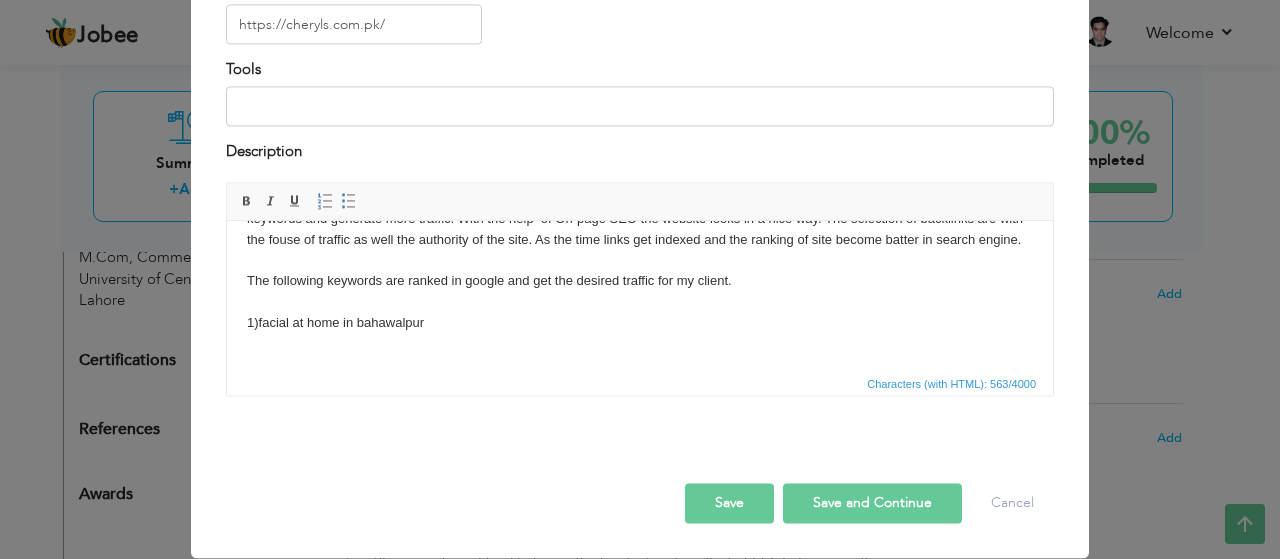 scroll, scrollTop: 54, scrollLeft: 0, axis: vertical 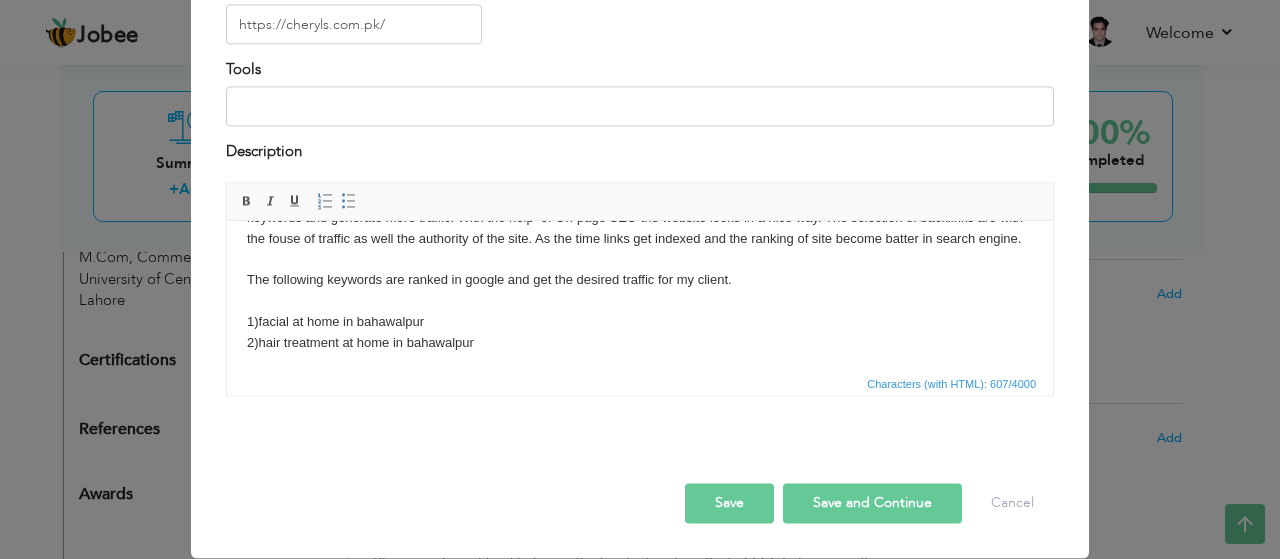 click on "In this project completion of analysis and ranking its easy for me to choose the best road map. The road map helps me a lot to rank the keywords and generate more traffic. With the help  of On-page SEO the website looks in a nice way. The selection of backlinks are with the fouse of traffic as well the authority of the site. As the time links get indexed and the ranking of site become batter in search engine. The following keywords are ranked in google and get the desired traffic for my client. 1)  facial at home in bahawalpur 2)  hair treatment at home in bahawalpur" at bounding box center [640, 270] 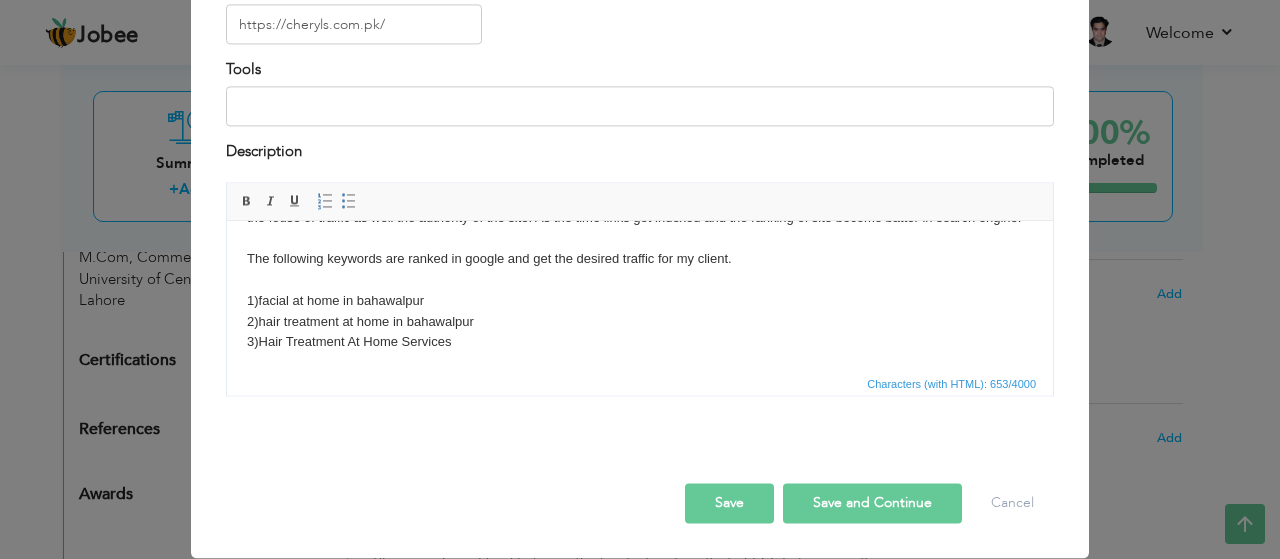 scroll, scrollTop: 95, scrollLeft: 0, axis: vertical 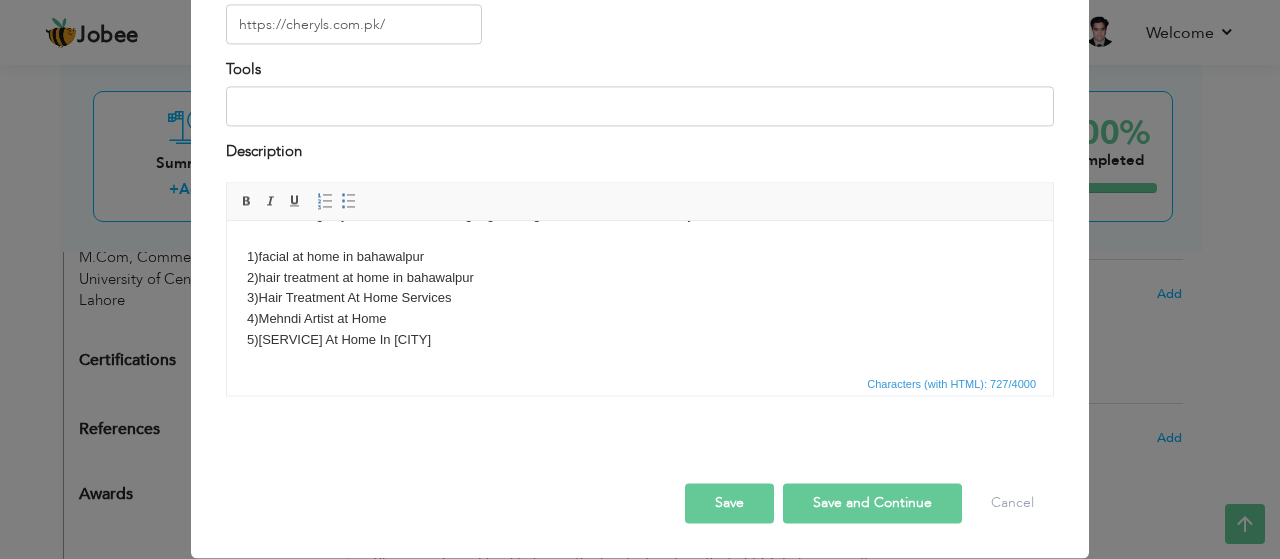 click on "Save and Continue" at bounding box center [872, 504] 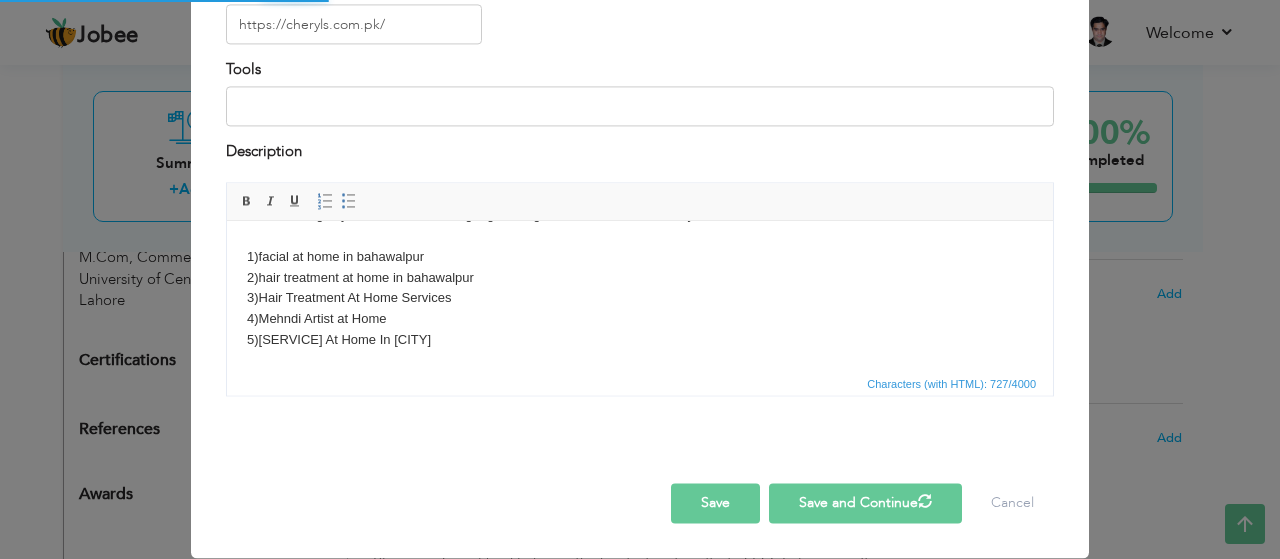 type 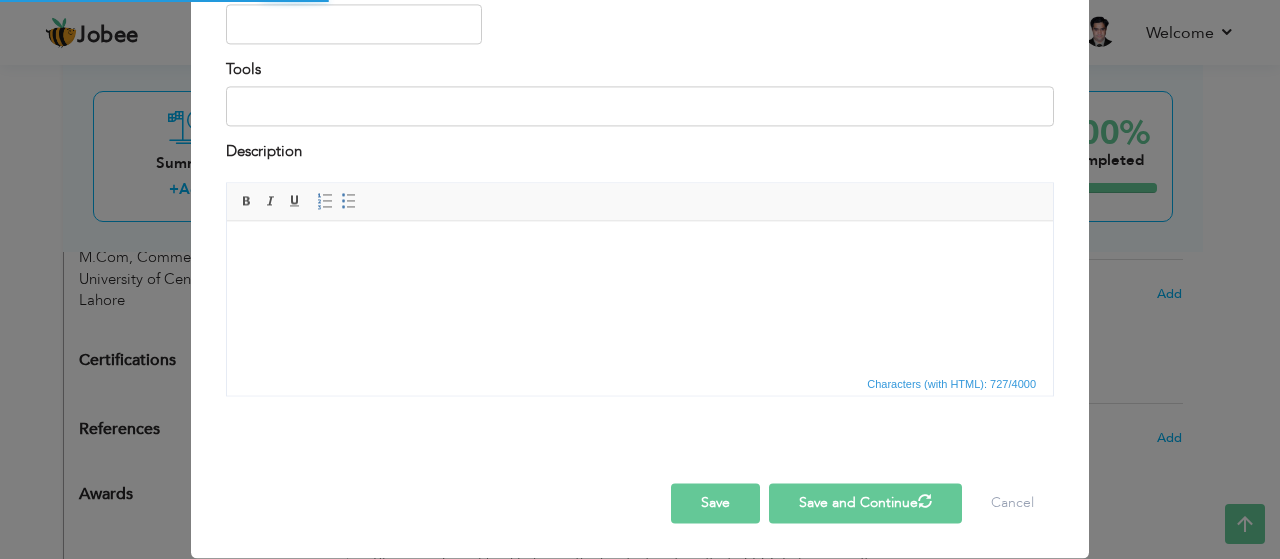 scroll, scrollTop: 0, scrollLeft: 0, axis: both 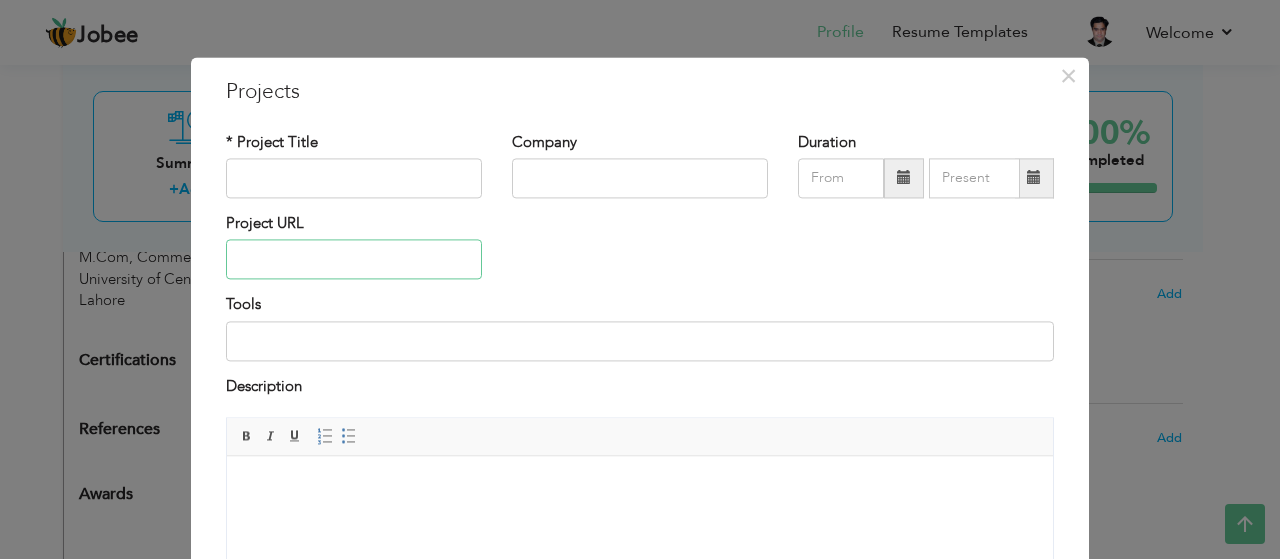 click at bounding box center [354, 260] 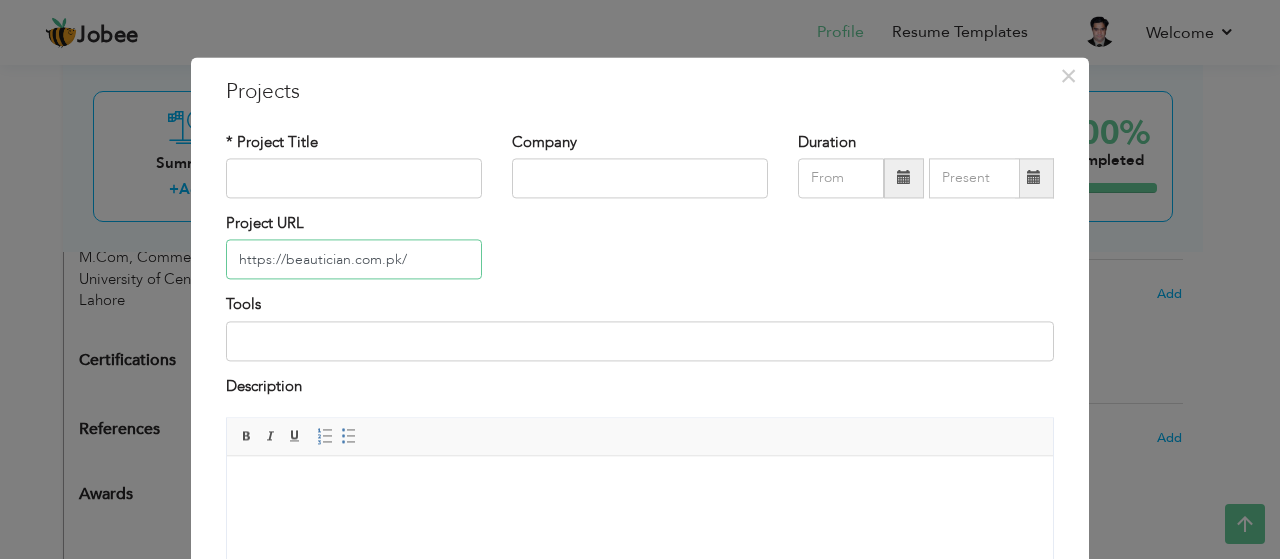 type on "https://beautician.com.pk/" 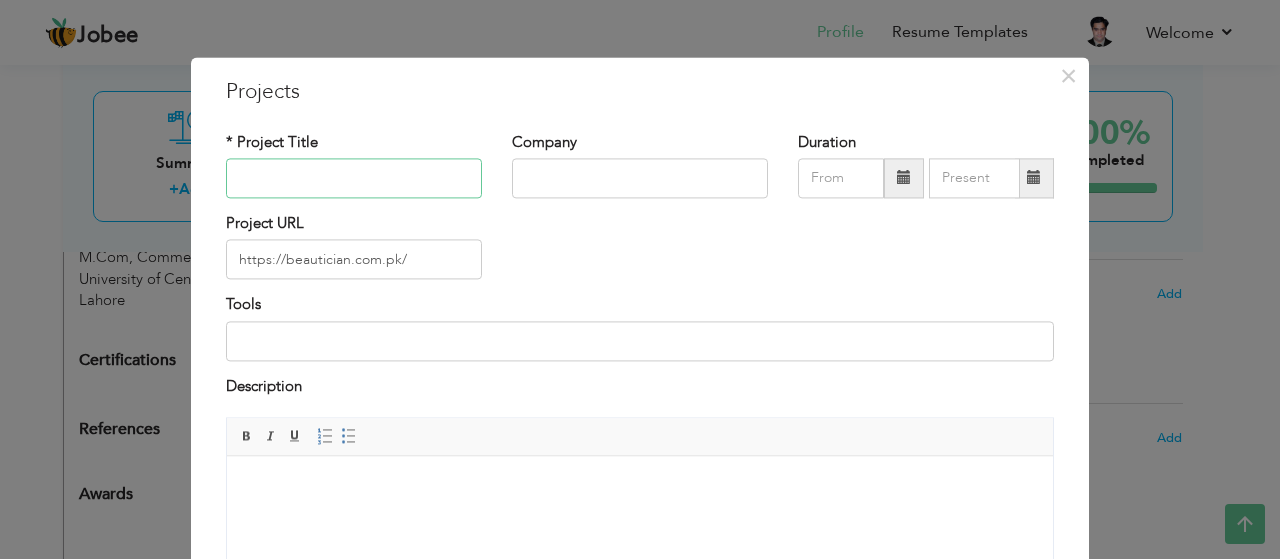click at bounding box center [354, 178] 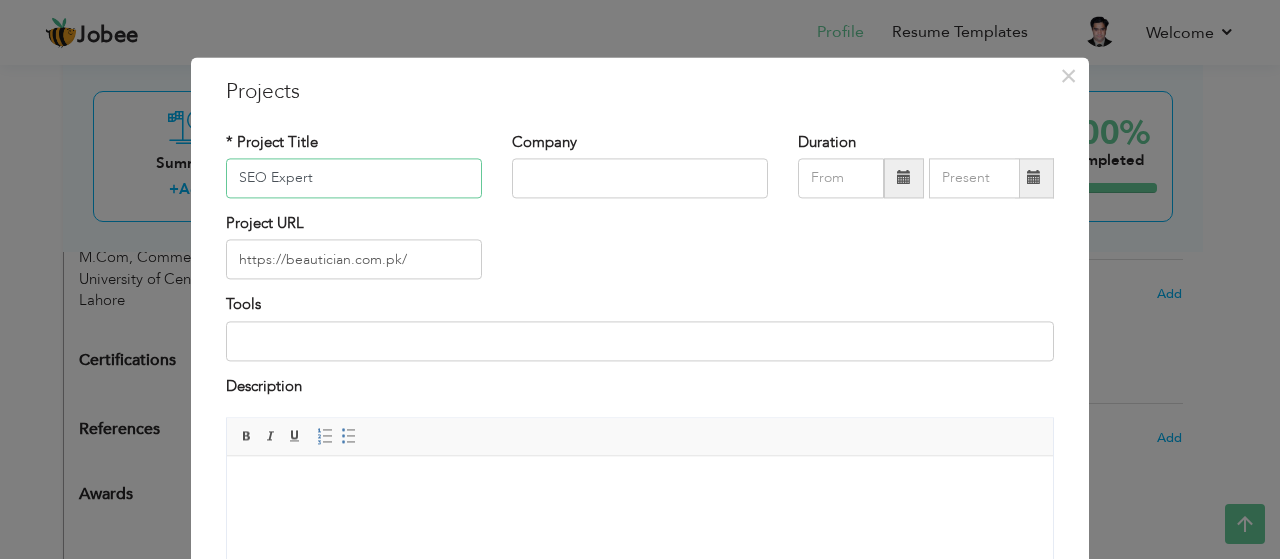 type on "SEO Expert" 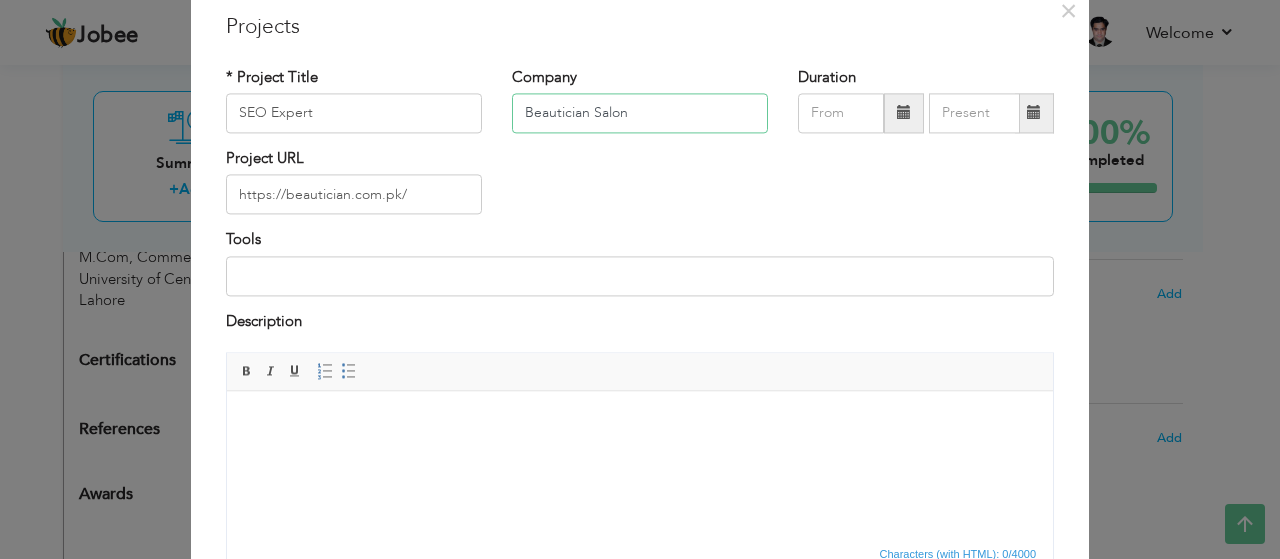 scroll, scrollTop: 100, scrollLeft: 0, axis: vertical 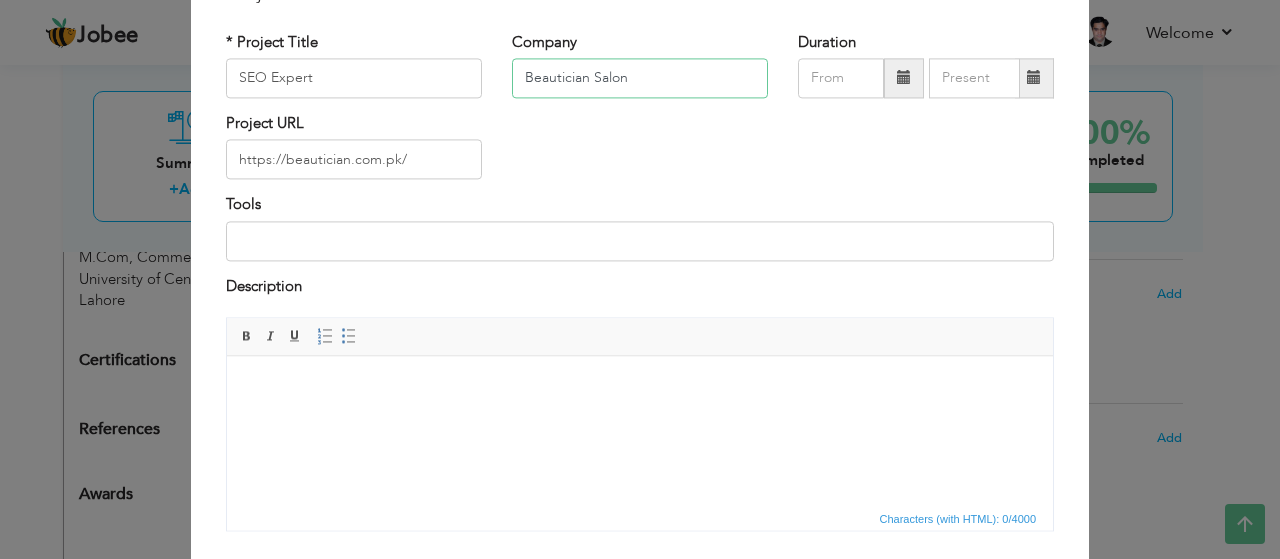 type on "Beautician Salon" 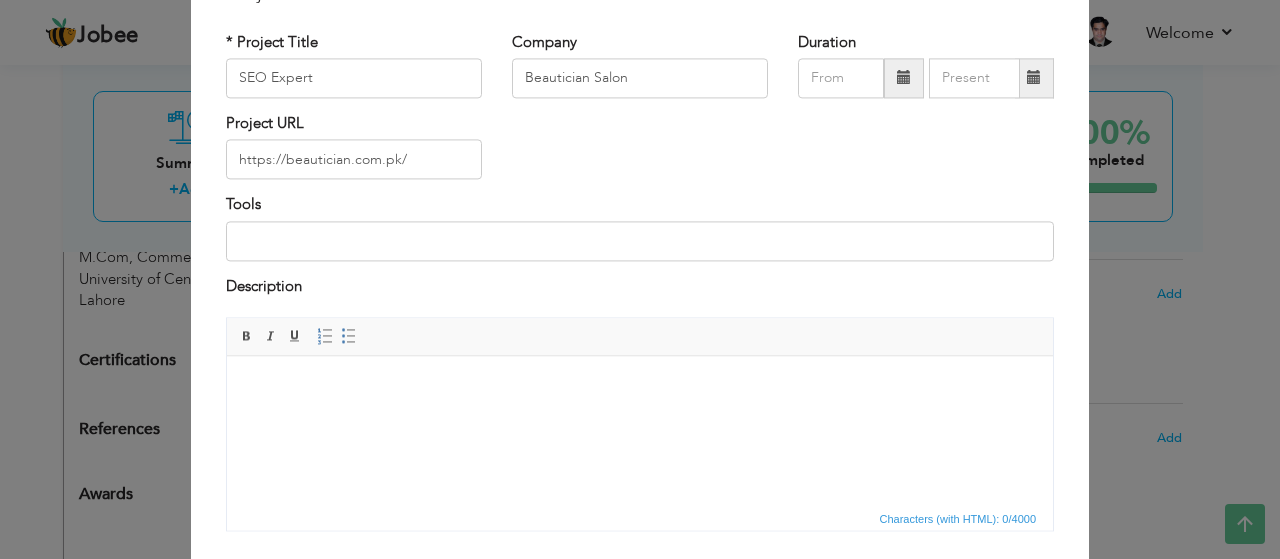 click at bounding box center [640, 386] 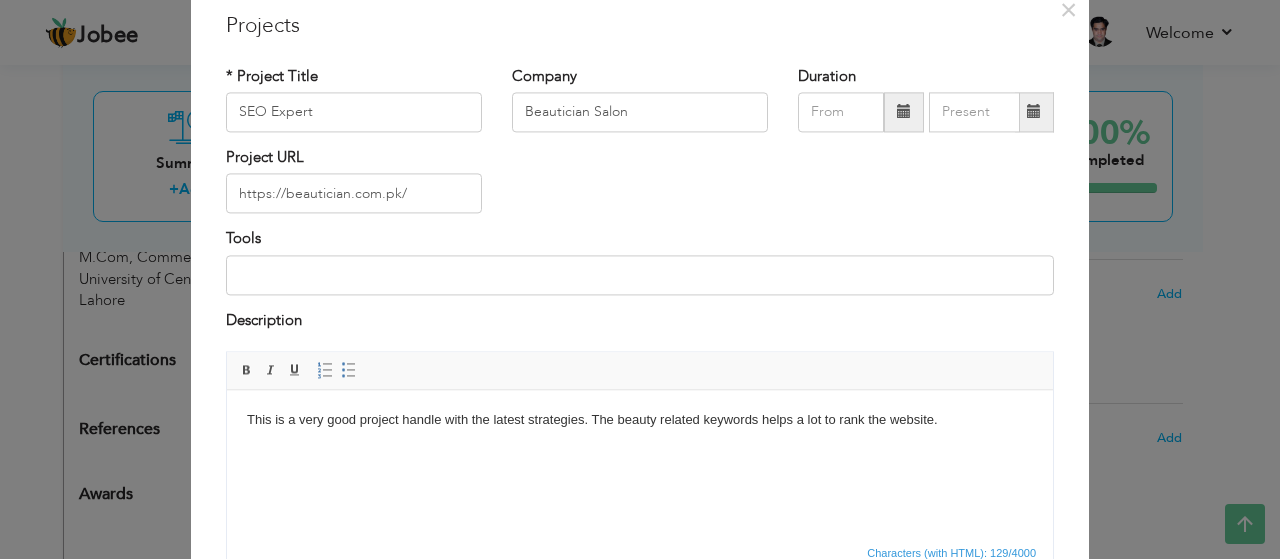 scroll, scrollTop: 100, scrollLeft: 0, axis: vertical 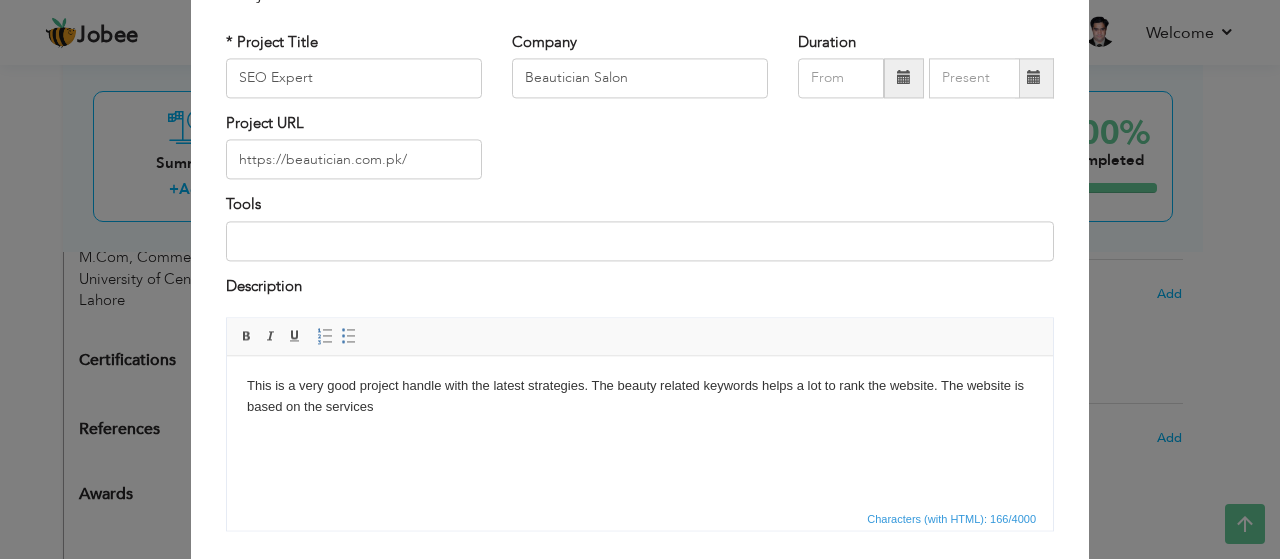 click on "This is a very good project handle with the latest strategies. The beauty related keywords helps a lot to rank the website. The website is based on the services" at bounding box center (640, 397) 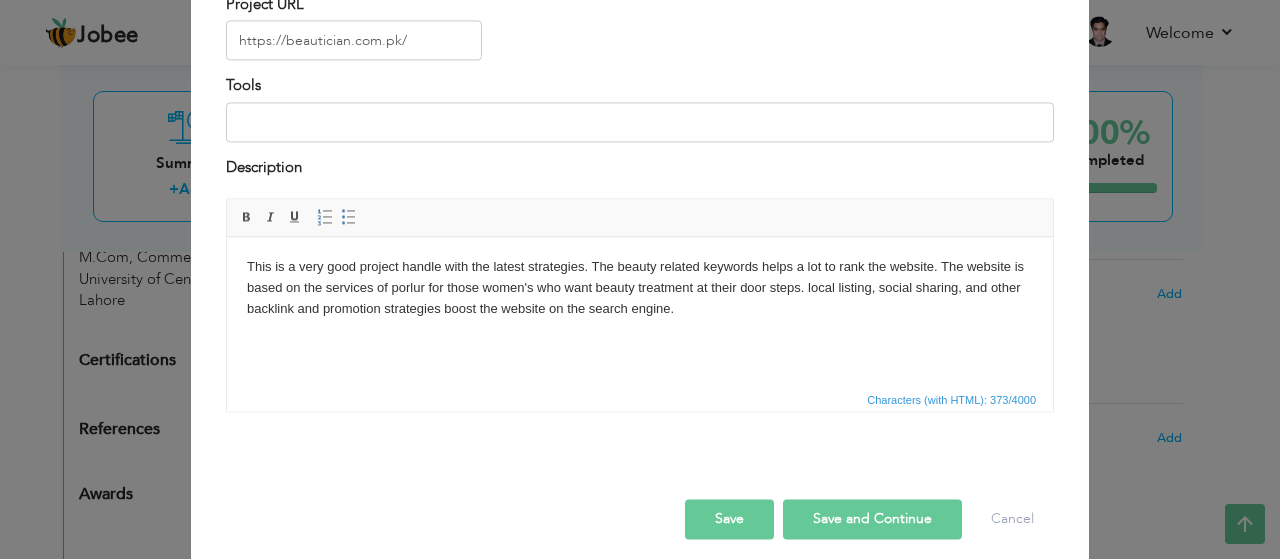 scroll, scrollTop: 235, scrollLeft: 0, axis: vertical 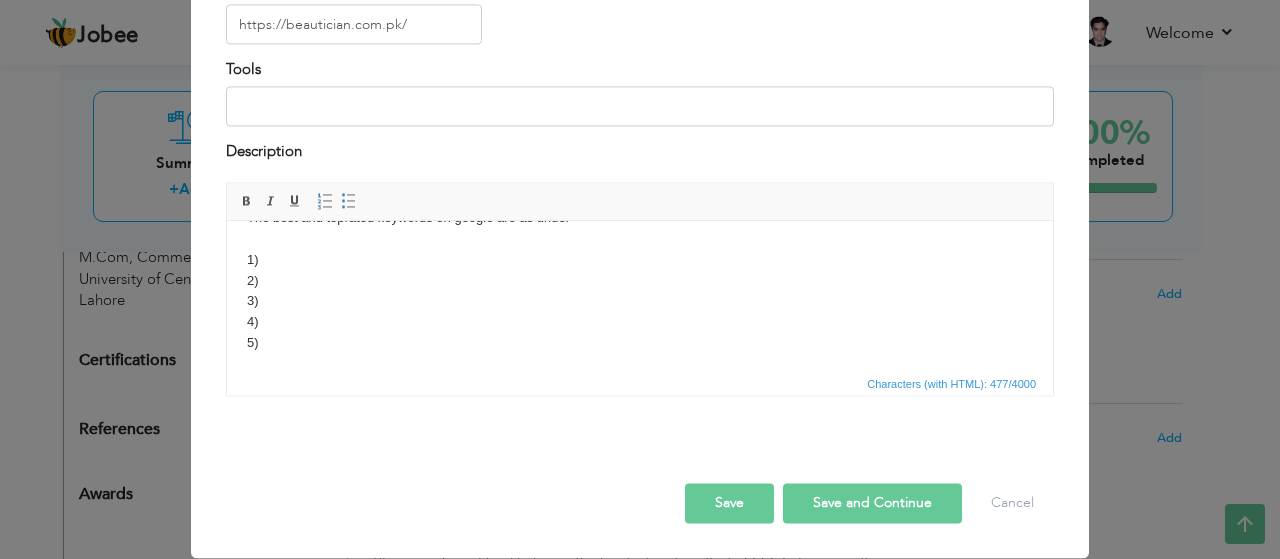 click on "This is a very good project handle with the latest strategies. The beauty related keywords helps a lot to rank the website. The website is based on the services of porlur for those women's who want beauty treatment at their door steps. local listing, social sharing, and other backlink and promotion strategies boost the website on the search engine.  The best and toprated keywords on google are as under 1) 2)  3) 4) 5)" at bounding box center [640, 239] 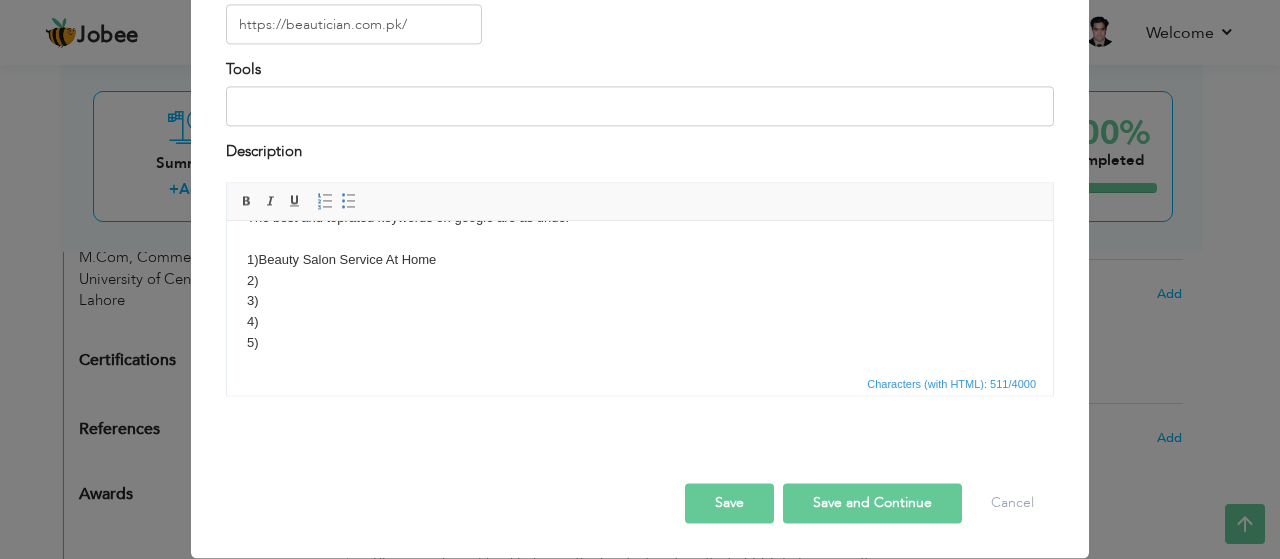 click on "This is a very good project handle with the latest strategies. The beauty related keywords helps a lot to rank the website. The website is based on the services of porlur for those women's who want beauty treatment at their door steps. local listing, social sharing, and other backlink and promotion strategies boost the website on the search engine.  The best and toprated keywords on google are as under 1)  Beauty Salon Service At Home 2)  3) 4) 5)" at bounding box center (640, 239) 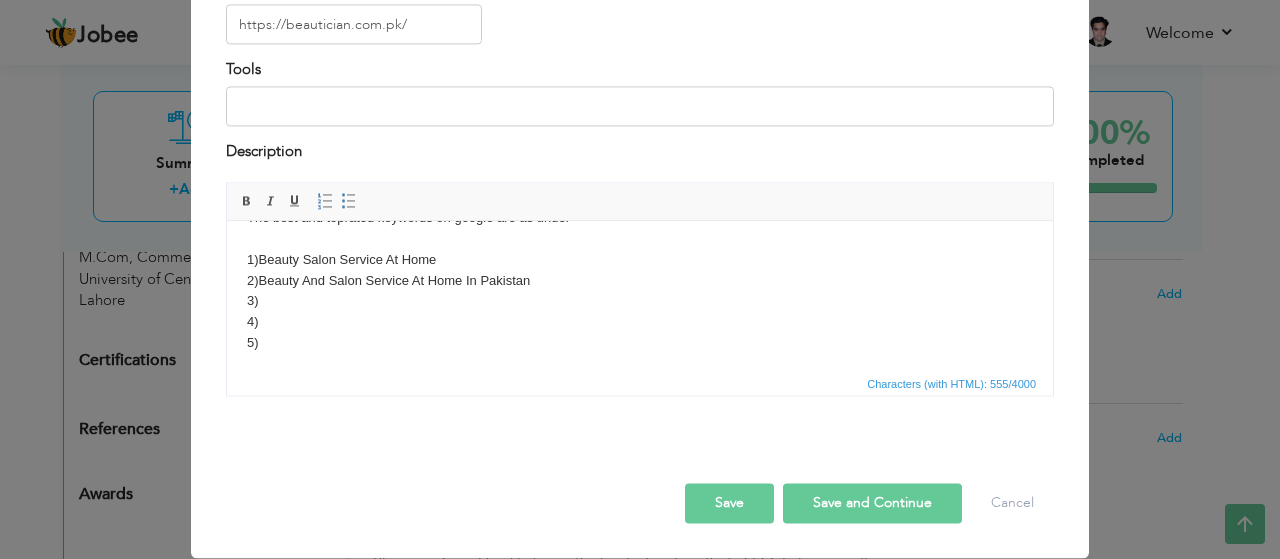 click on "This is a very good project handle with the latest strategies. The beauty related keywords helps a lot to rank the website. The website is based on the services of porlur for those women's who want beauty treatment at their door steps. local listing, social sharing, and other backlink and promotion strategies boost the website on the search engine.  The best and toprated keywords on google are as under 1)  Beauty Salon Service At Home 2)  Beauty And Salon Service At Home In Pakistan 3) 4) 5)" at bounding box center (640, 239) 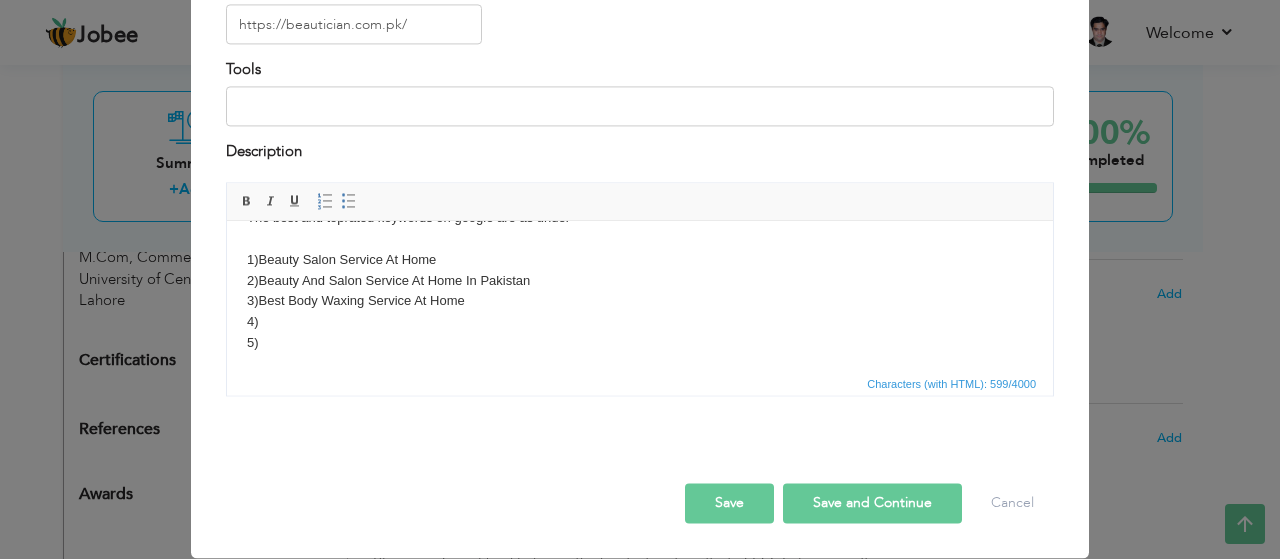 click on "This is a very good project handle with the latest strategies. The beauty related keywords helps a lot to rank the website. The website is based on the services of porlur for those women's who want beauty treatment at their door steps. local listing, social sharing, and other backlink and promotion strategies boost the website on the search engine.  The best and toprated keywords on google are as under 1)  Beauty Salon Service At Home 2)  Beauty And Salon Service At Home In Pakistan 3)  Best Body Waxing Service At Home 4) 5)" at bounding box center (640, 239) 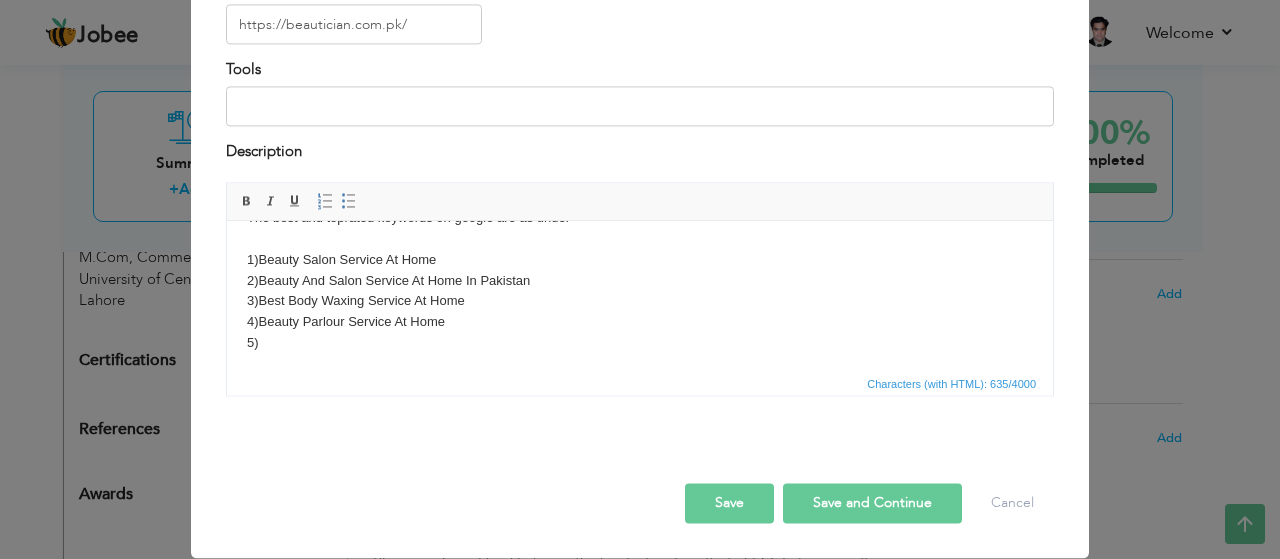 click on "This is a very good project handle with the latest strategies. The beauty related keywords helps a lot to rank the website. The website is based on the services of porlur for those women's who want beauty treatment at their door steps. local listing, social sharing, and other backlink and promotion strategies boost the website on the search engine.  The best and toprated keywords on google are as under 1)  Beauty Salon Service At Home 2)  Beauty And Salon Service At Home In Pakistan 3)  Best Body Waxing Service At Home 4)  Beauty Parlour Service At Home 5)" at bounding box center (640, 239) 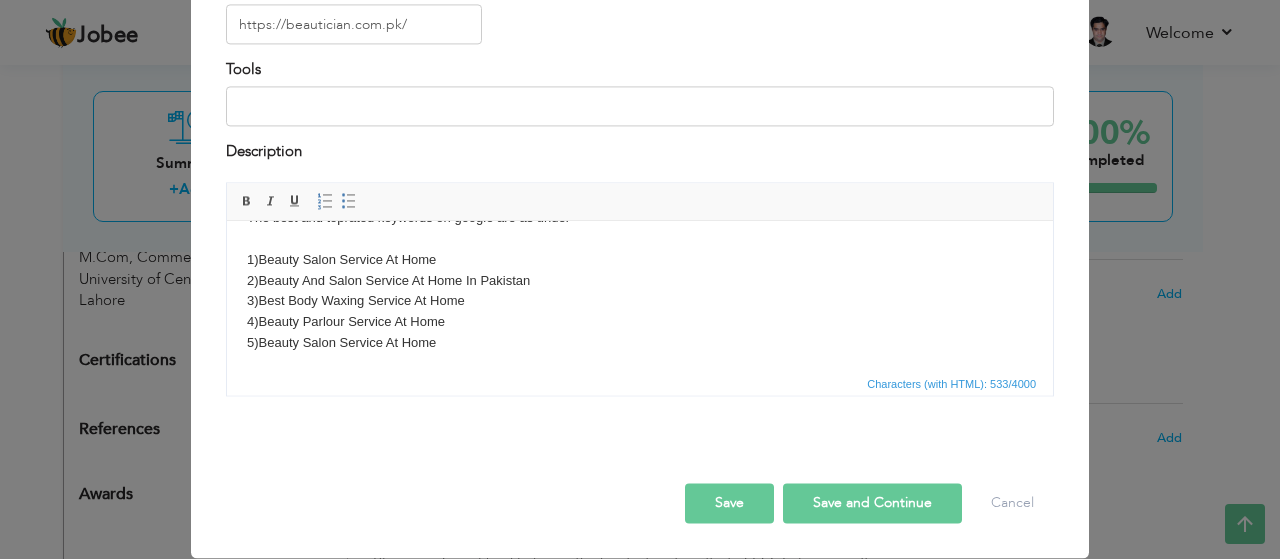 scroll, scrollTop: 56, scrollLeft: 0, axis: vertical 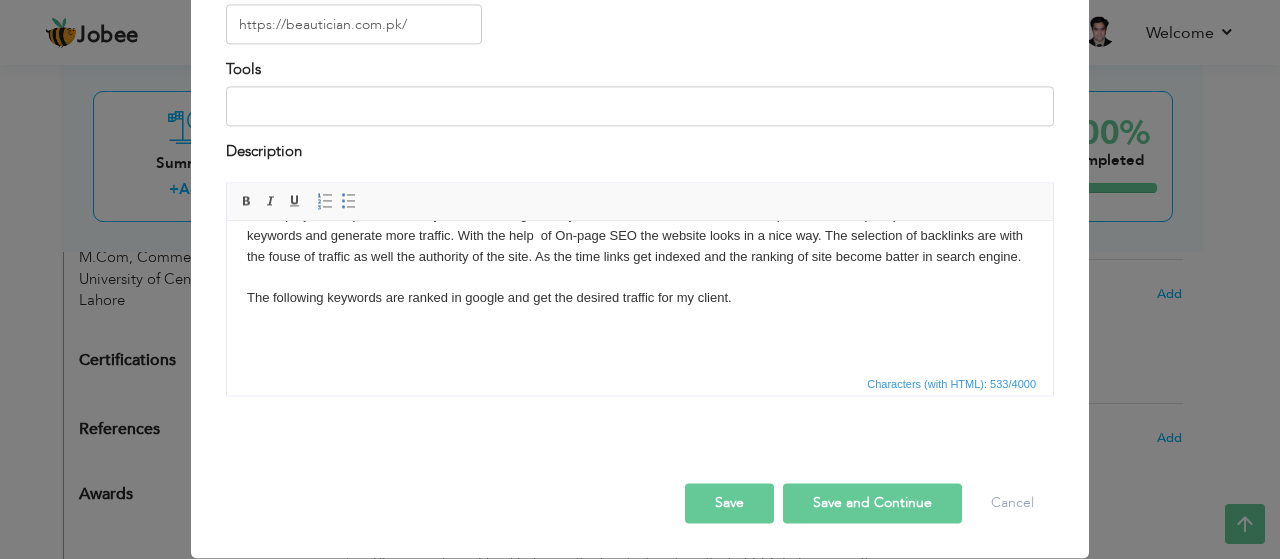 click on "In this project completion of analysis and ranking its easy for me to choose the best road map. The road map helps me a lot to rank the keywords and generate more traffic. With the help  of On-page SEO the website looks in a nice way. The selection of backlinks are with the fouse of traffic as well the authority of the site. As the time links get indexed and the ranking of site become batter in search engine. The following keywords are ranked in google and get the desired traffic for my client." at bounding box center [640, 278] 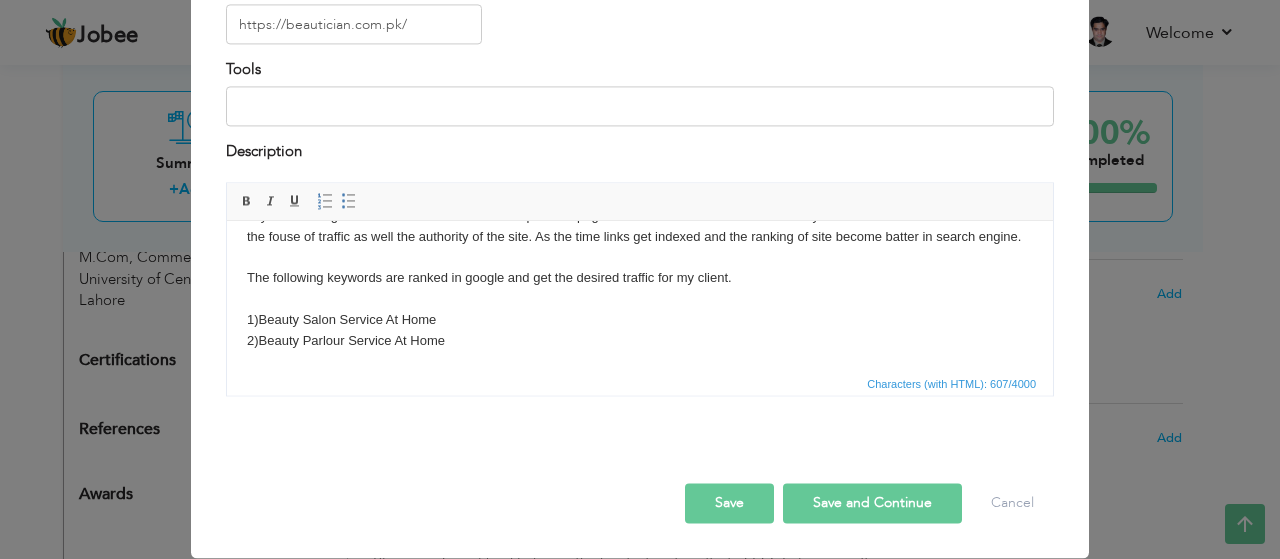 click on "In this project completion of analysis and ranking its easy for me to choose the best road map. The road map helps me a lot to rank the keywords and generate more traffic. With the help  of On-page SEO the website looks in a nice way. The selection of backlinks are with the fouse of traffic as well the authority of the site. As the time links get indexed and the ranking of site become batter in search engine. The following keywords are ranked in google and get the desired traffic for my client. 1)  Beauty Salon Service At Home ​​​​​​​2)  Beauty Parlour Service At Home" at bounding box center (640, 268) 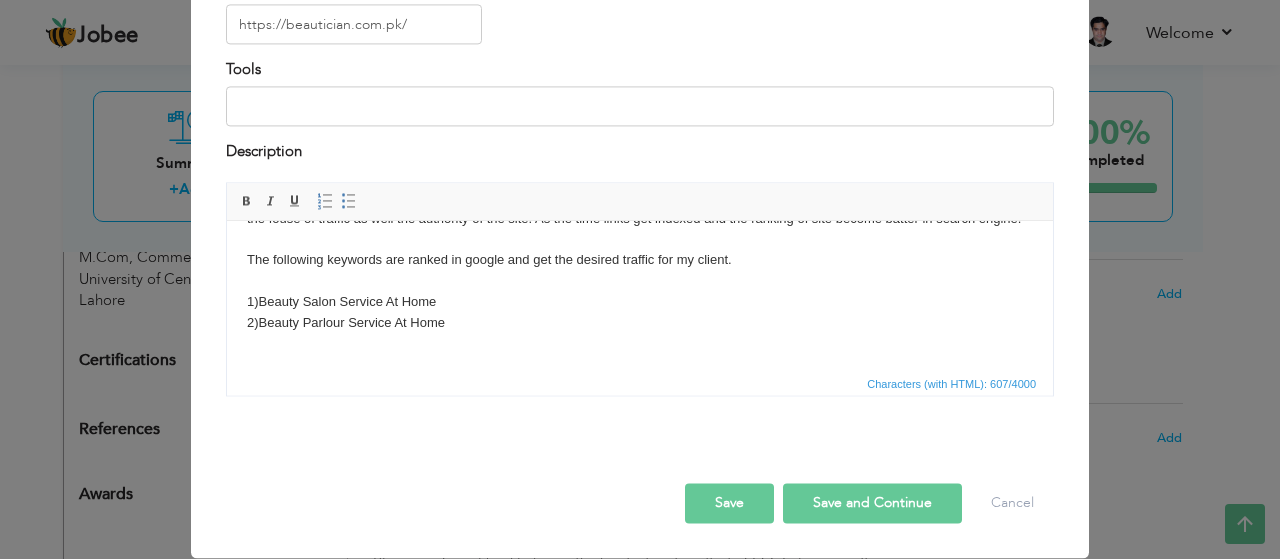 scroll, scrollTop: 75, scrollLeft: 0, axis: vertical 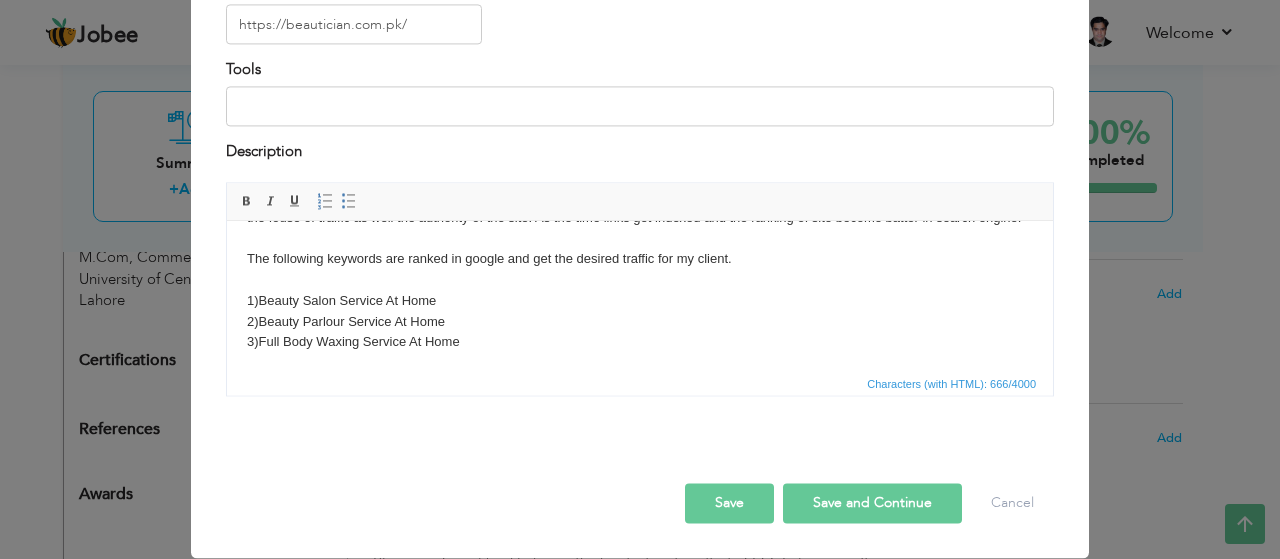 drag, startPoint x: 259, startPoint y: 359, endPoint x: 517, endPoint y: 634, distance: 377.07956 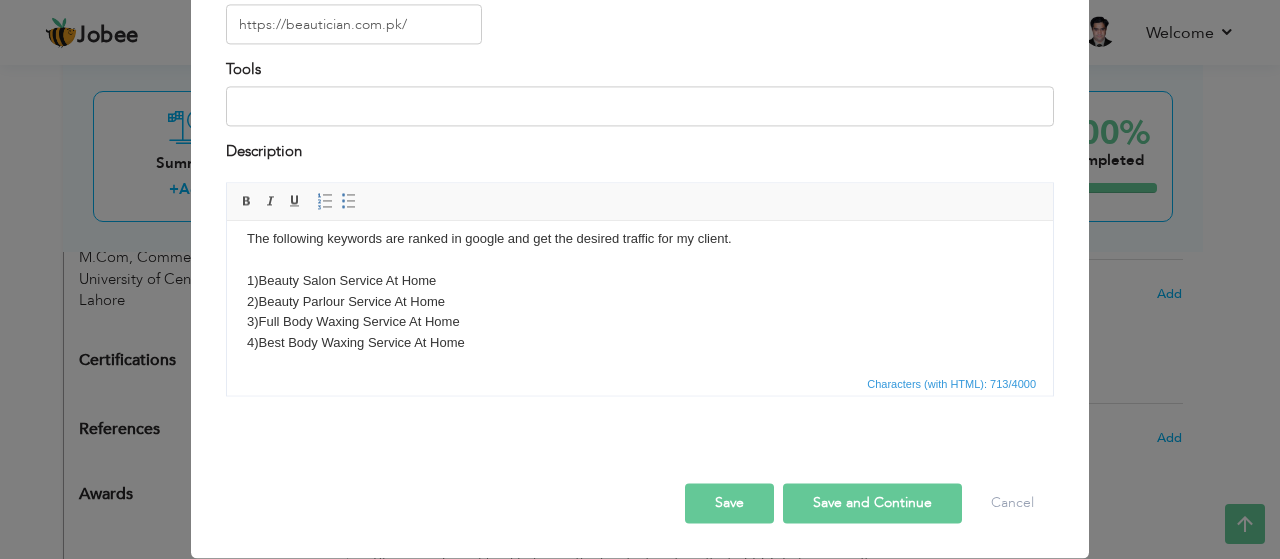 click on "Characters (with HTML): 713/4000" at bounding box center (640, 384) 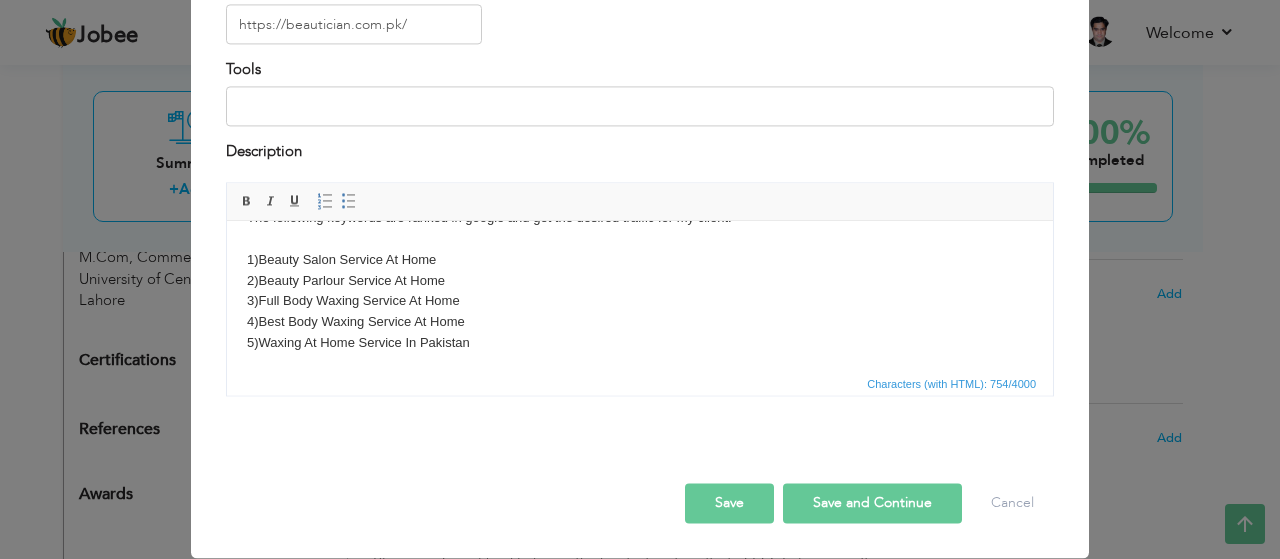 click on "Save and Continue" at bounding box center (872, 504) 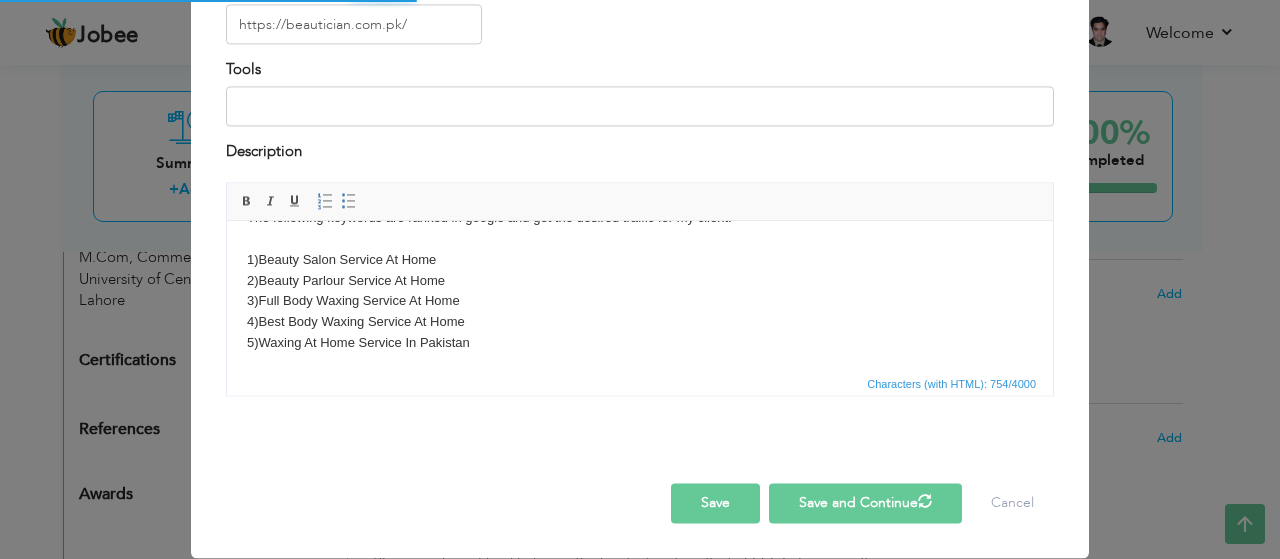 type 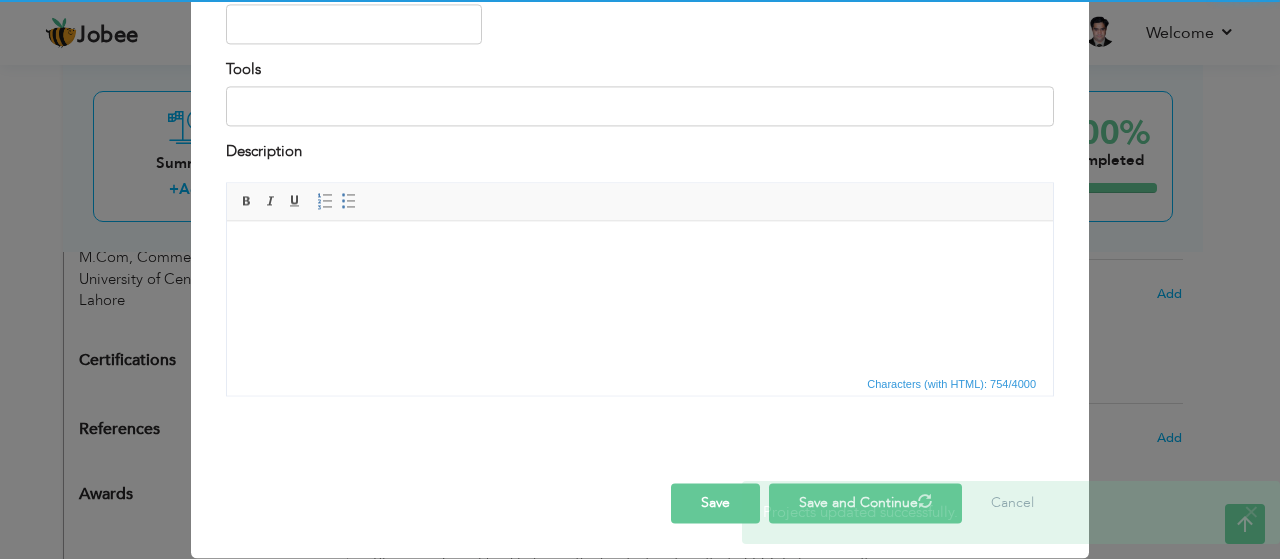 scroll, scrollTop: 0, scrollLeft: 0, axis: both 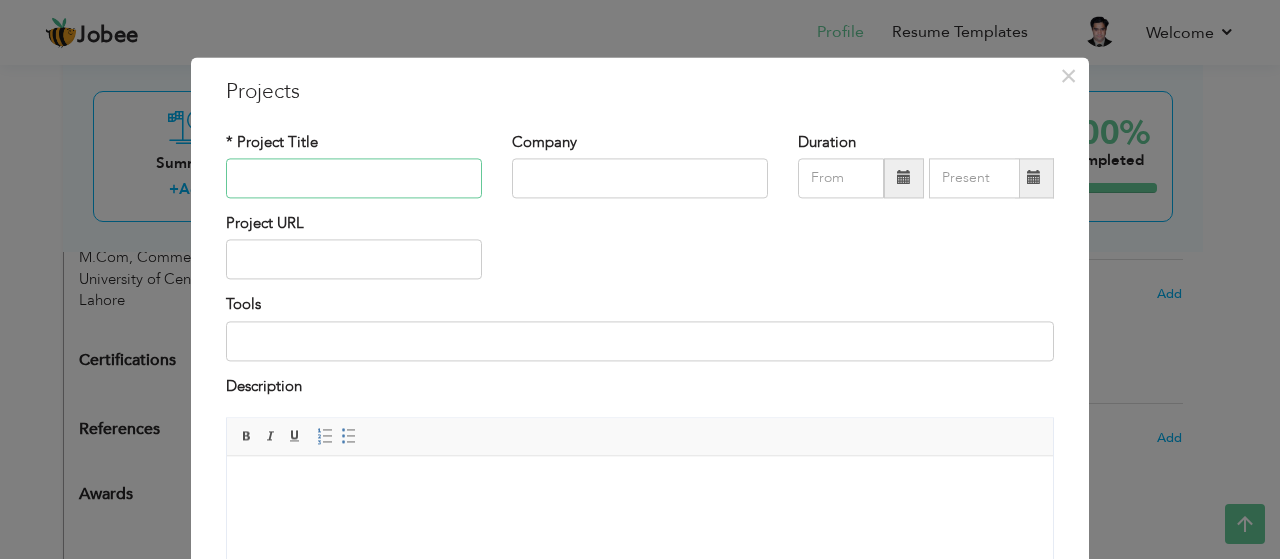 click at bounding box center [354, 178] 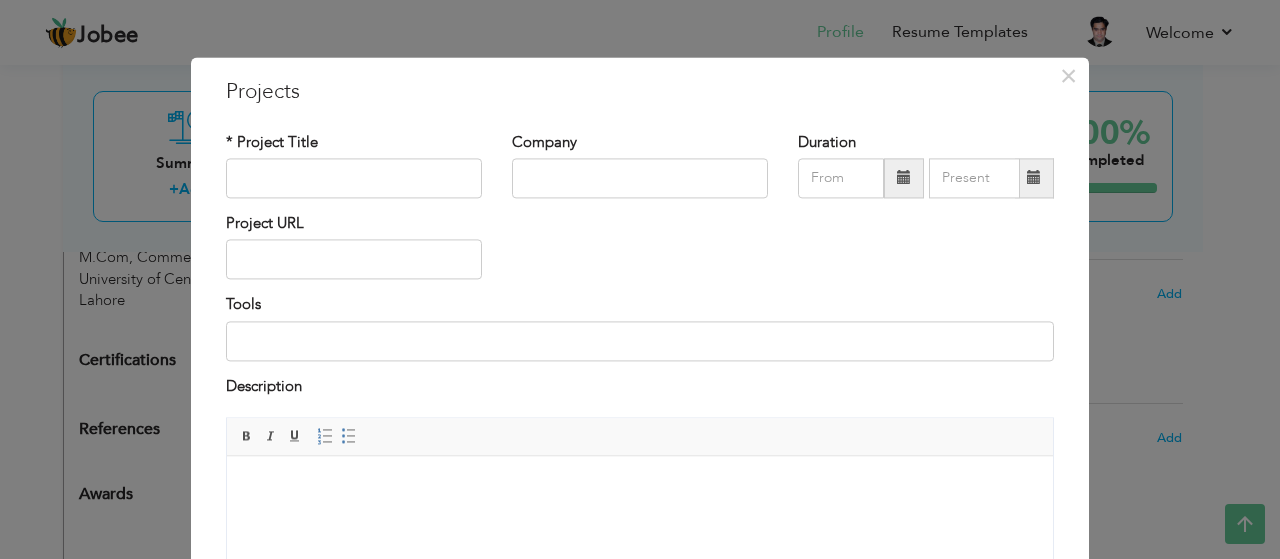 click on "×
Projects
* Project Title
Company
Duration Project URL Tools Description" at bounding box center (640, 279) 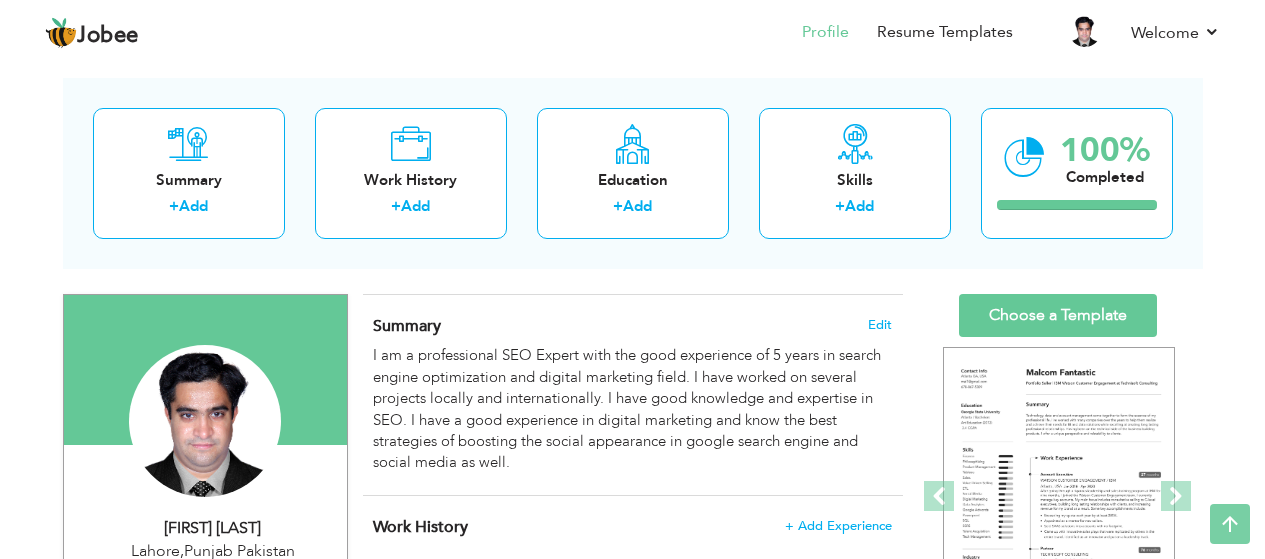 scroll, scrollTop: 0, scrollLeft: 0, axis: both 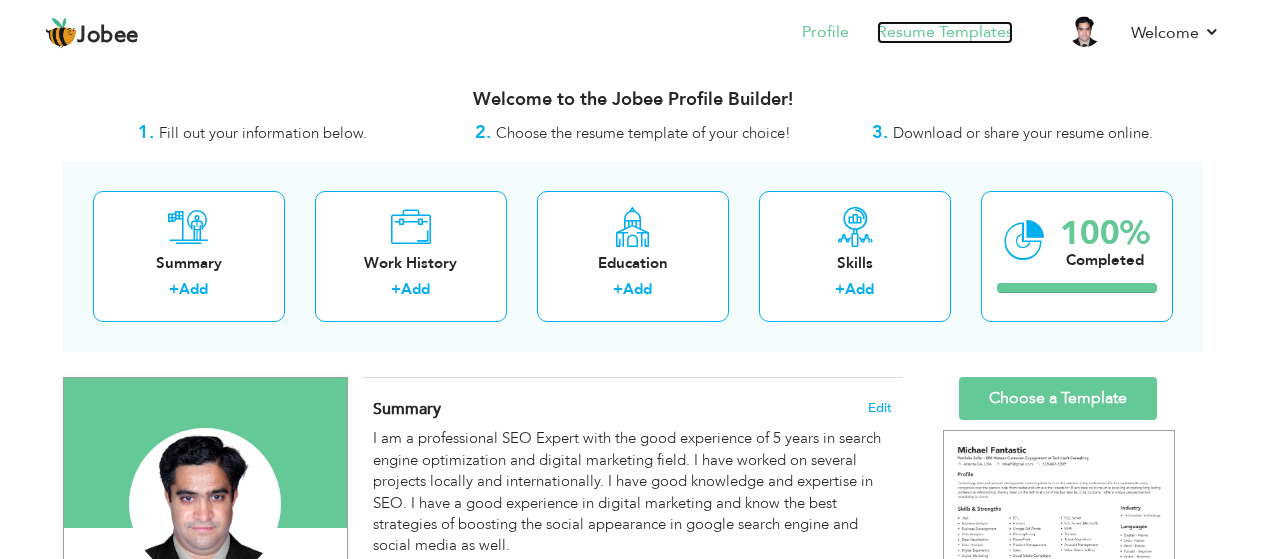 click on "Resume Templates" at bounding box center (945, 32) 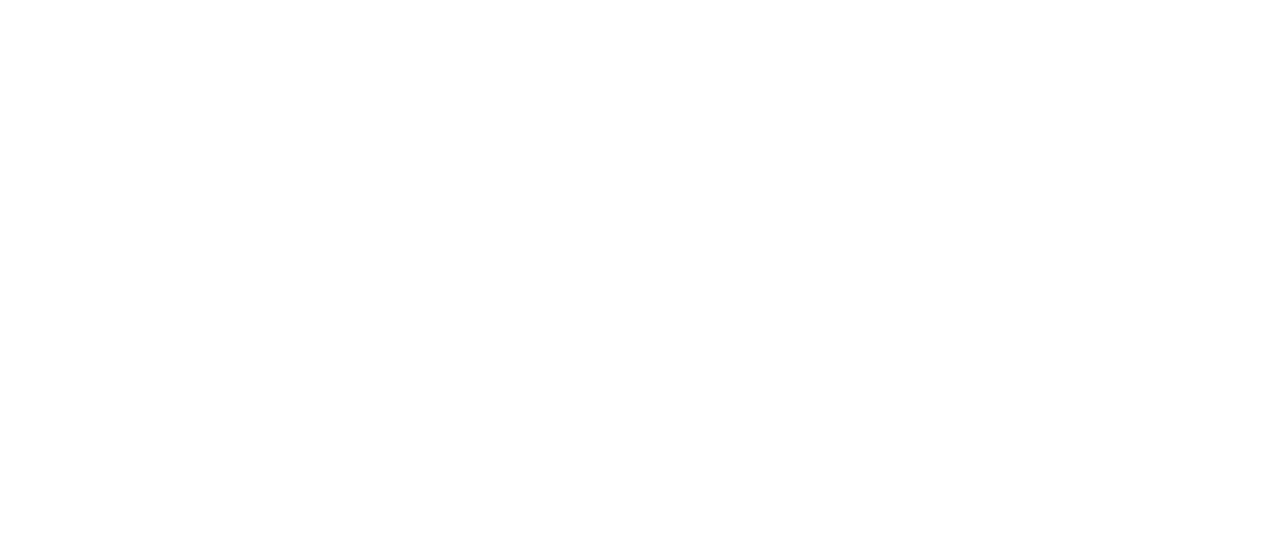 scroll, scrollTop: 0, scrollLeft: 0, axis: both 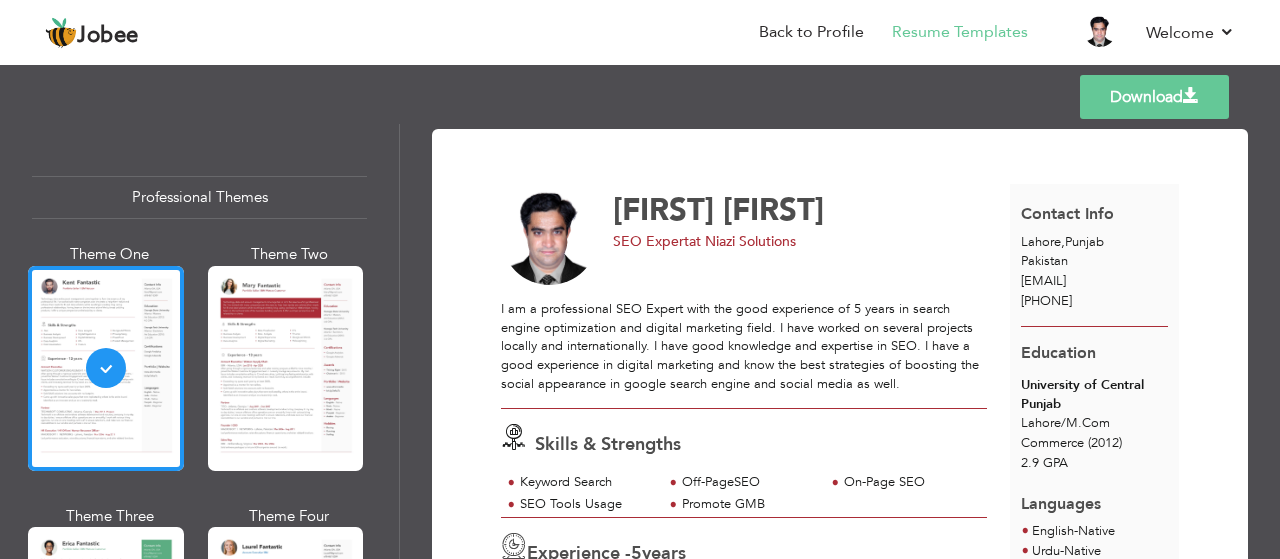 click at bounding box center (1191, 96) 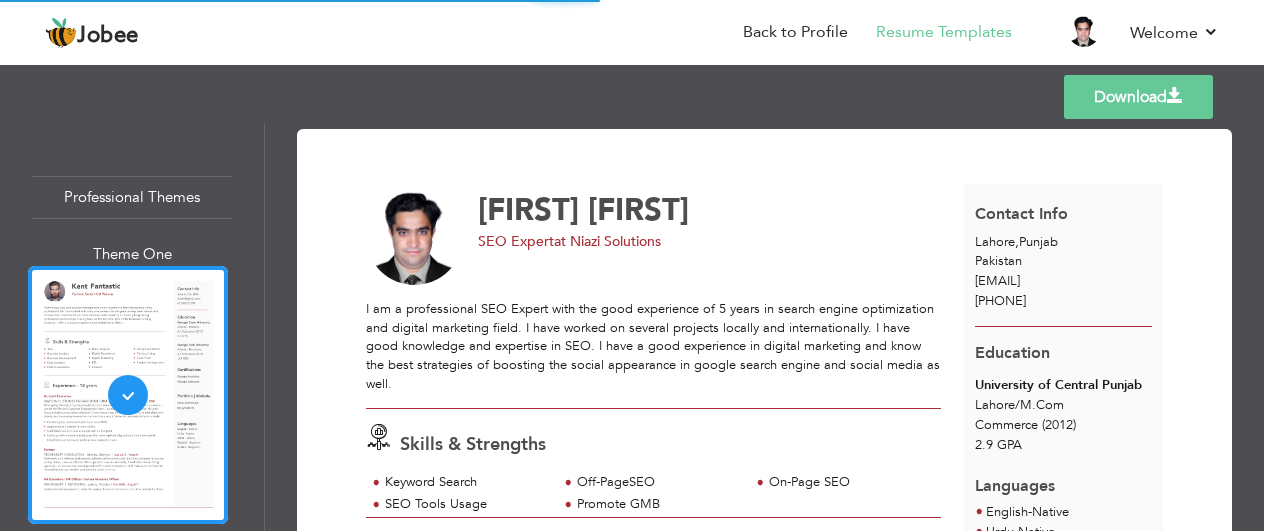 click on "Download" at bounding box center (1138, 97) 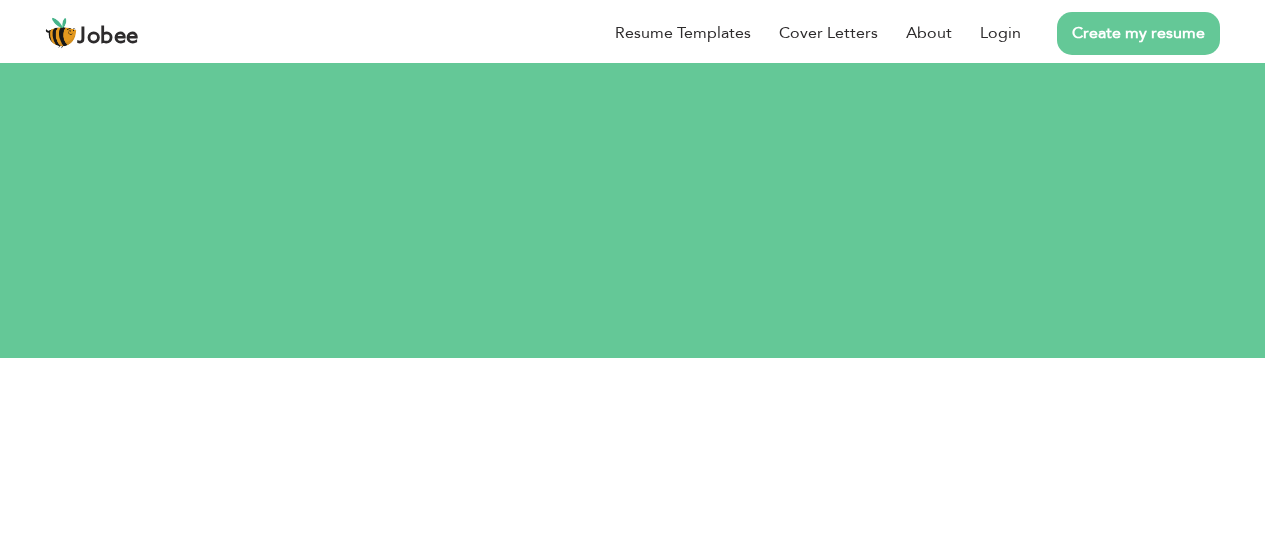 scroll, scrollTop: 0, scrollLeft: 0, axis: both 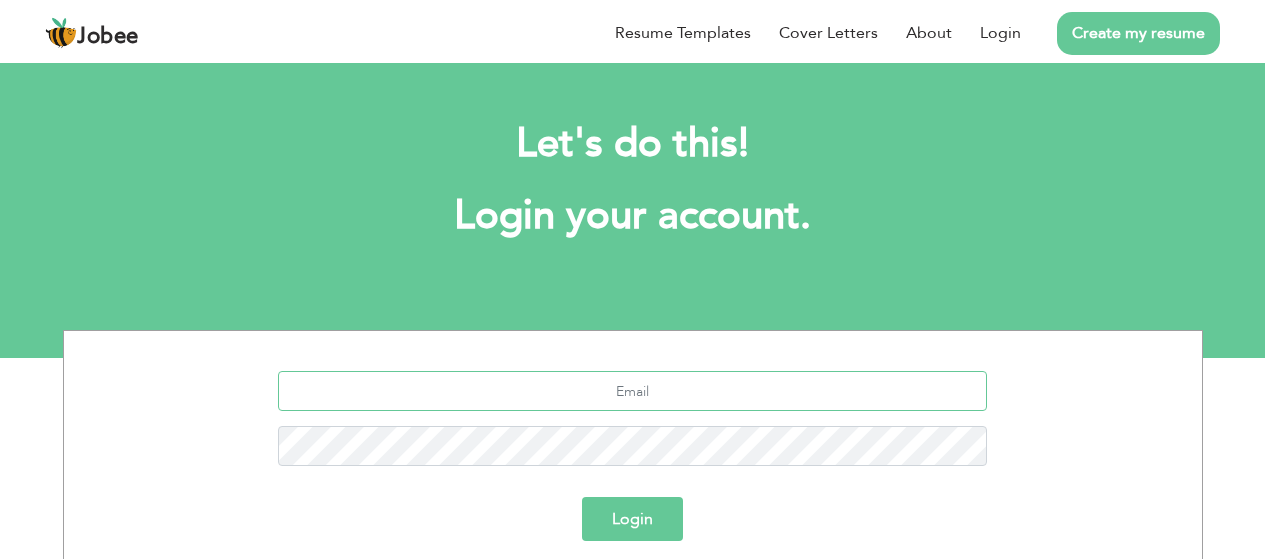 click at bounding box center [632, 391] 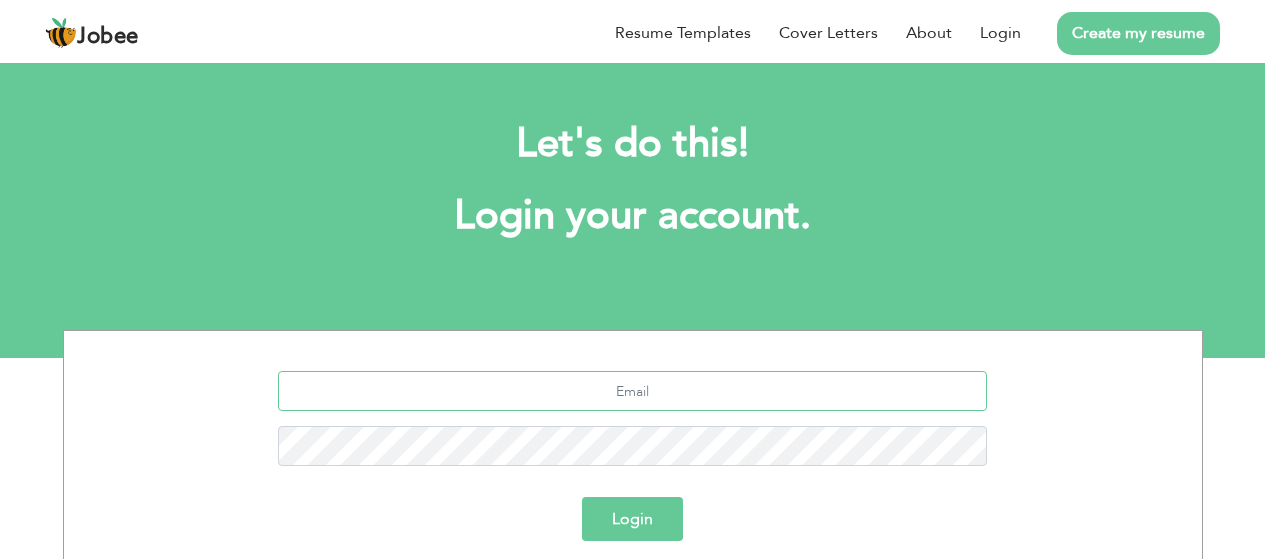 type on "[EMAIL]" 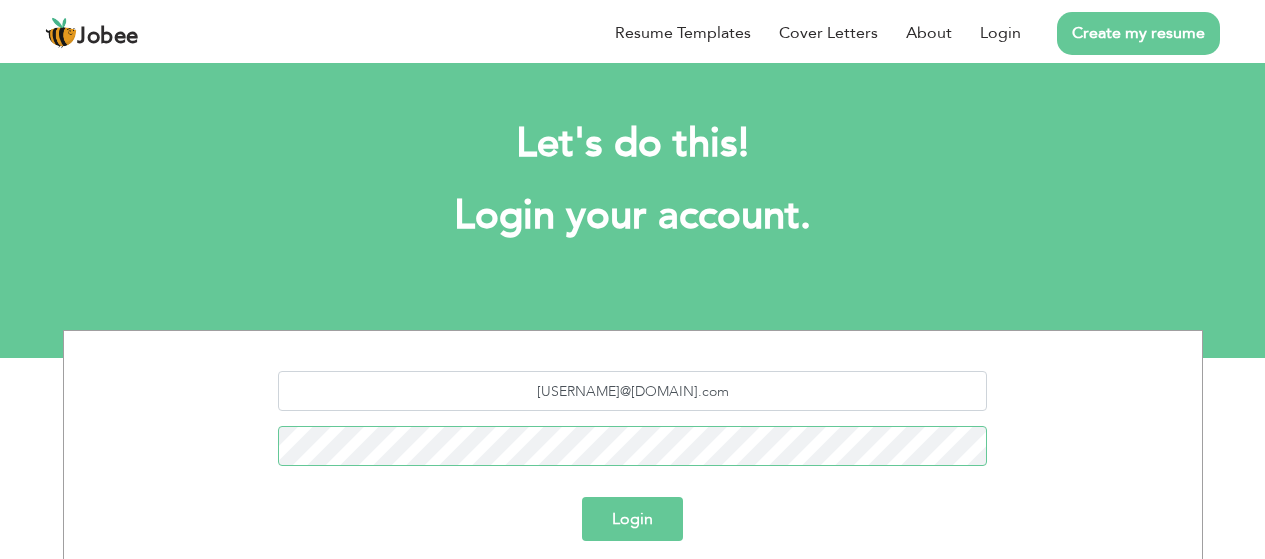 click on "Login" at bounding box center (632, 519) 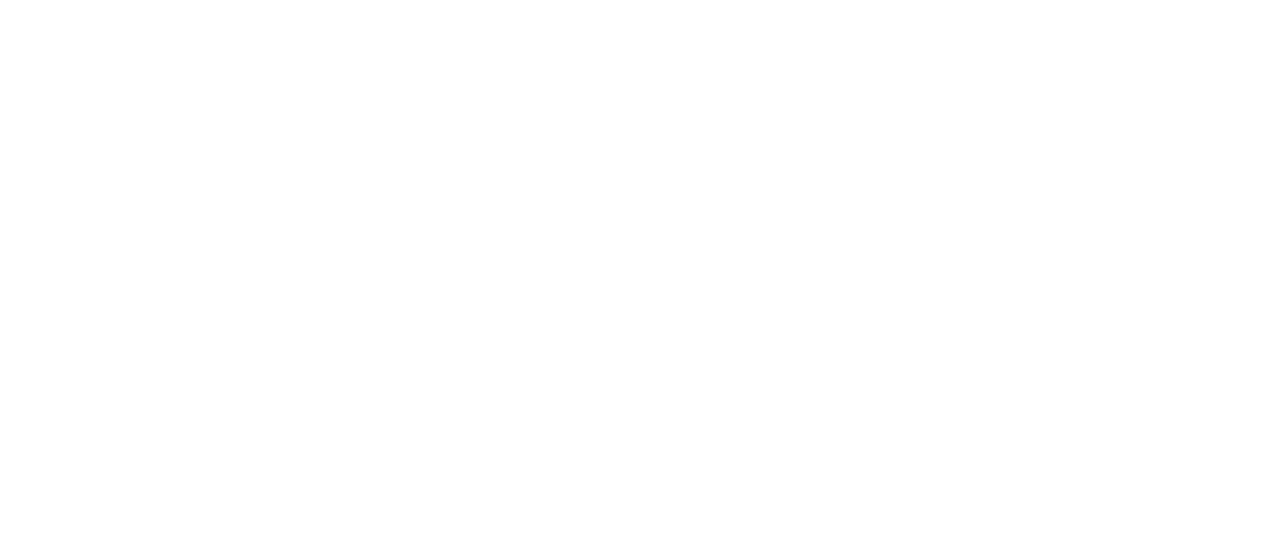 scroll, scrollTop: 0, scrollLeft: 0, axis: both 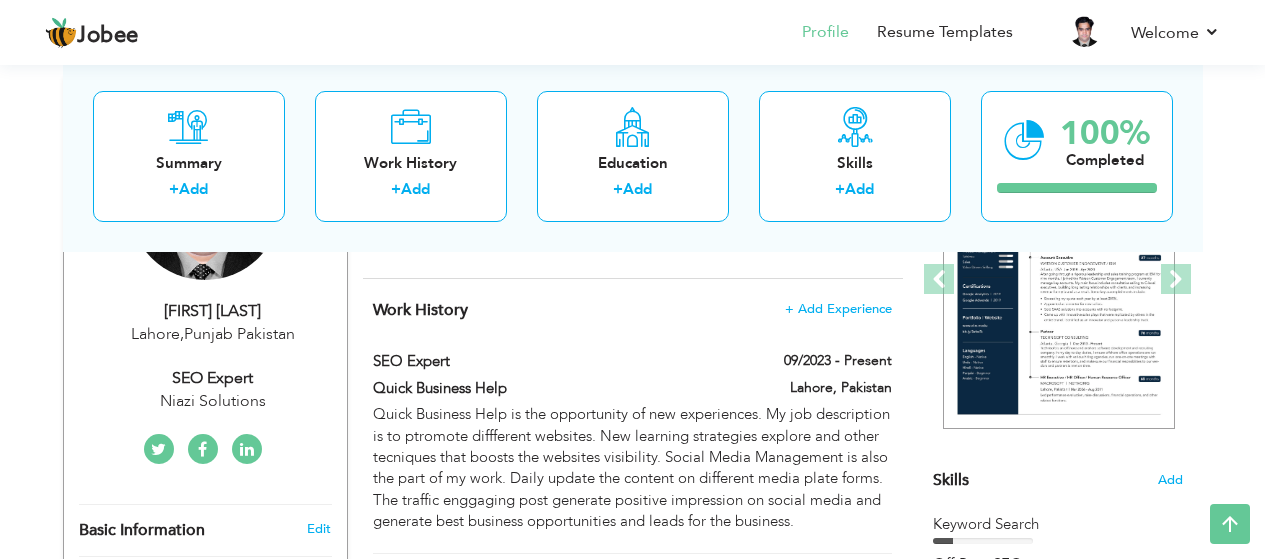 click on "Niazi Solutions" at bounding box center [213, 401] 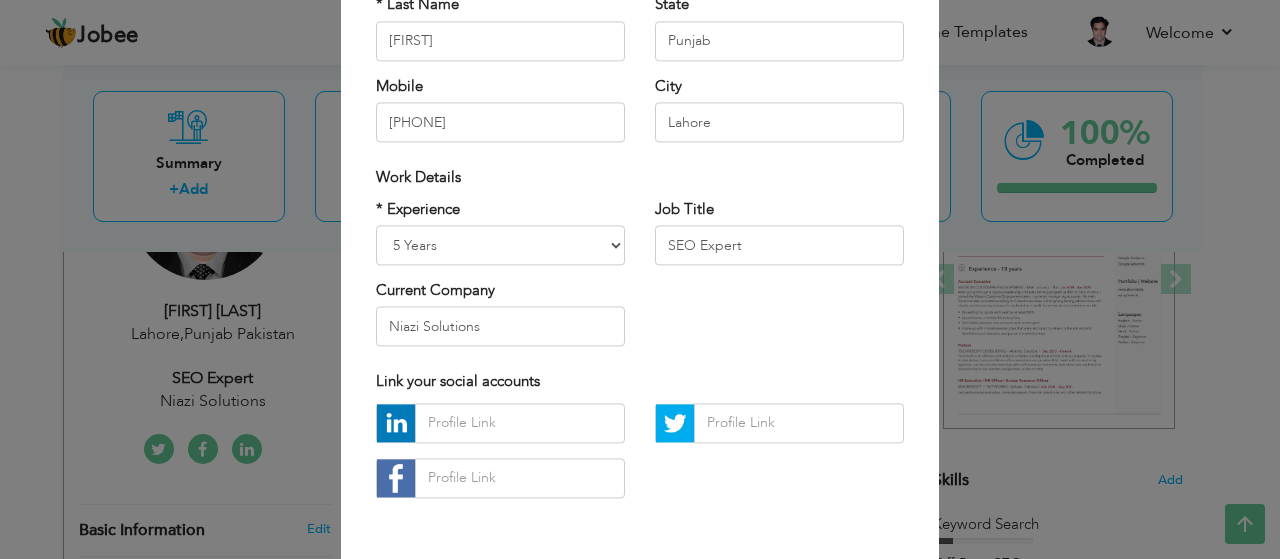 scroll, scrollTop: 300, scrollLeft: 0, axis: vertical 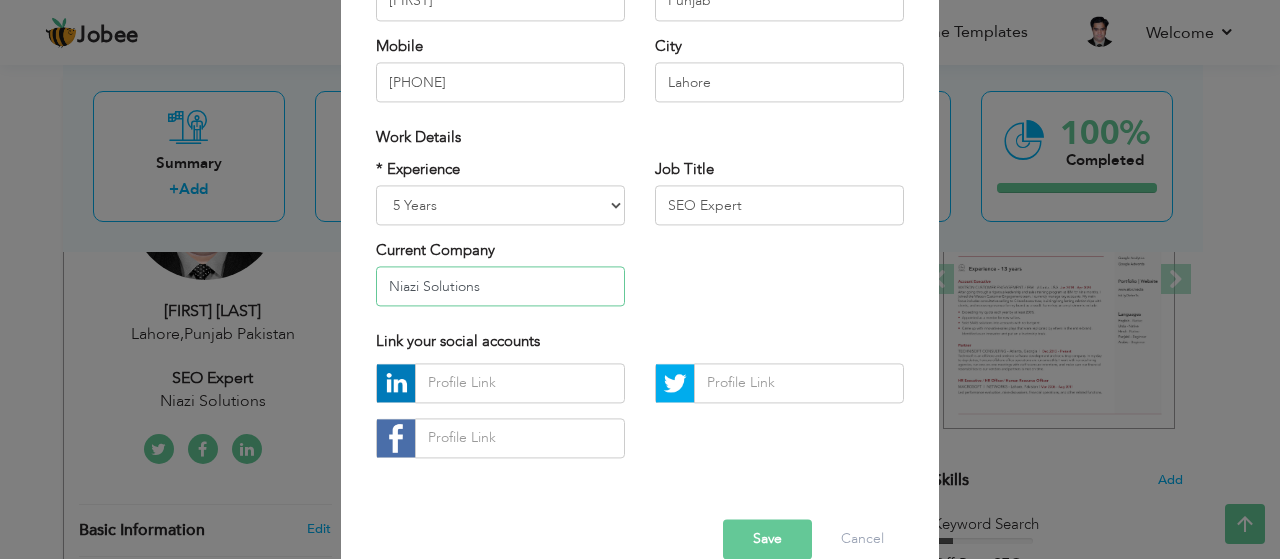 click on "Niazi Solutions" at bounding box center (500, 287) 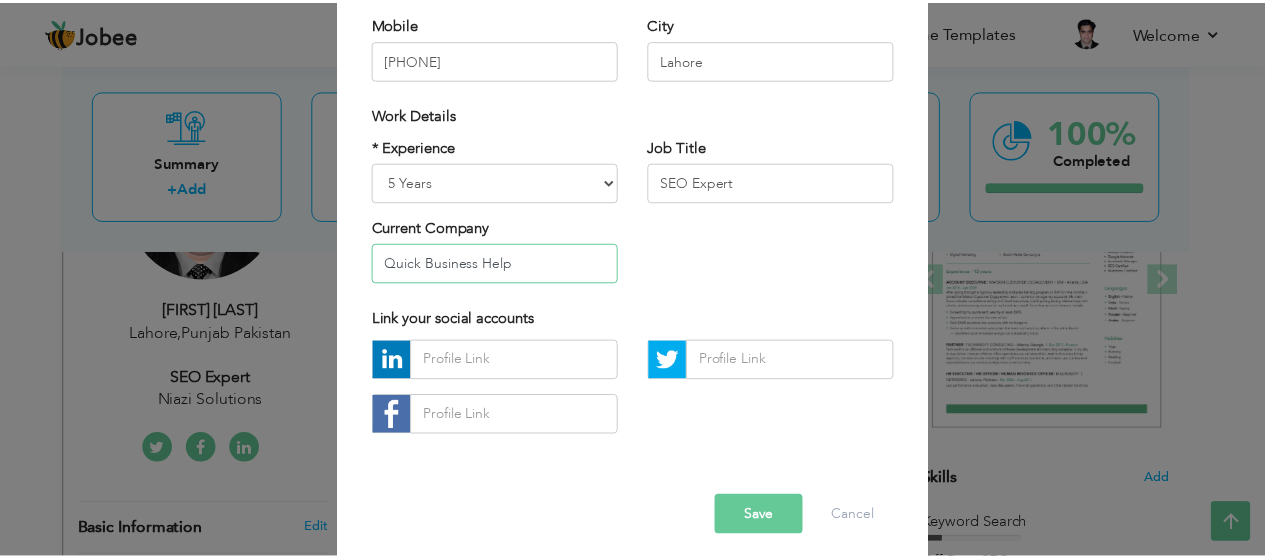 scroll, scrollTop: 335, scrollLeft: 0, axis: vertical 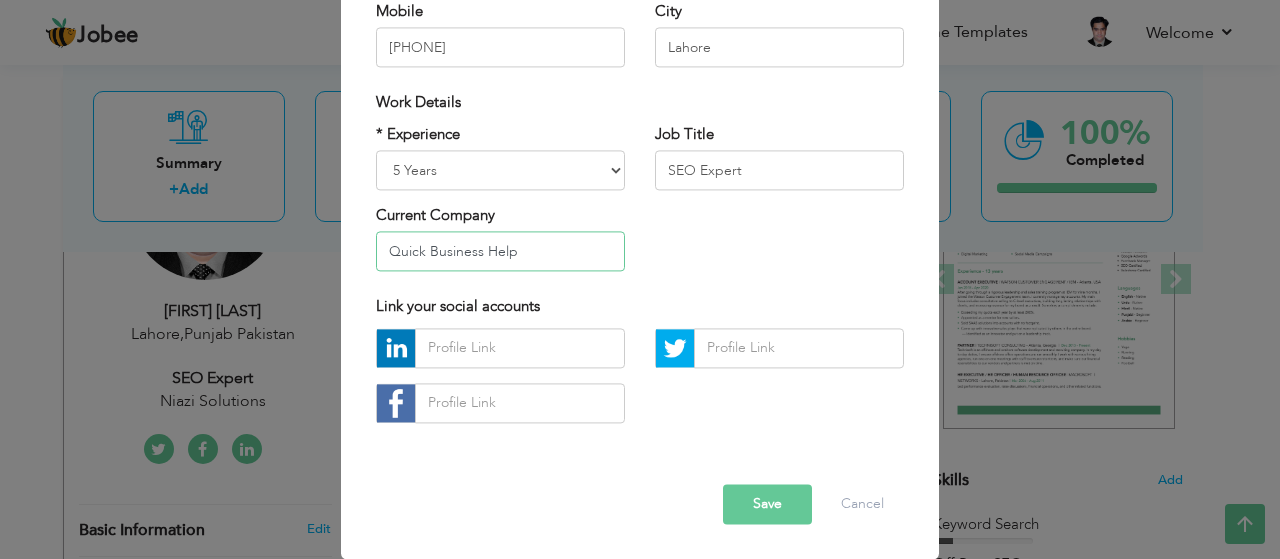 type on "Quick Business Help" 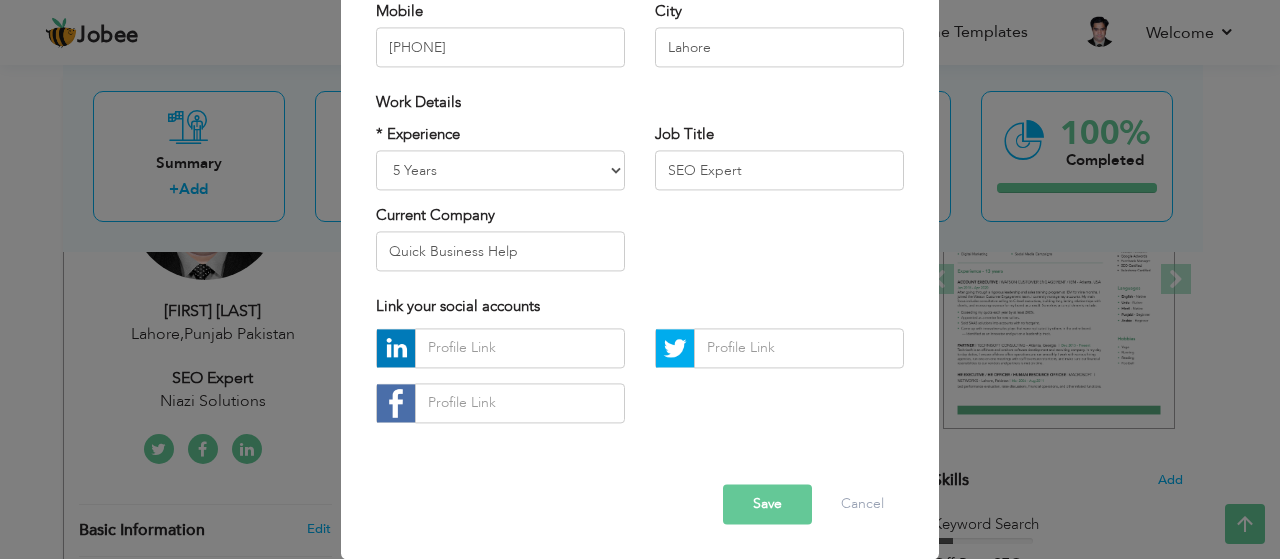 click on "Save" at bounding box center (767, 504) 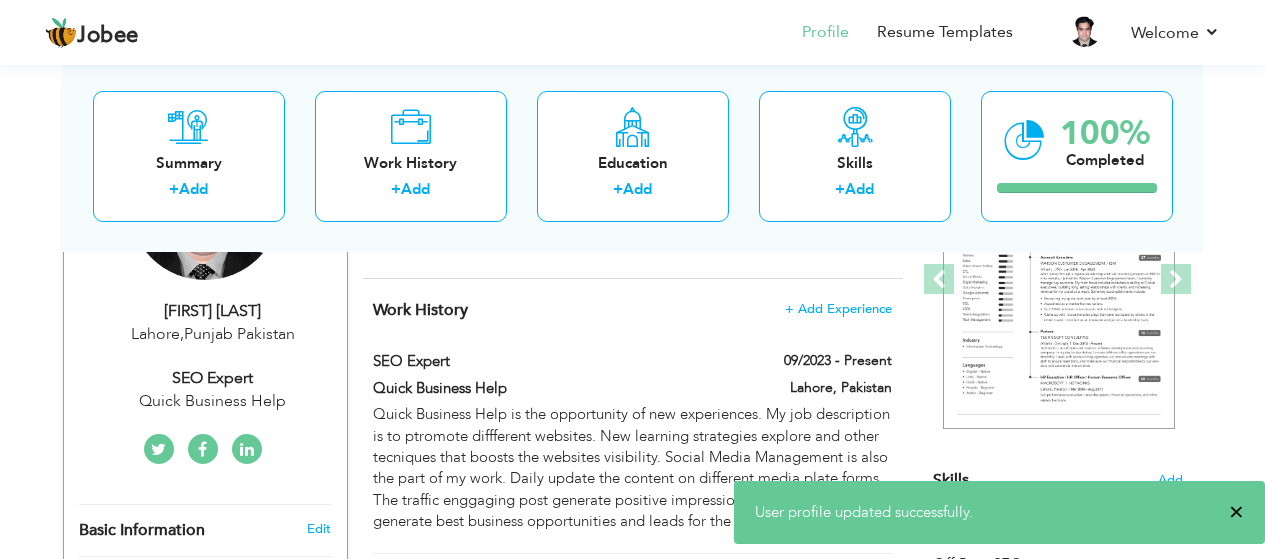 click on "×" at bounding box center (1236, 512) 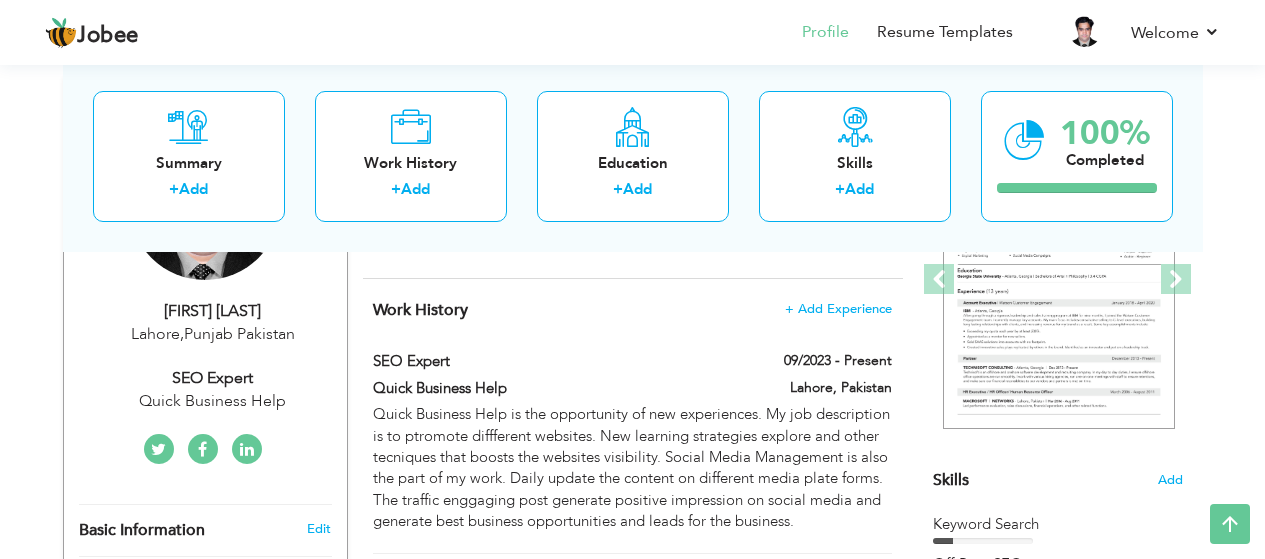 scroll, scrollTop: 0, scrollLeft: 0, axis: both 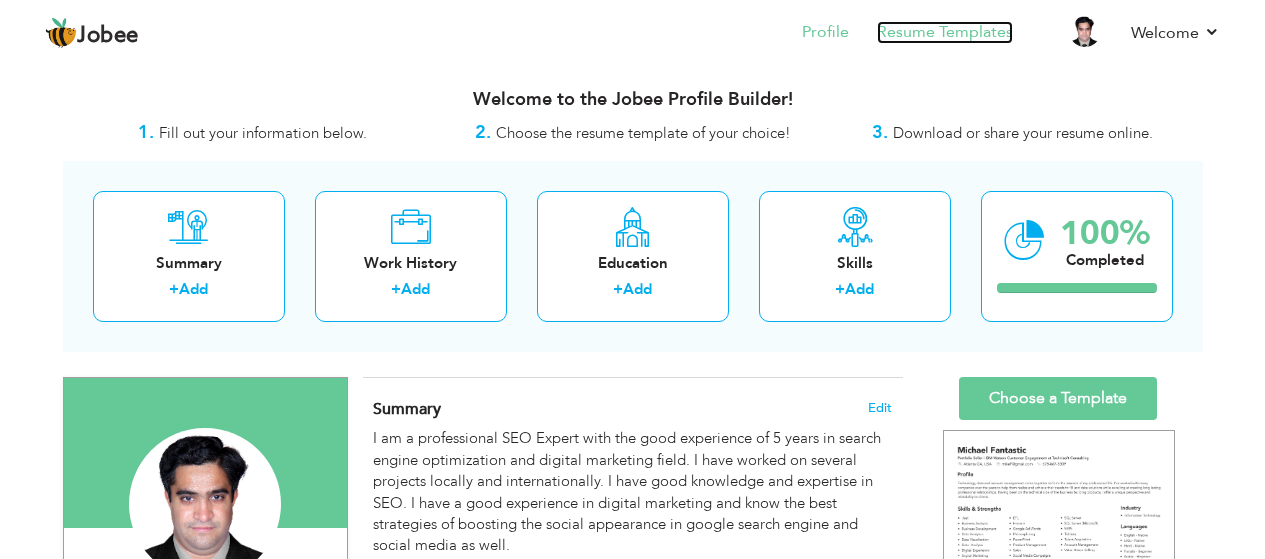 click on "Resume Templates" at bounding box center (945, 32) 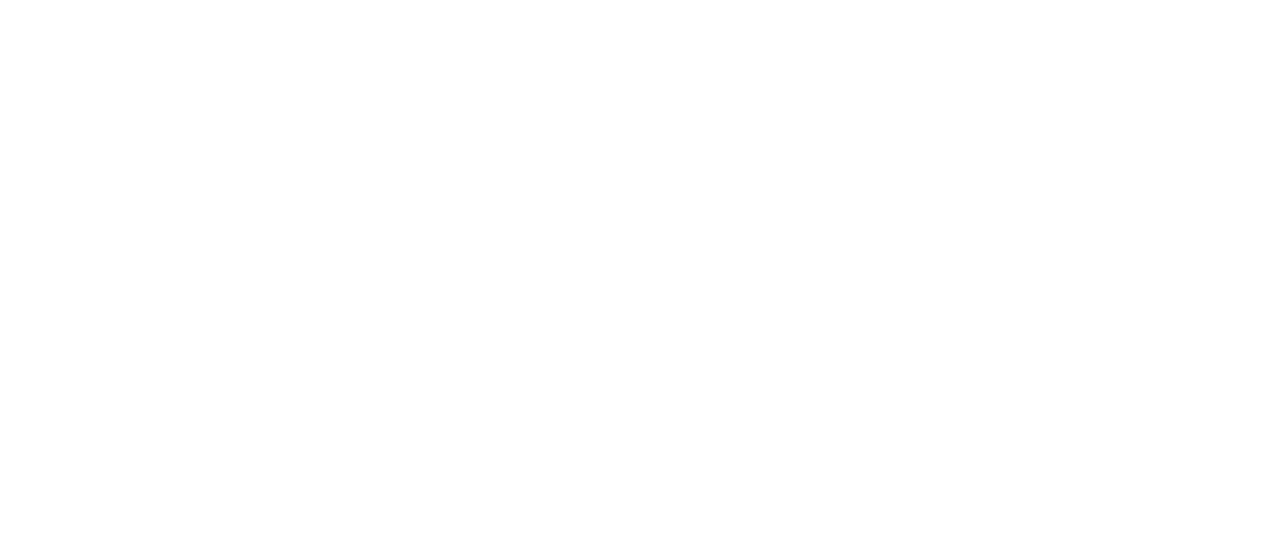 scroll, scrollTop: 0, scrollLeft: 0, axis: both 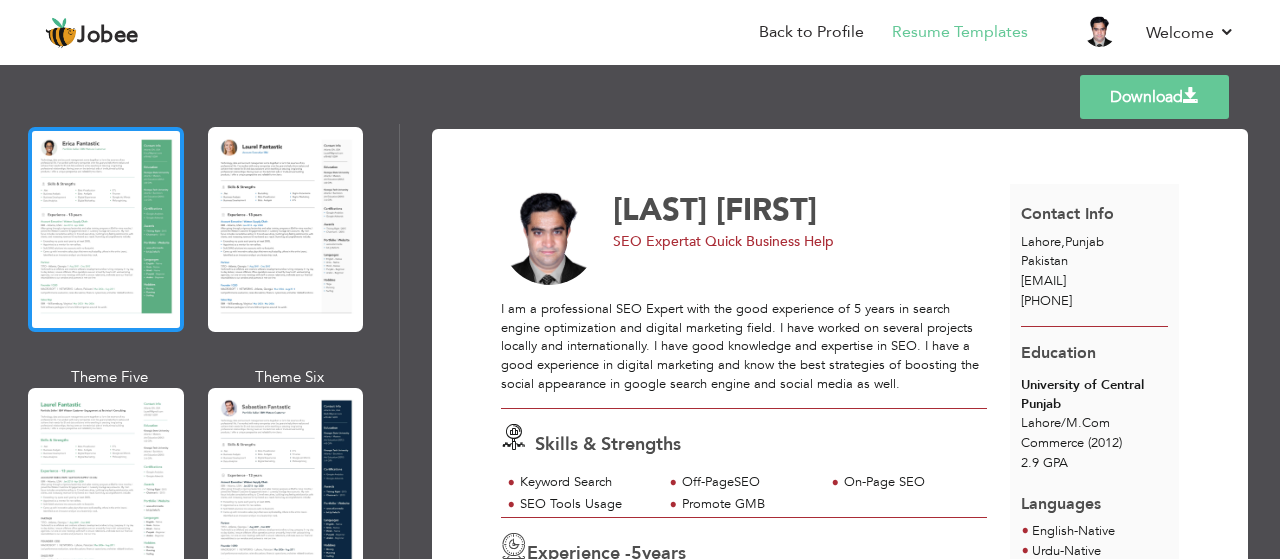 click at bounding box center [106, 229] 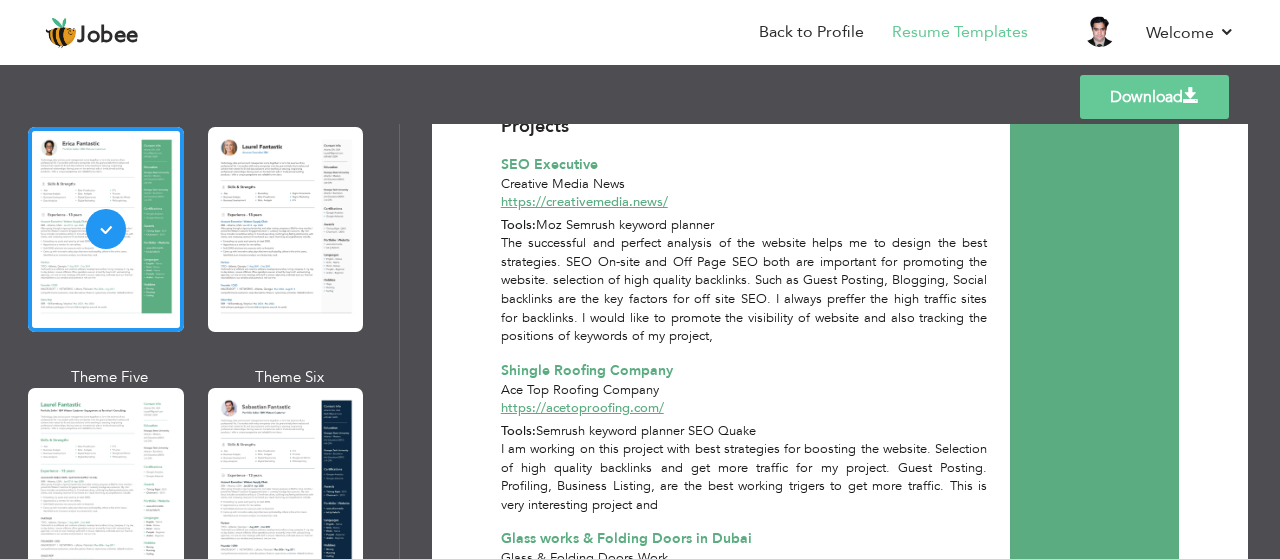 scroll, scrollTop: 900, scrollLeft: 0, axis: vertical 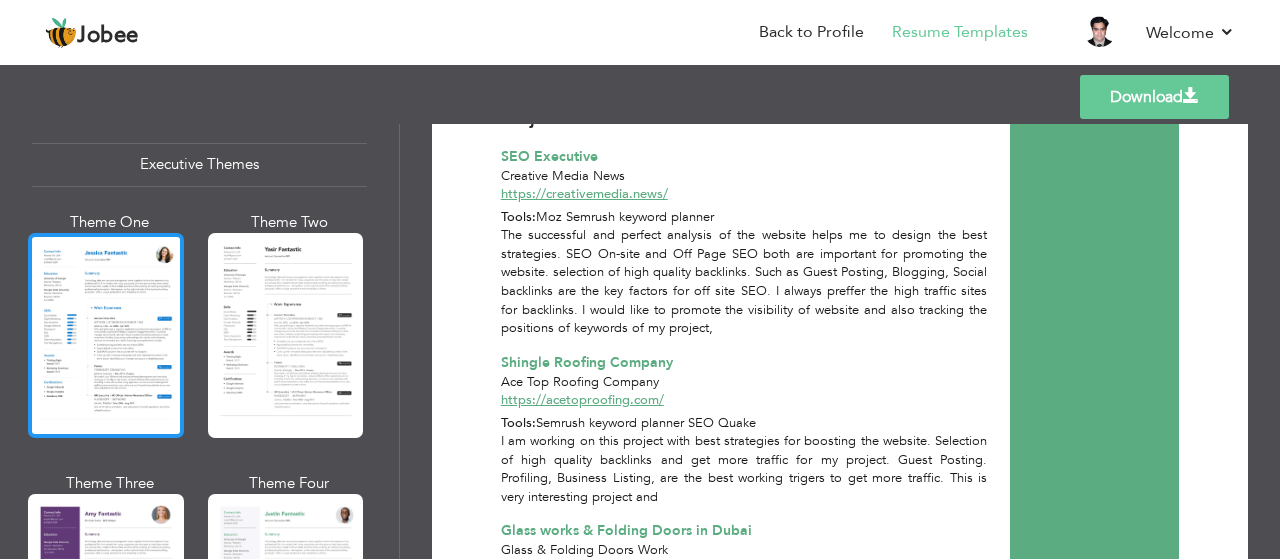 click at bounding box center (106, 335) 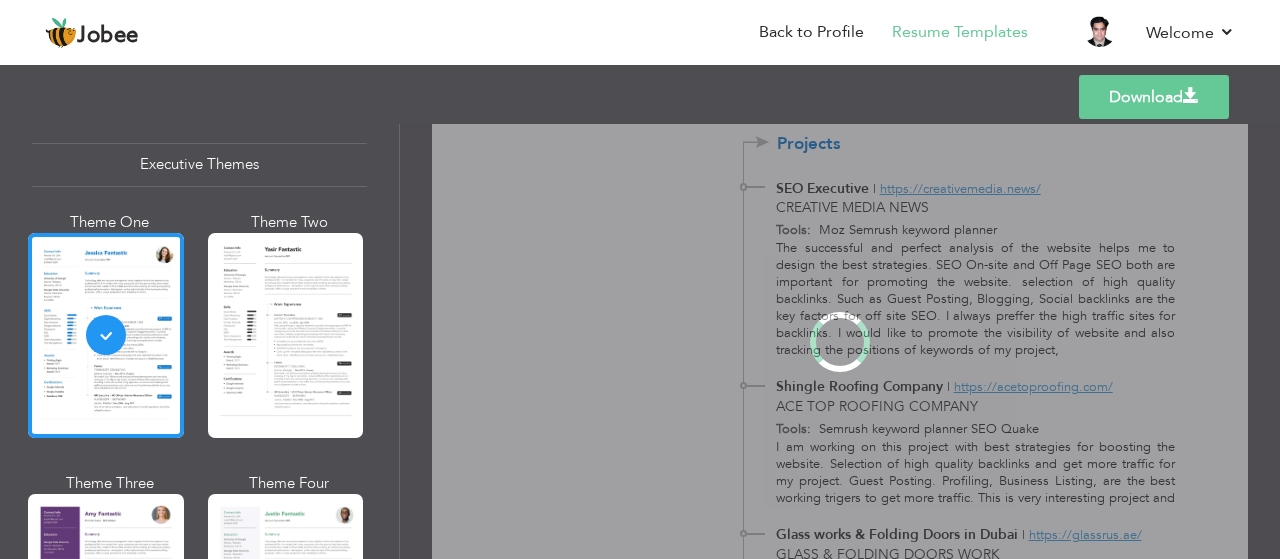 scroll, scrollTop: 0, scrollLeft: 0, axis: both 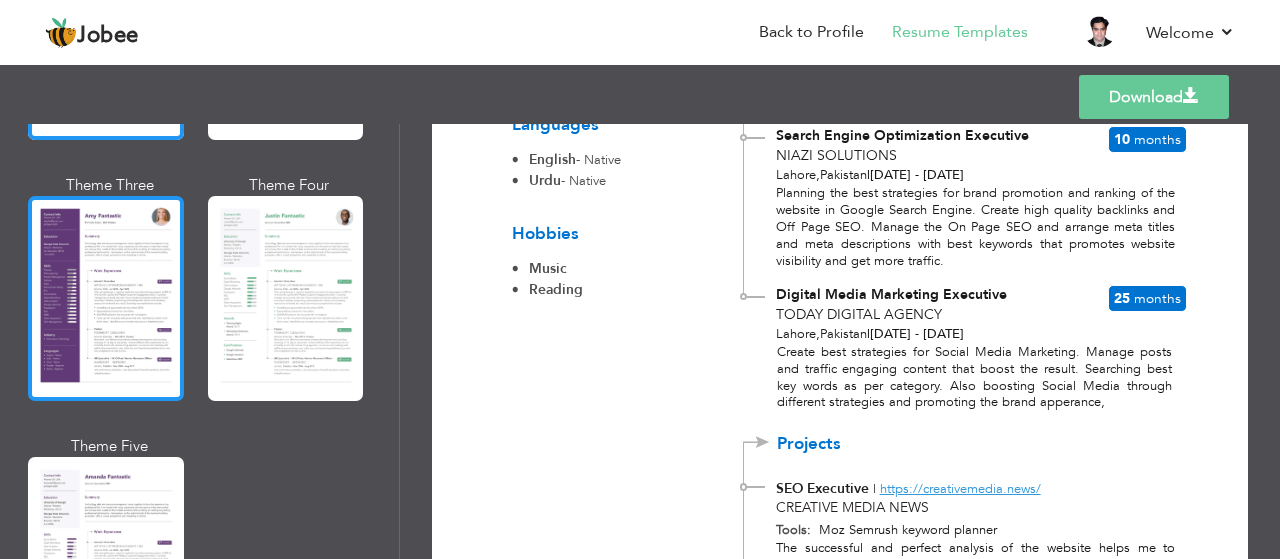 click at bounding box center [106, 298] 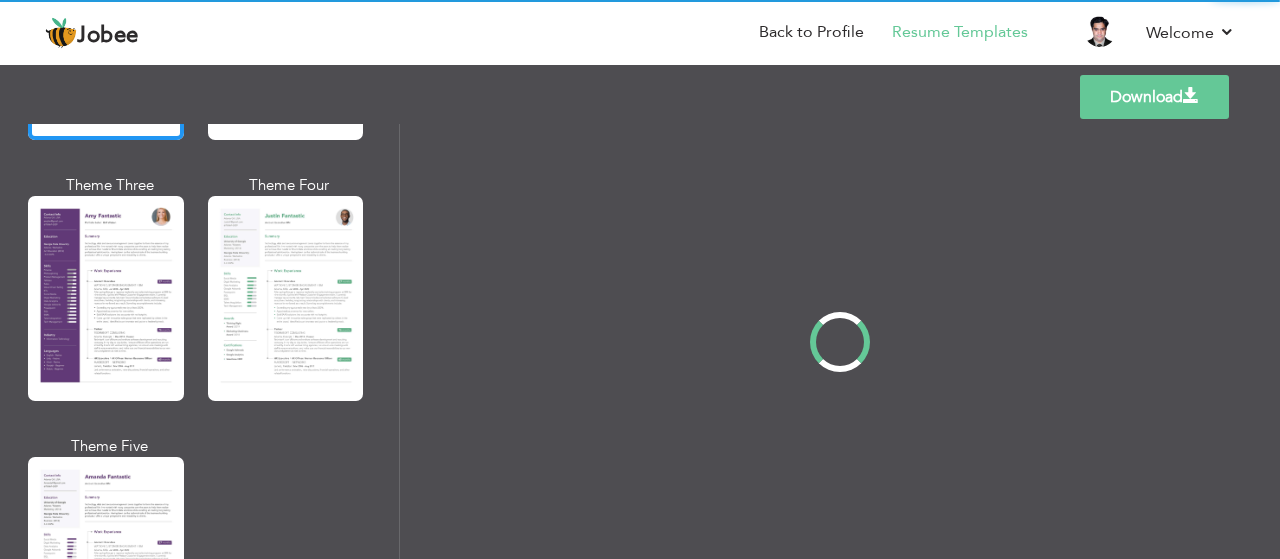 scroll, scrollTop: 0, scrollLeft: 0, axis: both 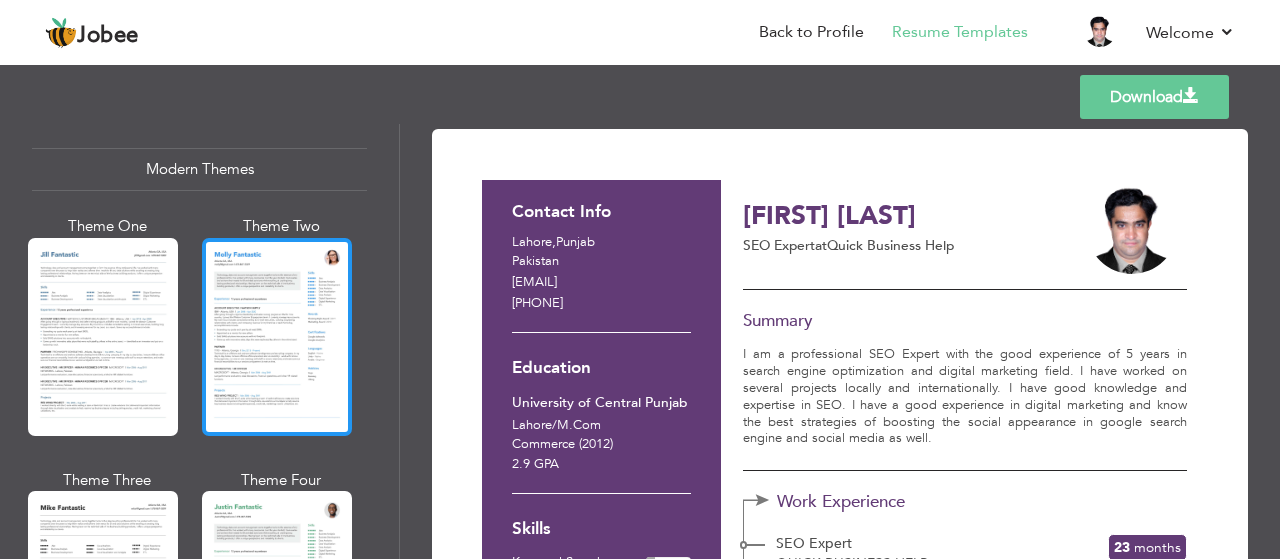 click at bounding box center (277, 337) 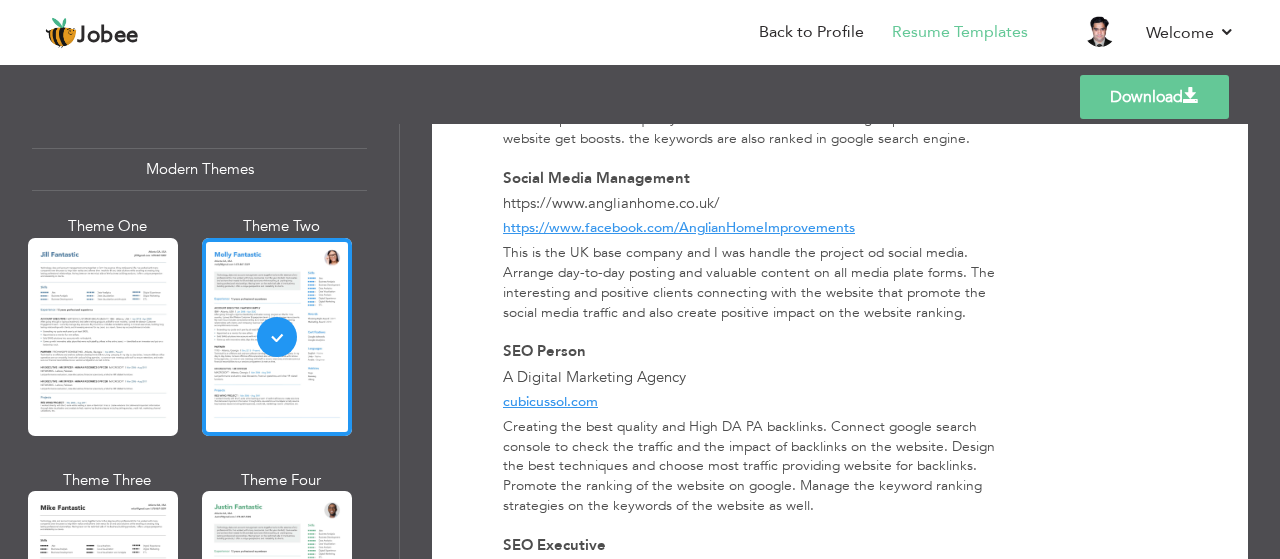scroll, scrollTop: 1800, scrollLeft: 0, axis: vertical 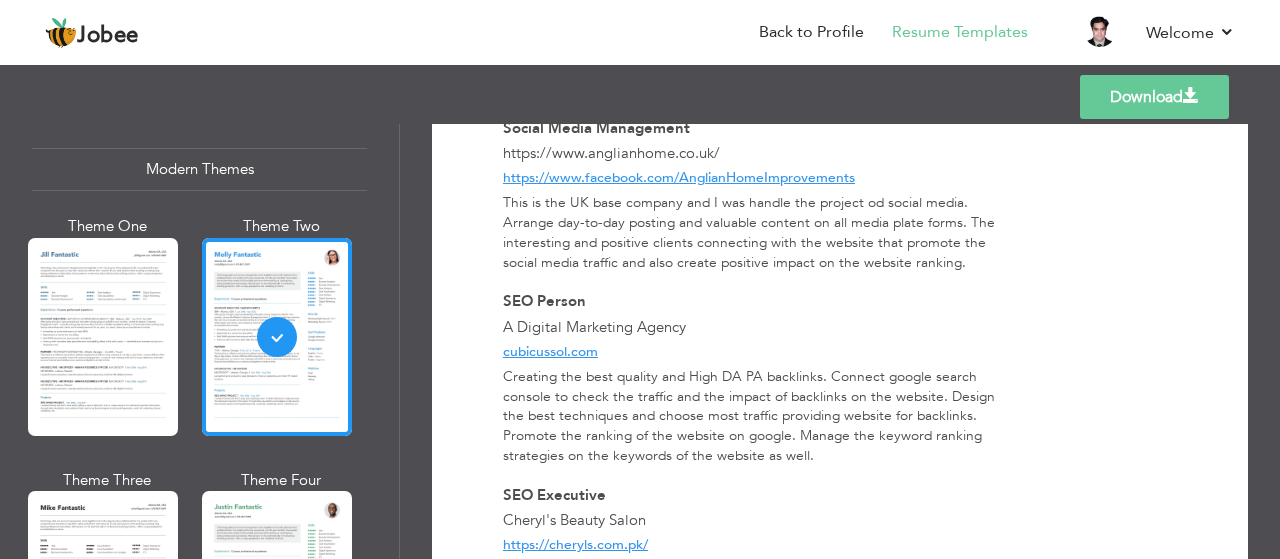 click on "Download" at bounding box center (1154, 97) 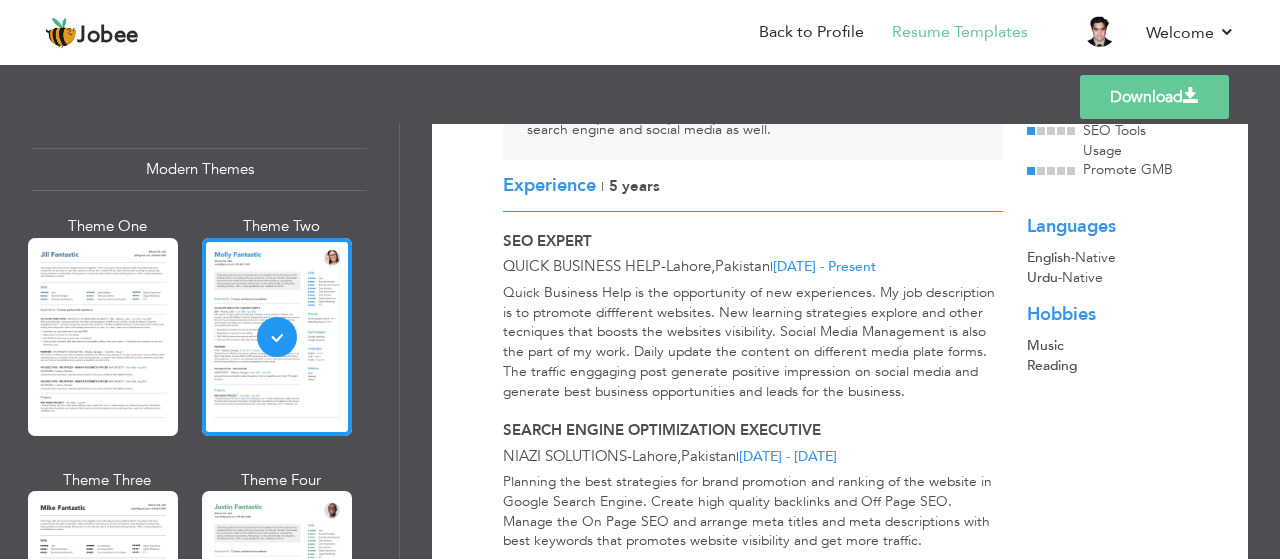 scroll, scrollTop: 0, scrollLeft: 0, axis: both 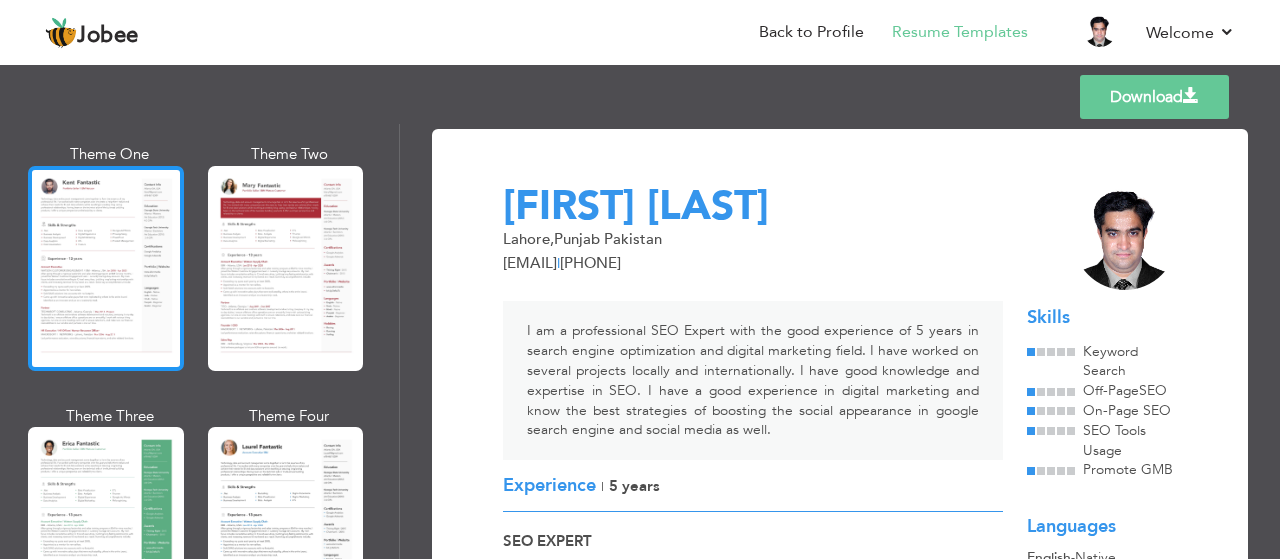 click at bounding box center [106, 268] 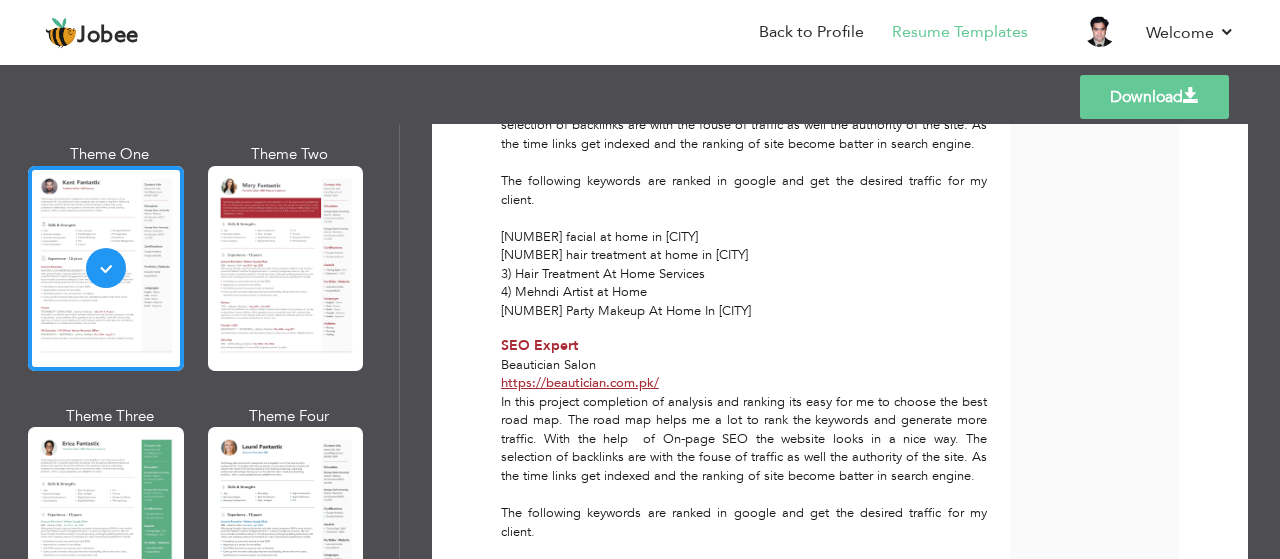 scroll, scrollTop: 2013, scrollLeft: 0, axis: vertical 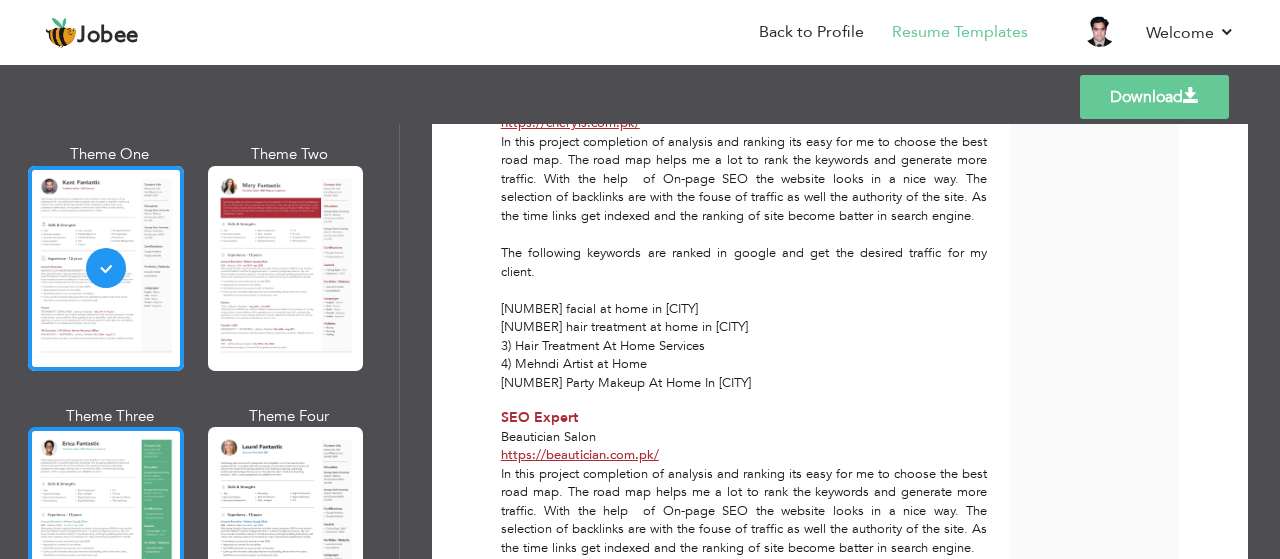 click at bounding box center (106, 529) 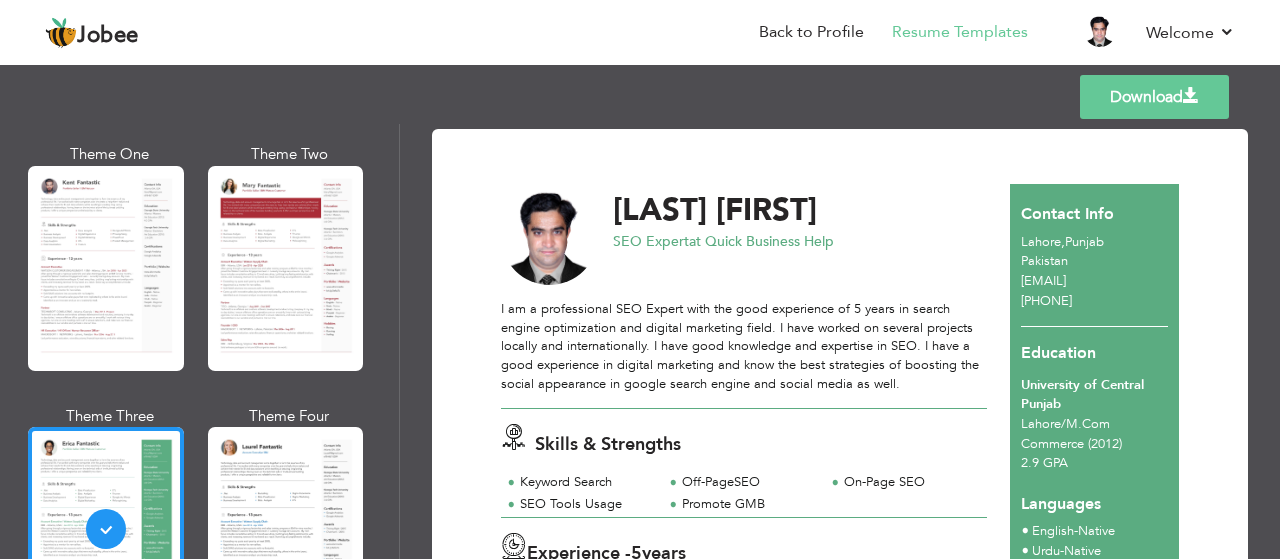 click on "Templates
Download" at bounding box center [640, 97] 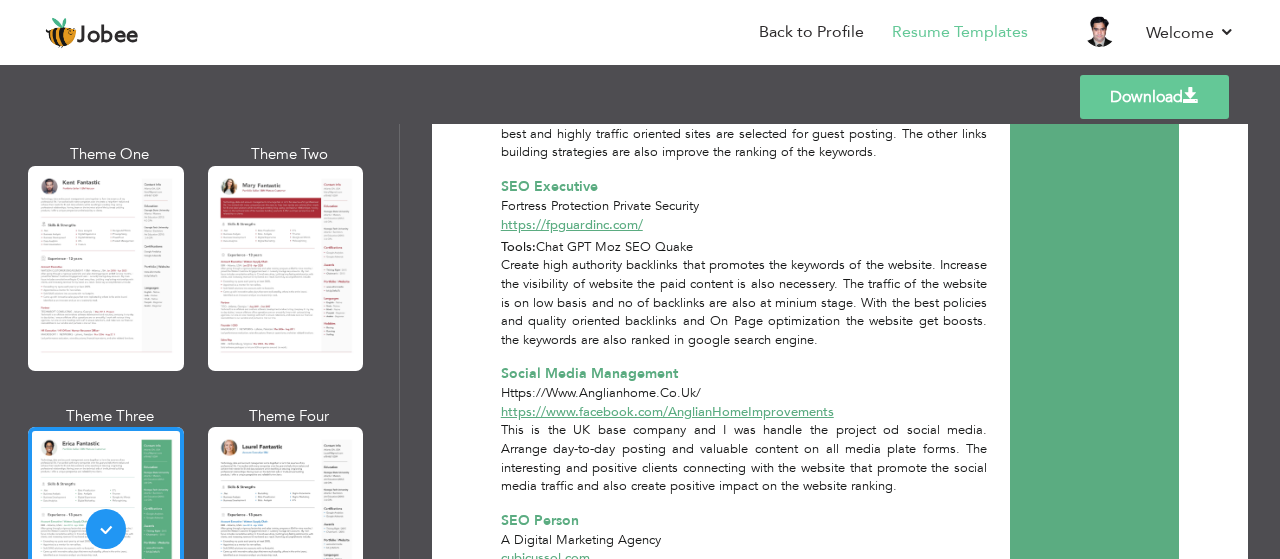 scroll, scrollTop: 913, scrollLeft: 0, axis: vertical 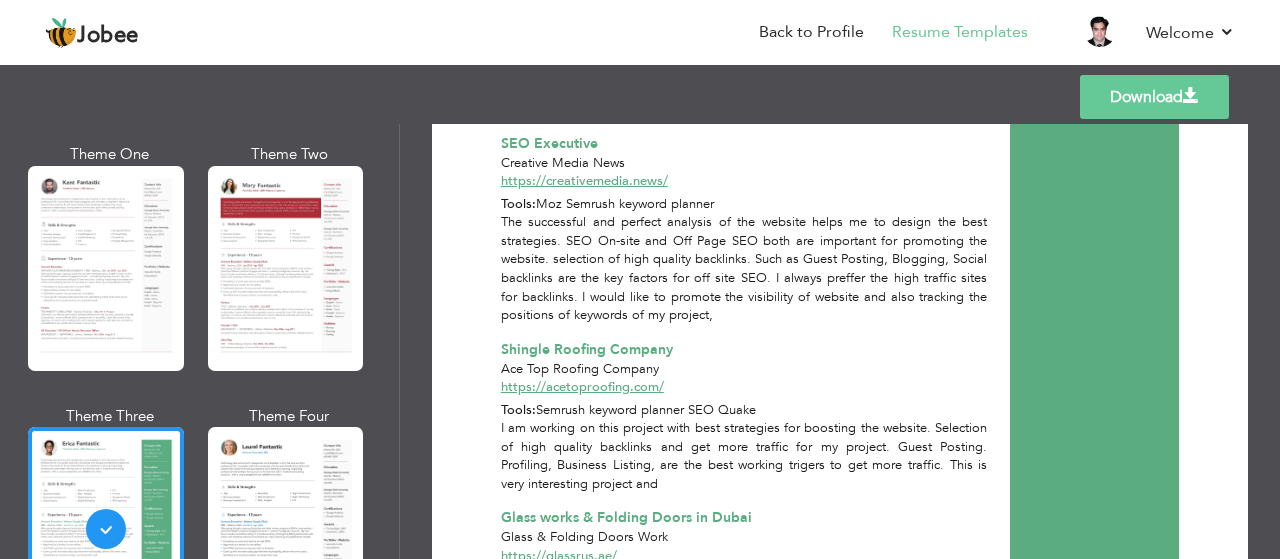 click on "Download" at bounding box center (1154, 97) 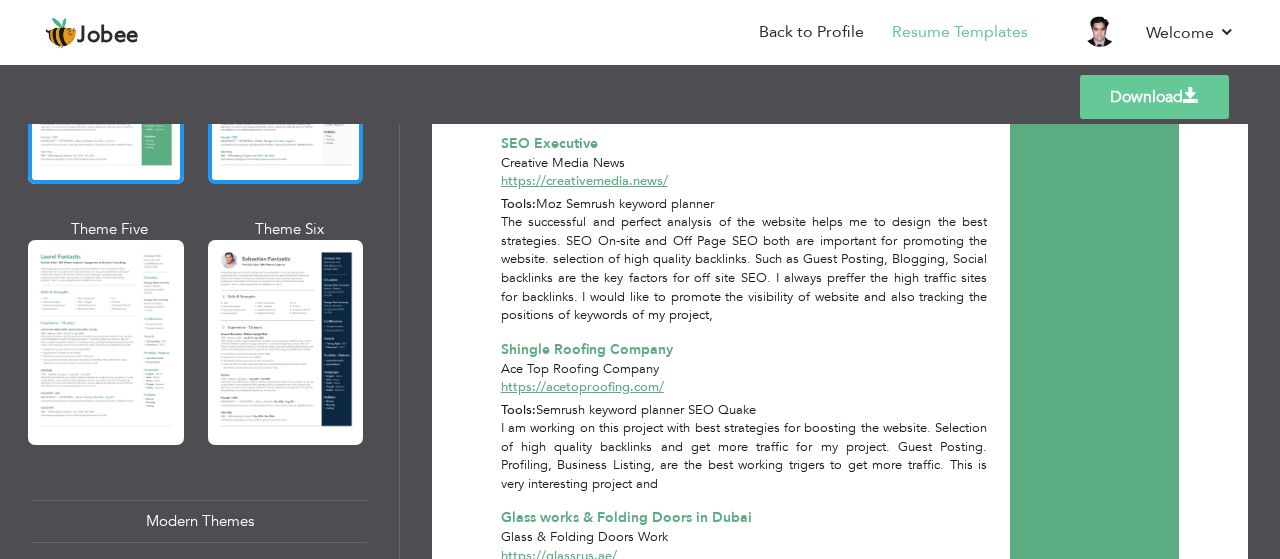 scroll, scrollTop: 600, scrollLeft: 0, axis: vertical 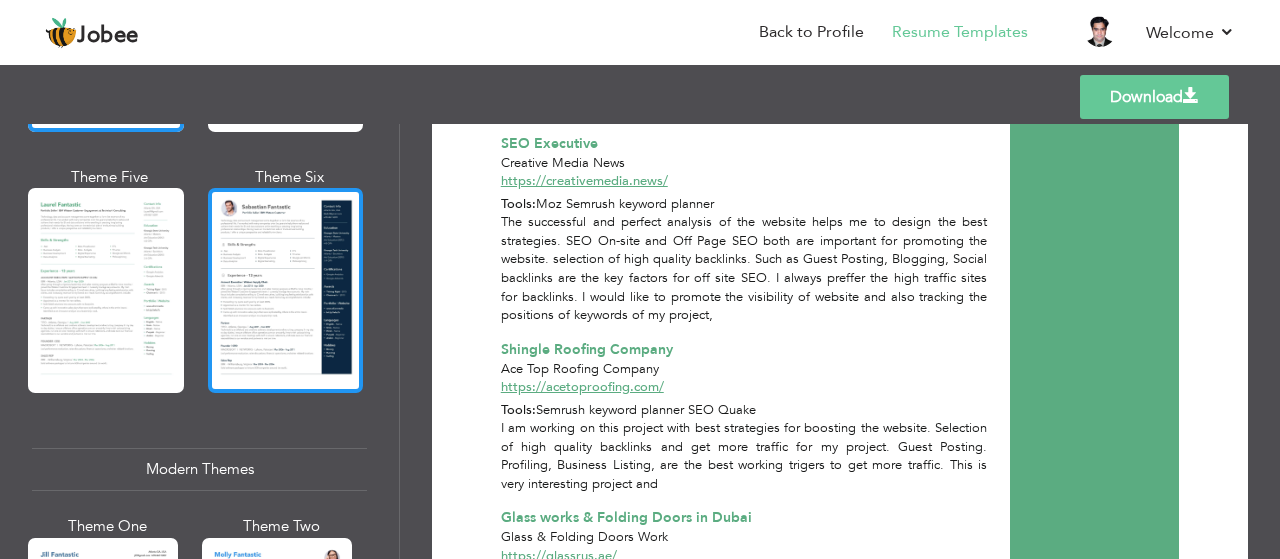 click at bounding box center [286, 290] 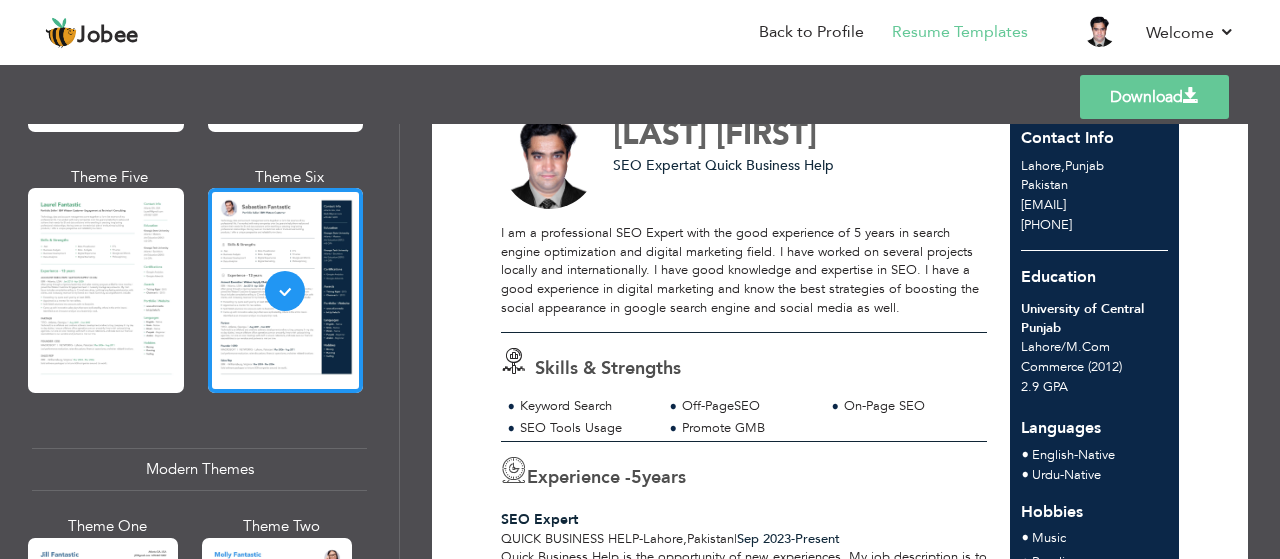 scroll, scrollTop: 0, scrollLeft: 0, axis: both 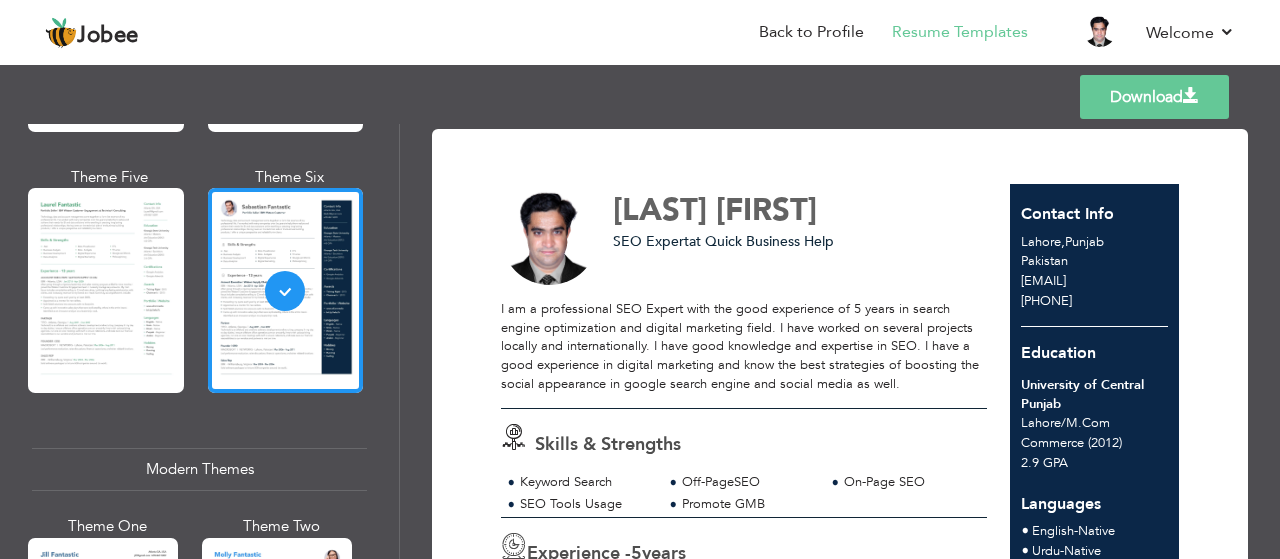 click on "Download" at bounding box center (1154, 97) 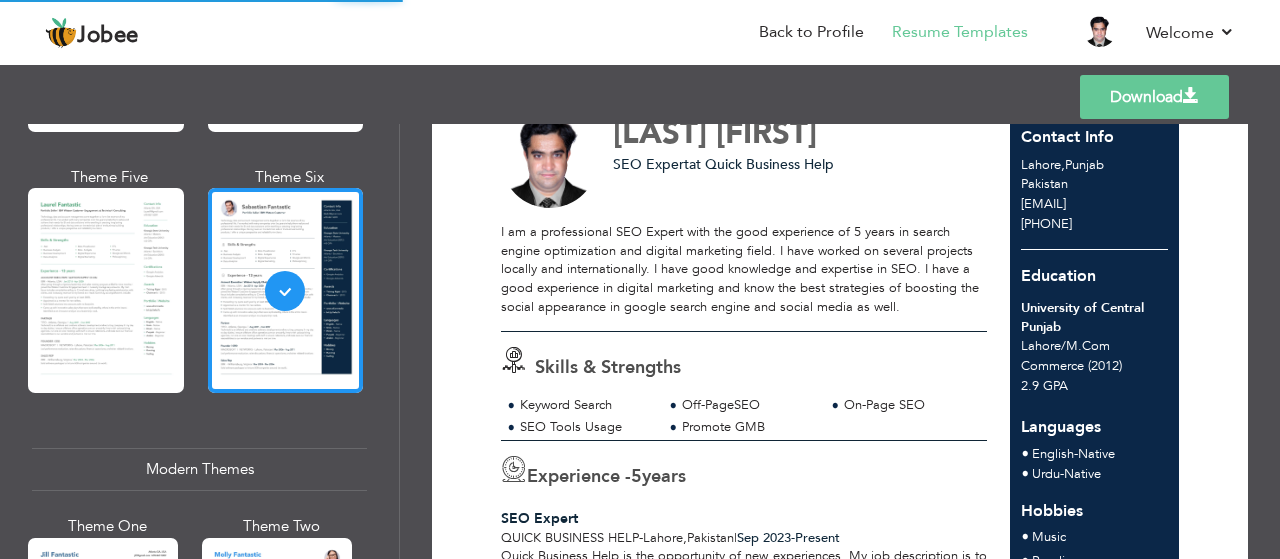 scroll, scrollTop: 200, scrollLeft: 0, axis: vertical 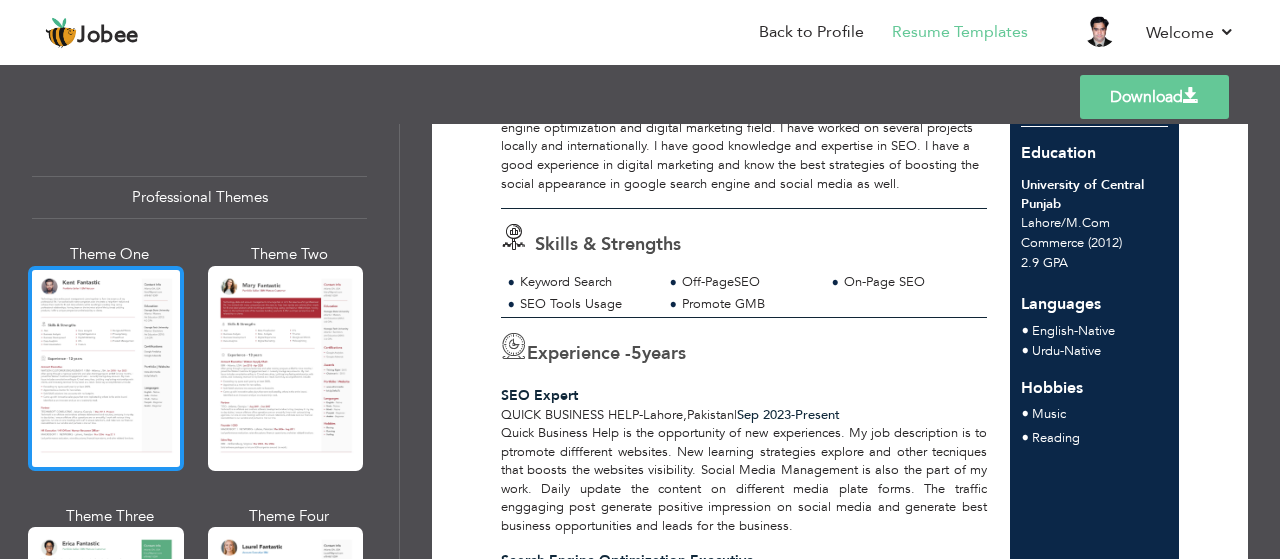 click at bounding box center (106, 368) 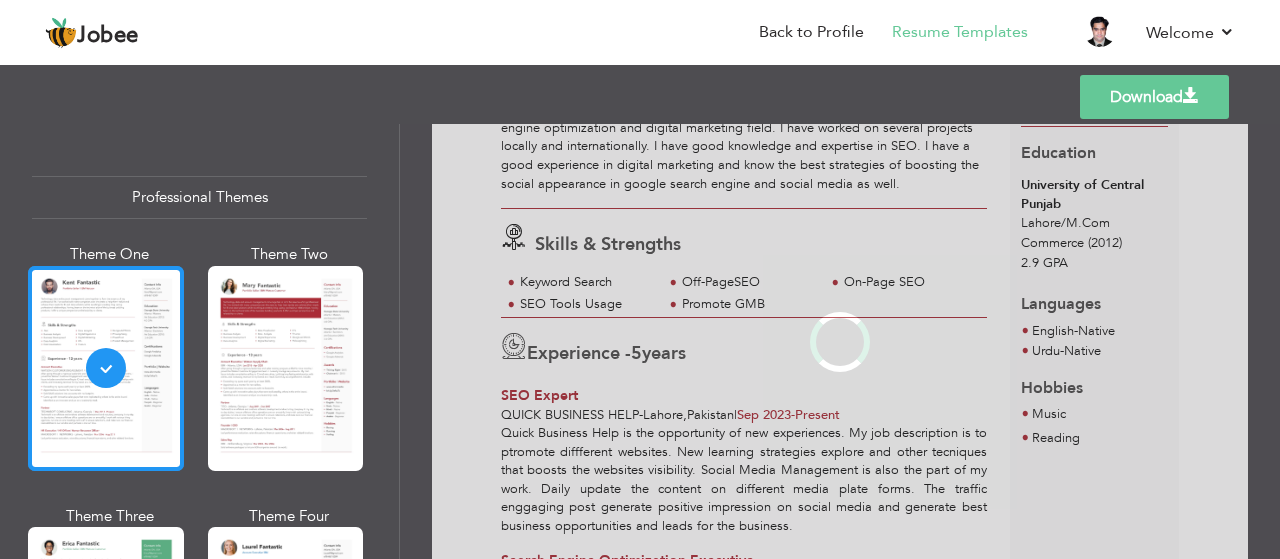 scroll, scrollTop: 0, scrollLeft: 0, axis: both 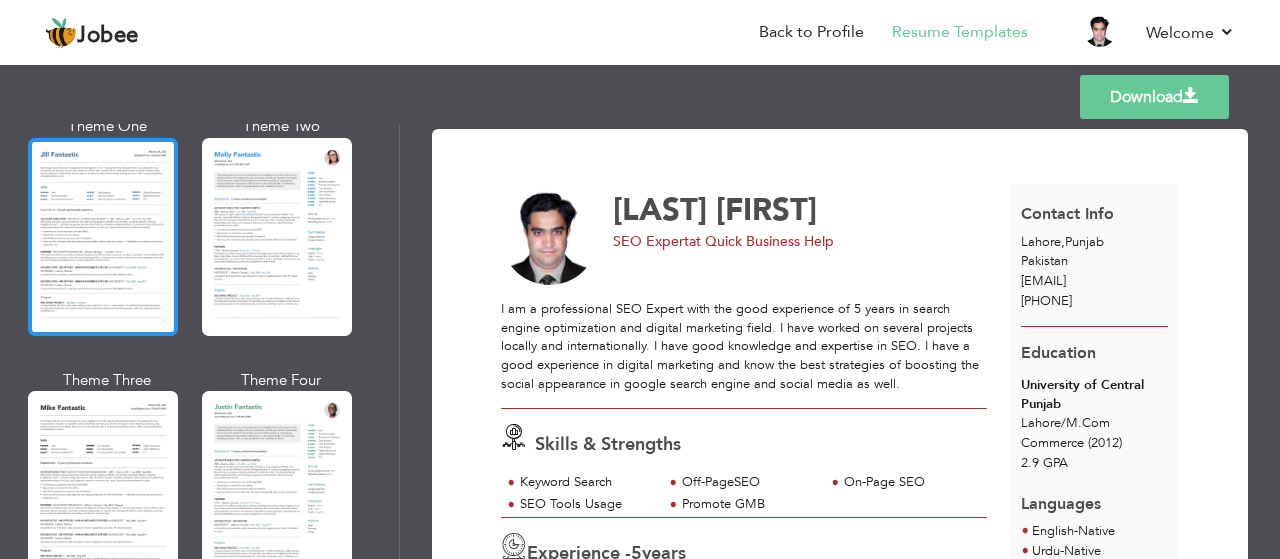 click at bounding box center [103, 237] 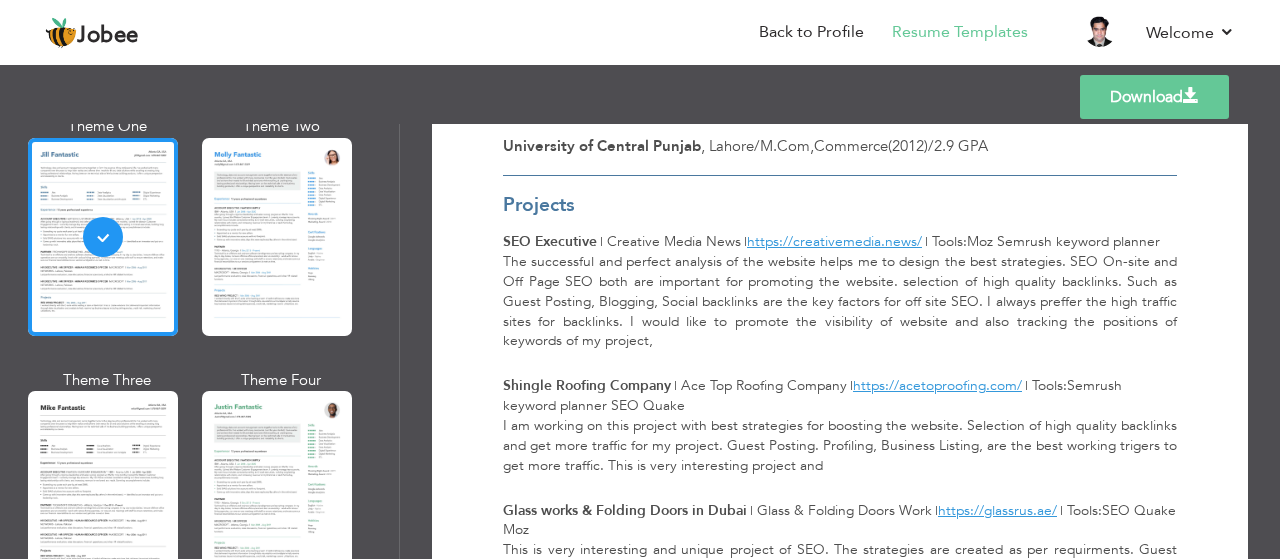 scroll, scrollTop: 900, scrollLeft: 0, axis: vertical 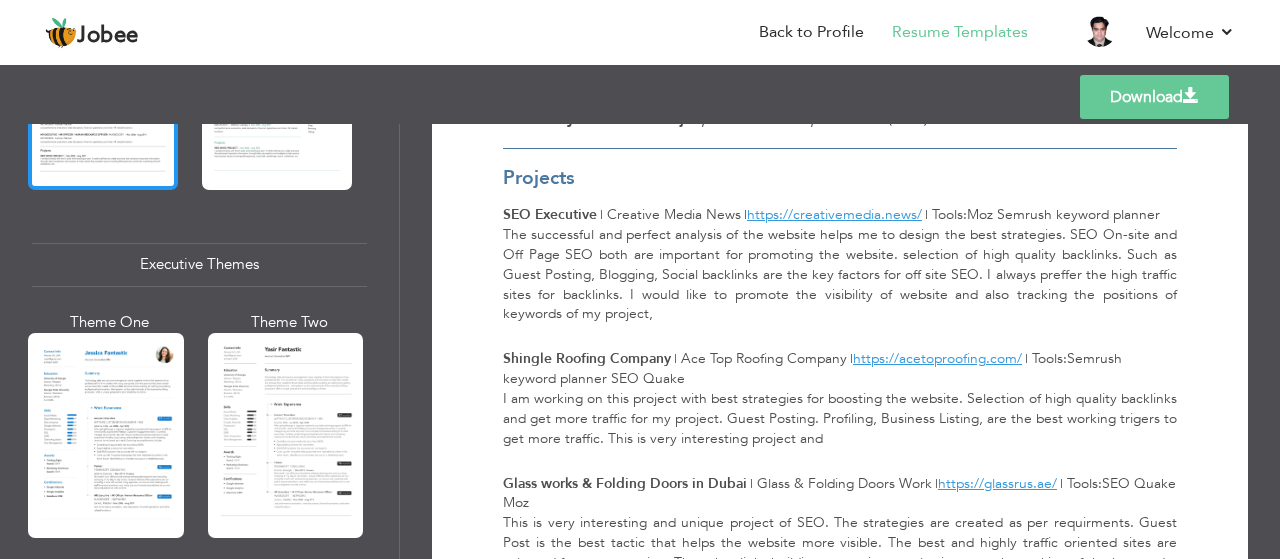 click at bounding box center (106, 435) 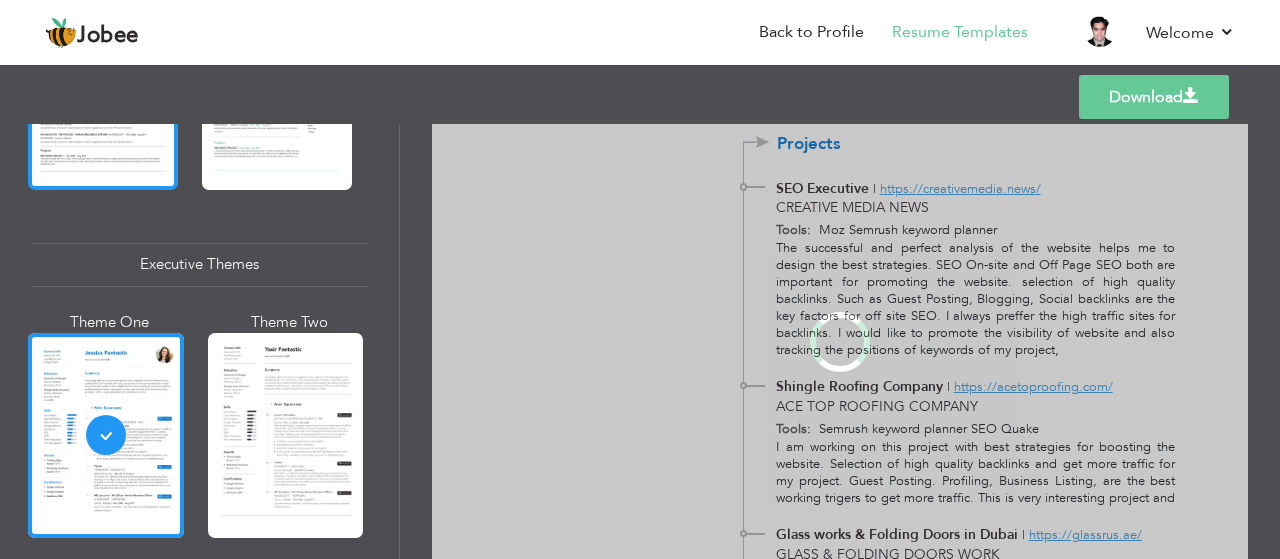 scroll, scrollTop: 0, scrollLeft: 0, axis: both 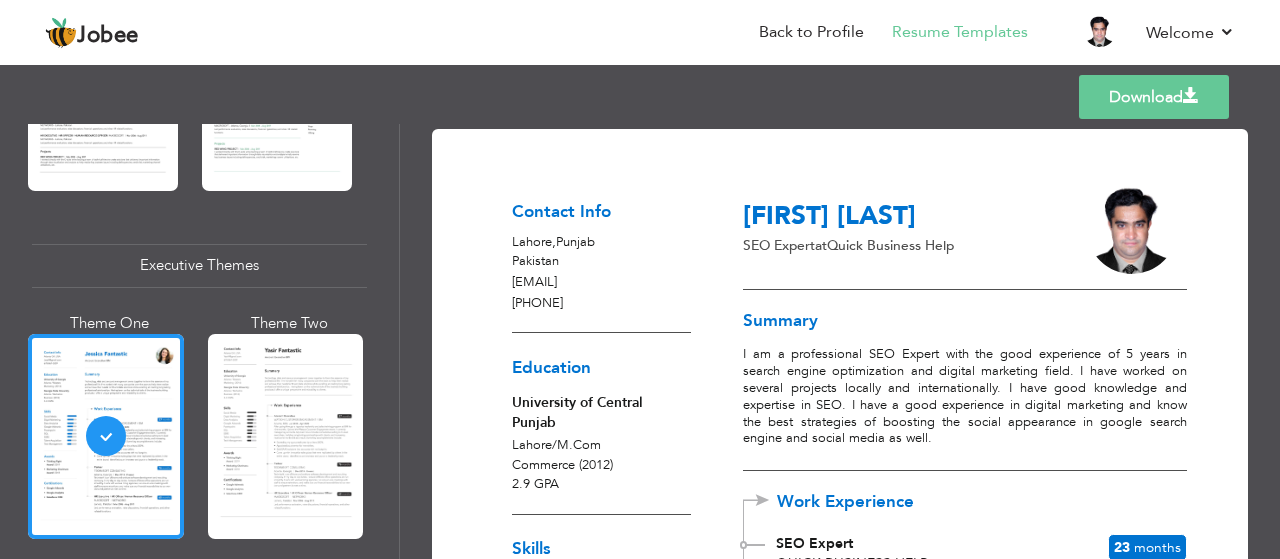 click on "Download" at bounding box center (1154, 97) 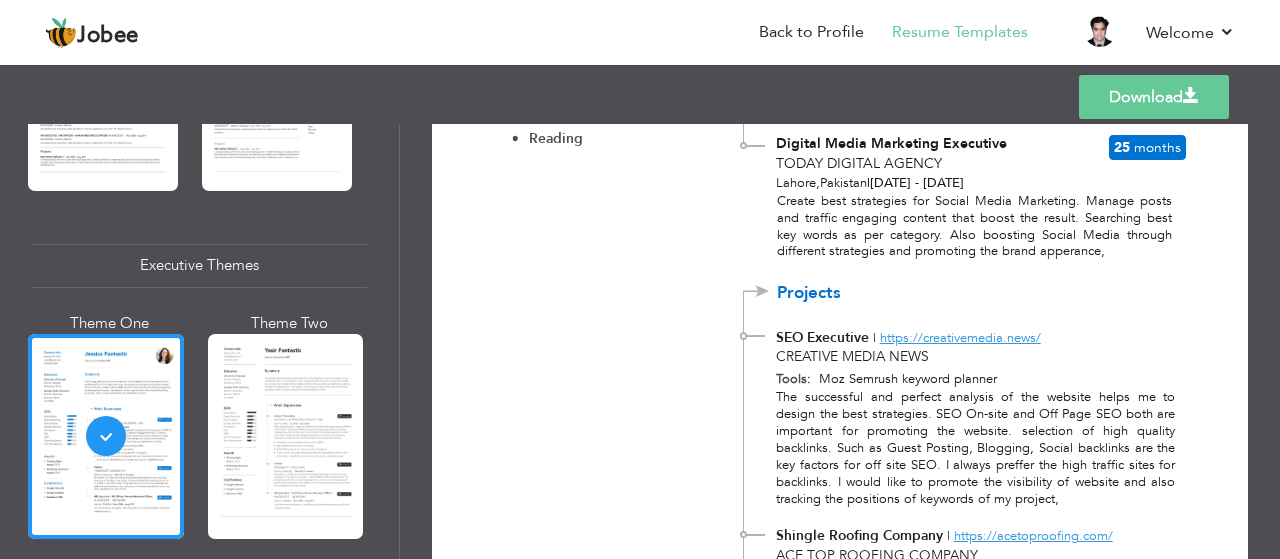 scroll, scrollTop: 702, scrollLeft: 0, axis: vertical 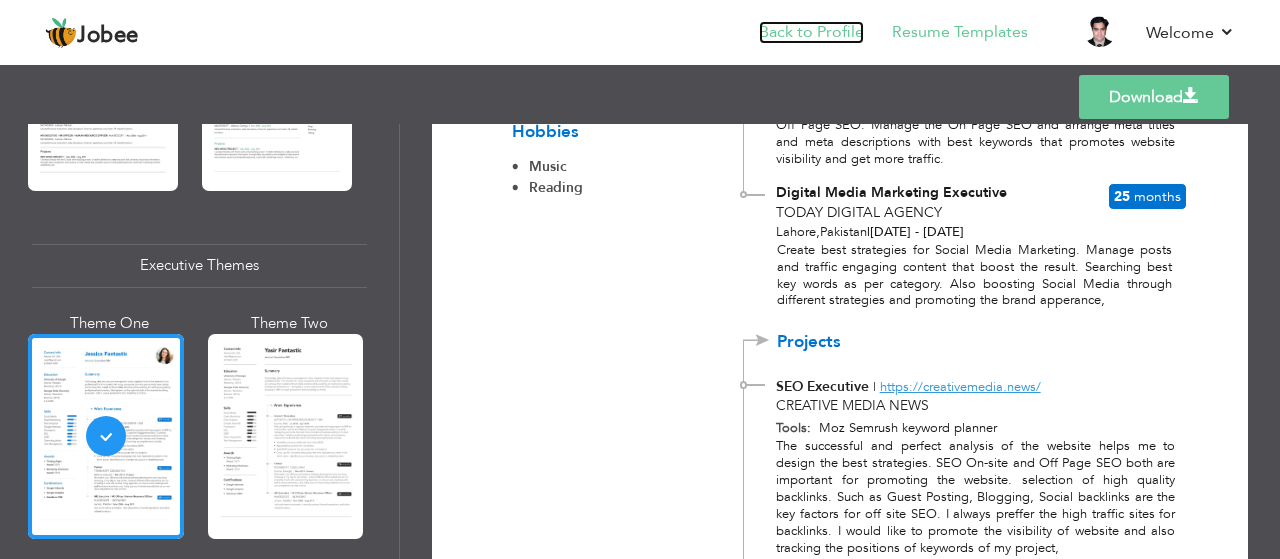 click on "Back to Profile" at bounding box center [811, 32] 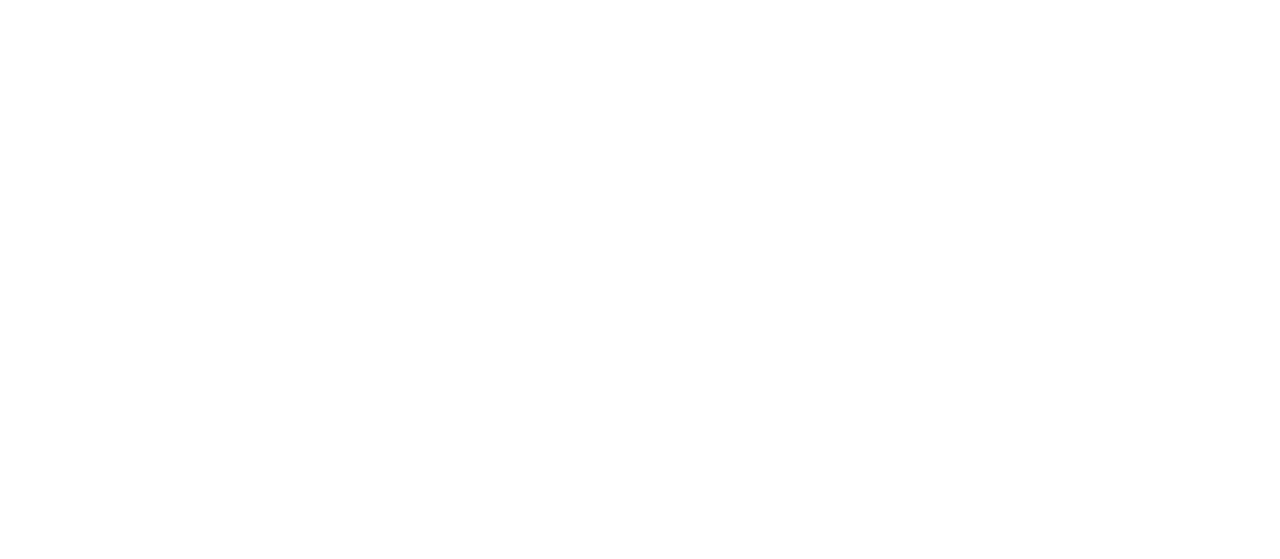 scroll, scrollTop: 0, scrollLeft: 0, axis: both 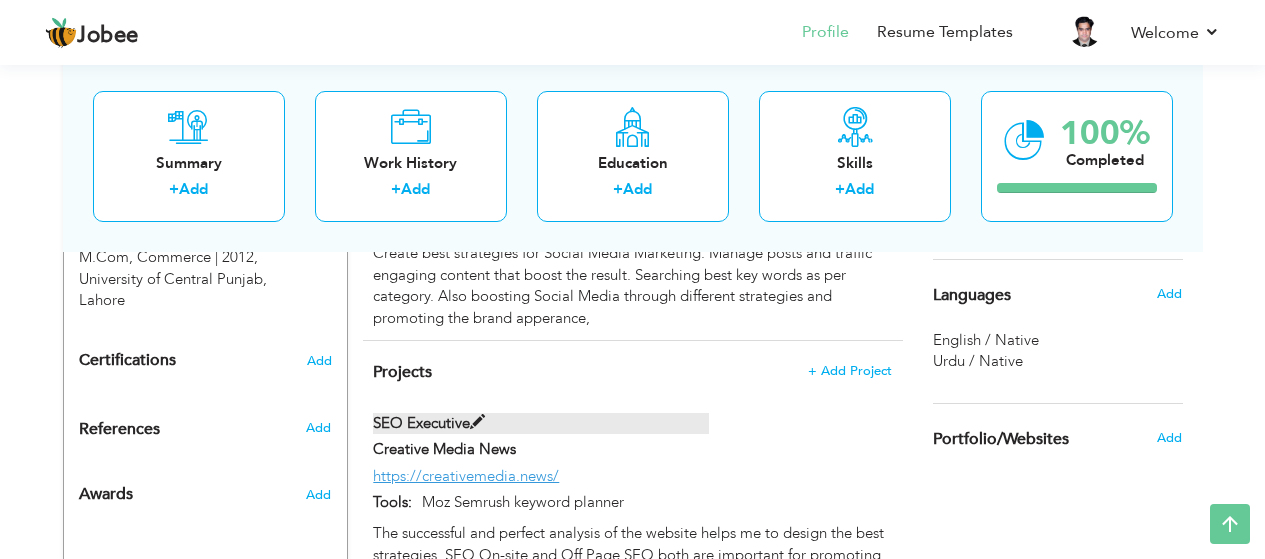 click at bounding box center (477, 422) 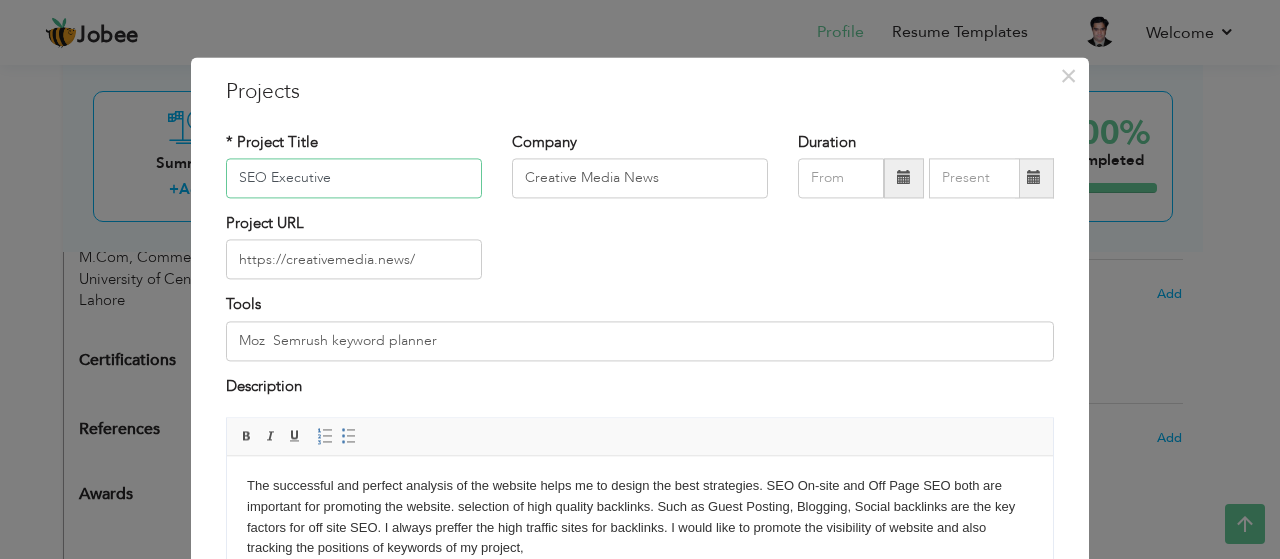 click on "SEO Executive" at bounding box center [354, 178] 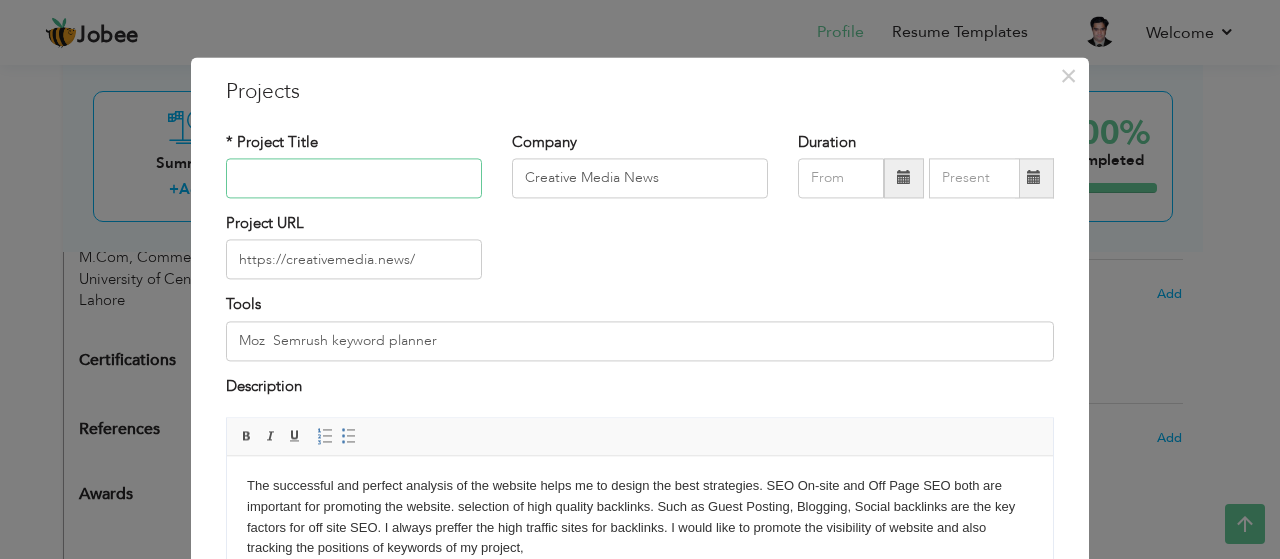 type 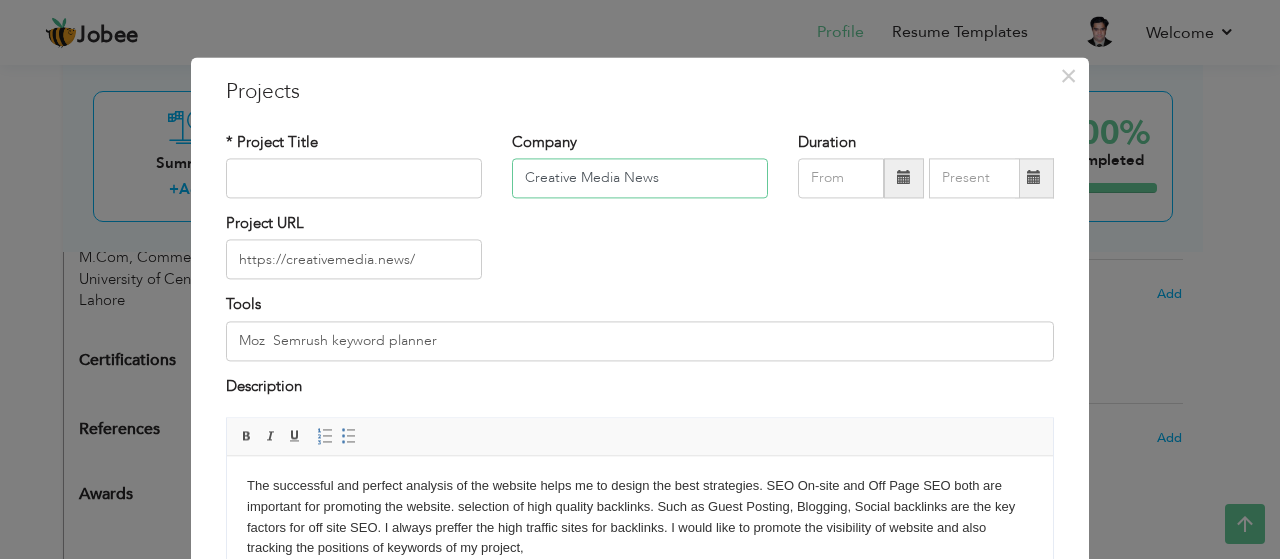 click on "Creative Media News" at bounding box center (640, 178) 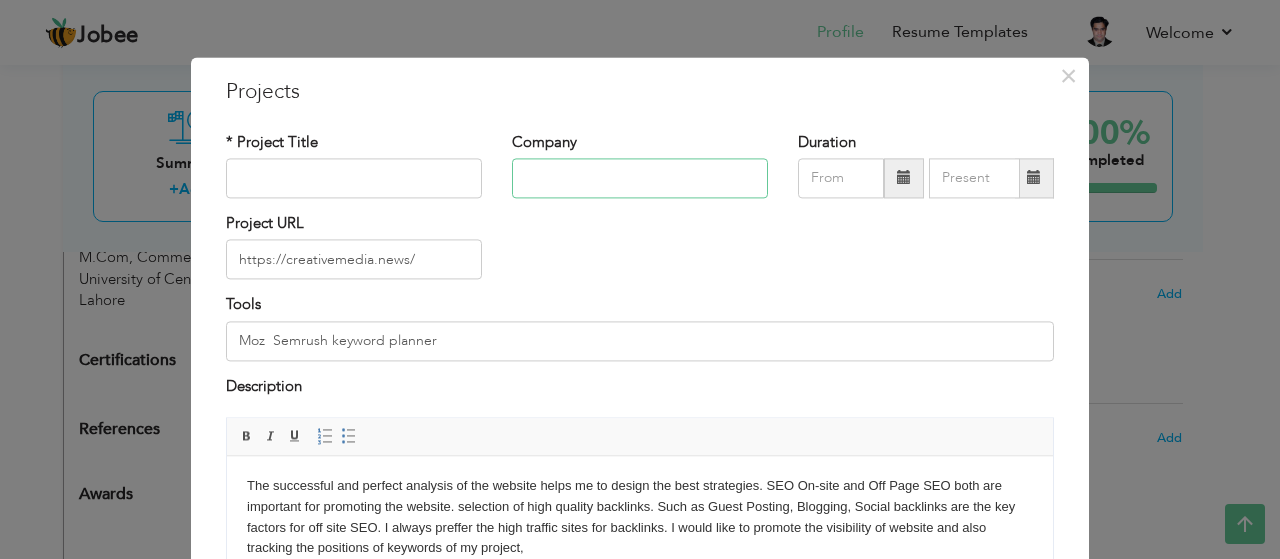 type 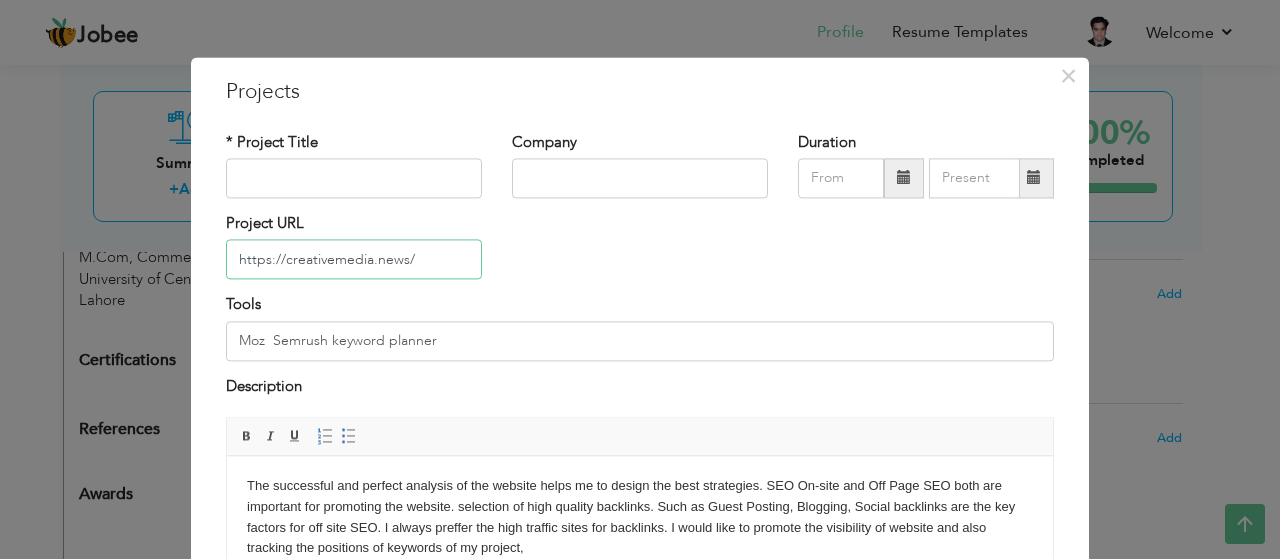 click on "https://creativemedia.news/" at bounding box center (354, 260) 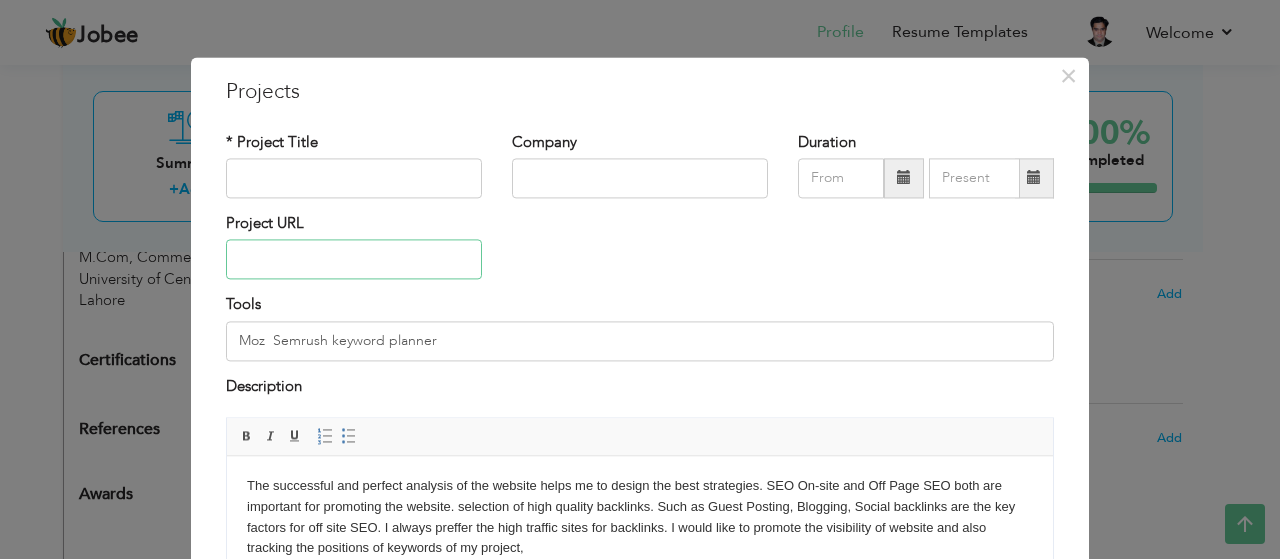 type 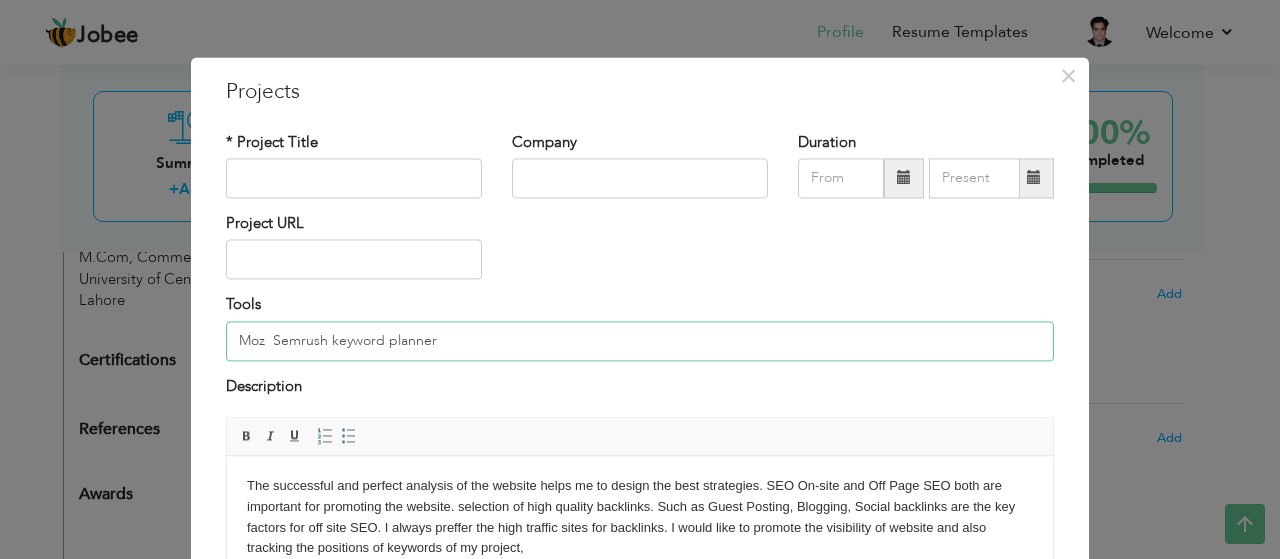 click on "Moz  Semrush keyword planner" at bounding box center [640, 341] 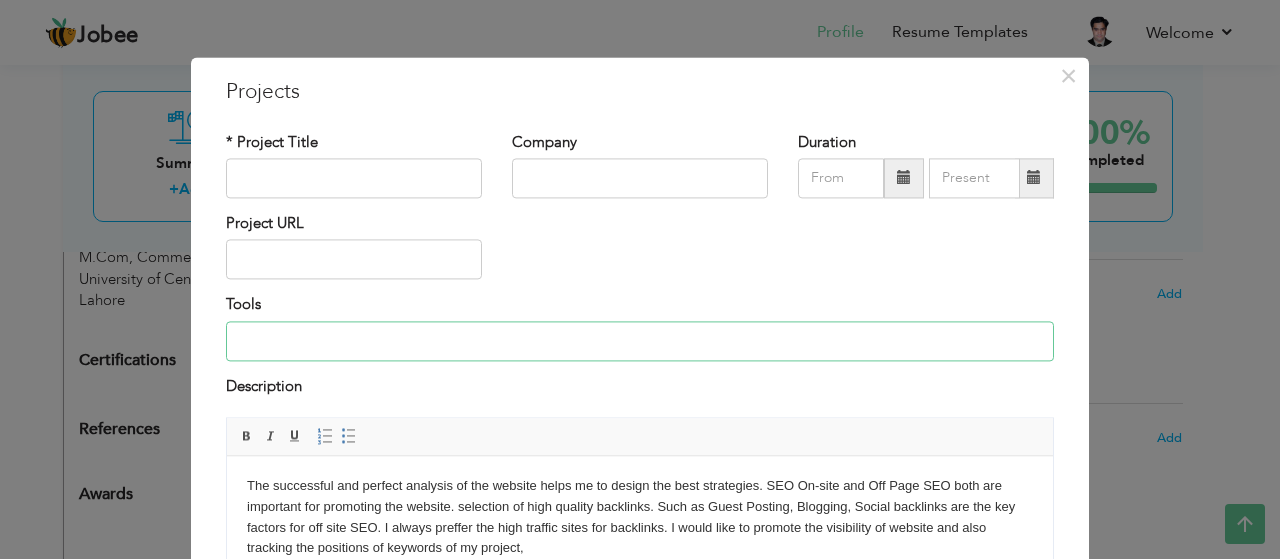 type 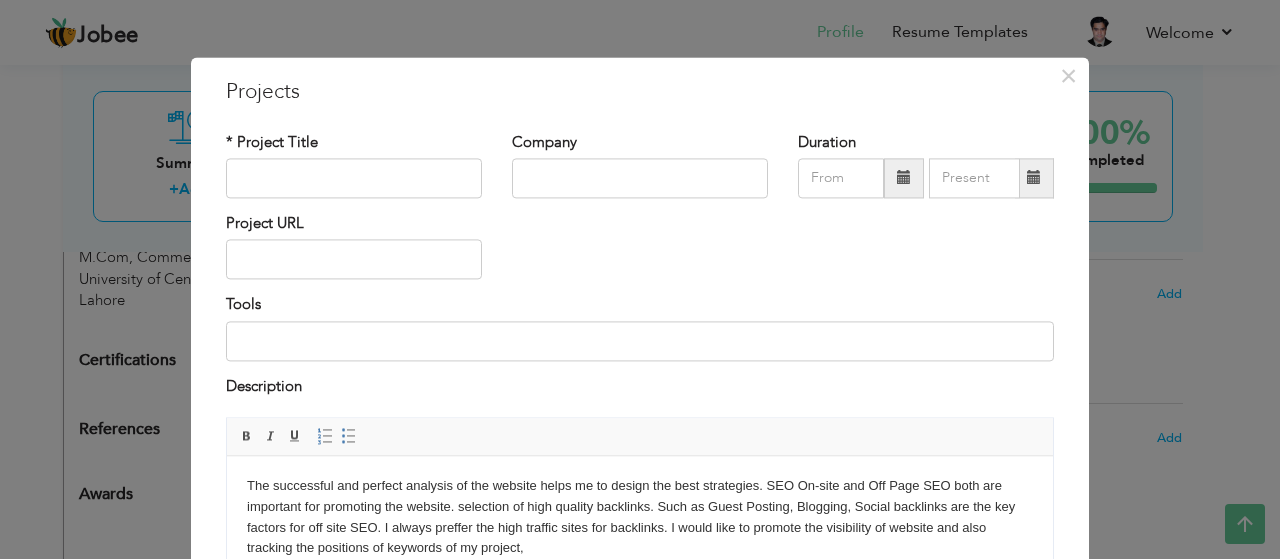 click on "The successful and perfect analysis of the website helps me to design the best strategies. SEO On-site and Off Page SEO both are important for promoting the website. selection of high quality backlinks. Such as Guest Posting, Blogging, Social backlinks are the key factors for off site SEO. I always preffer the high traffic sites for backlinks. I would like to promote the visibility of website and also tracking the positions of keywords of my project," at bounding box center (640, 517) 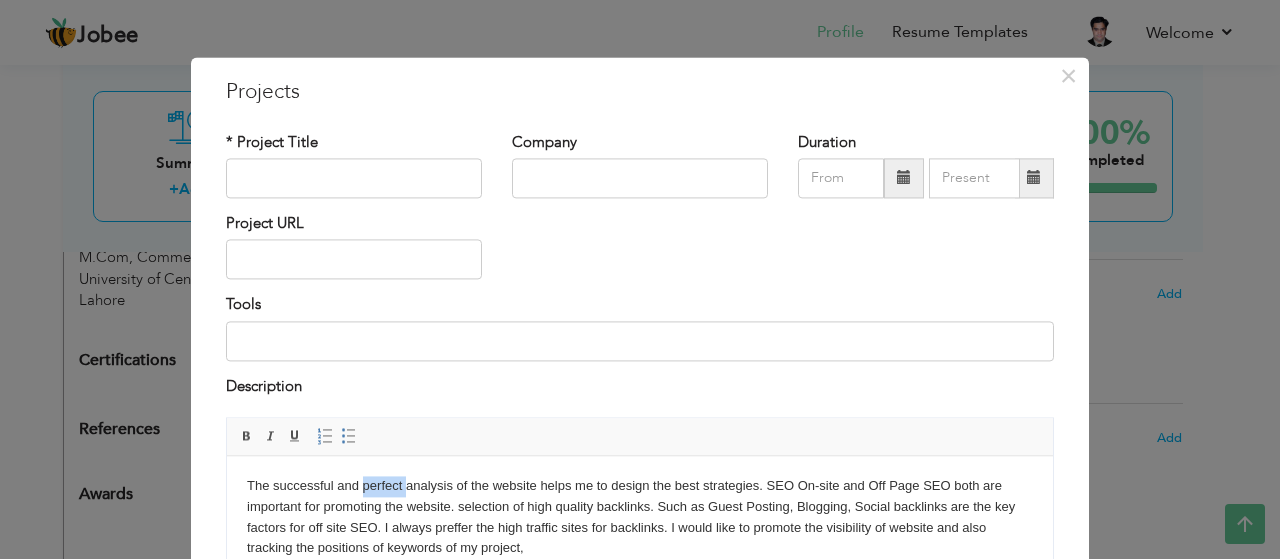 click on "The successful and perfect analysis of the website helps me to design the best strategies. SEO On-site and Off Page SEO both are important for promoting the website. selection of high quality backlinks. Such as Guest Posting, Blogging, Social backlinks are the key factors for off site SEO. I always preffer the high traffic sites for backlinks. I would like to promote the visibility of website and also tracking the positions of keywords of my project," at bounding box center [640, 517] 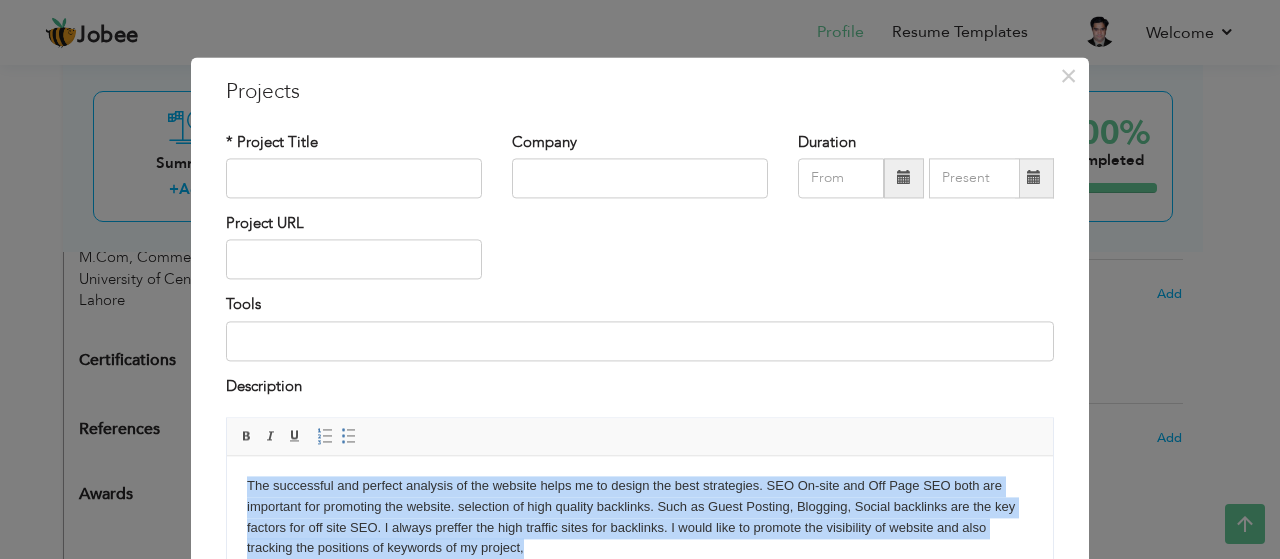 click on "The successful and perfect analysis of the website helps me to design the best strategies. SEO On-site and Off Page SEO both are important for promoting the website. selection of high quality backlinks. Such as Guest Posting, Blogging, Social backlinks are the key factors for off site SEO. I always preffer the high traffic sites for backlinks. I would like to promote the visibility of website and also tracking the positions of keywords of my project," at bounding box center (640, 517) 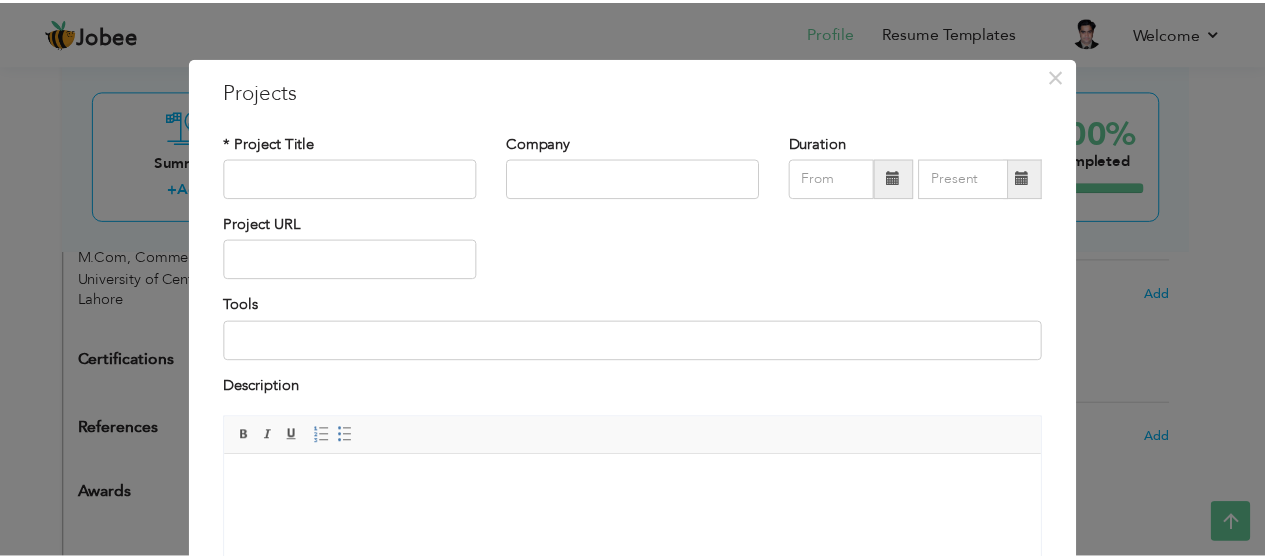 scroll, scrollTop: 235, scrollLeft: 0, axis: vertical 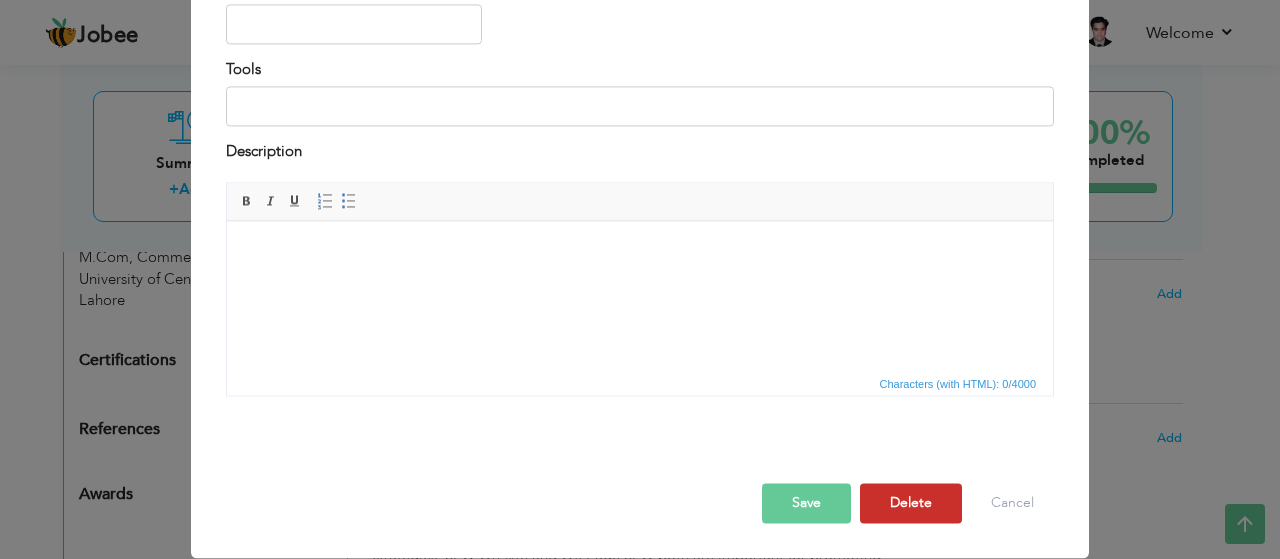click on "Delete" at bounding box center [911, 504] 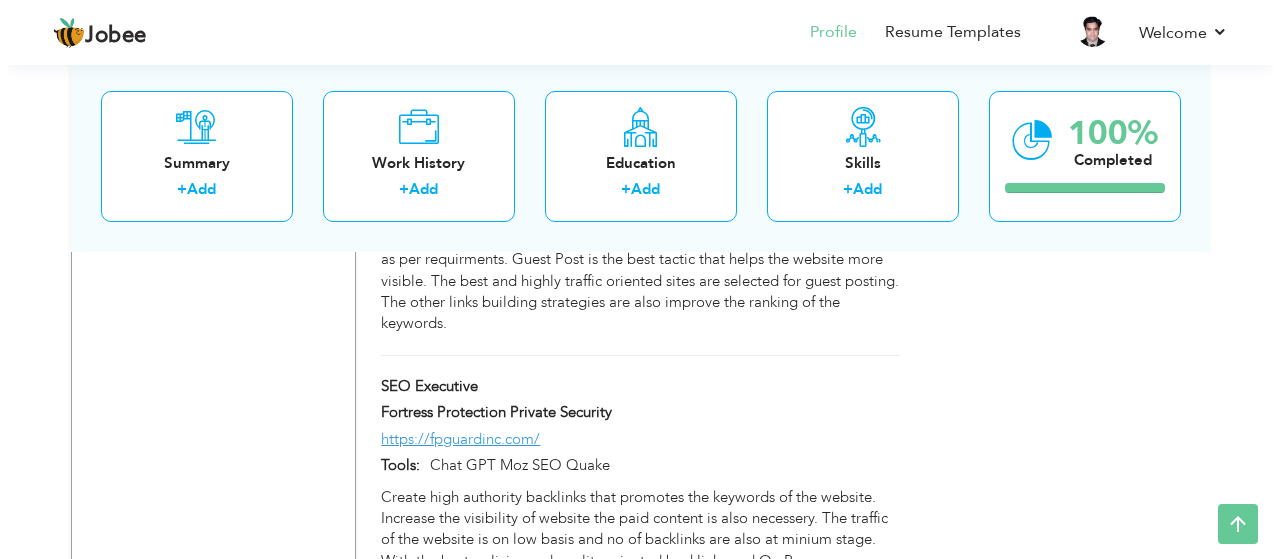 scroll, scrollTop: 1400, scrollLeft: 0, axis: vertical 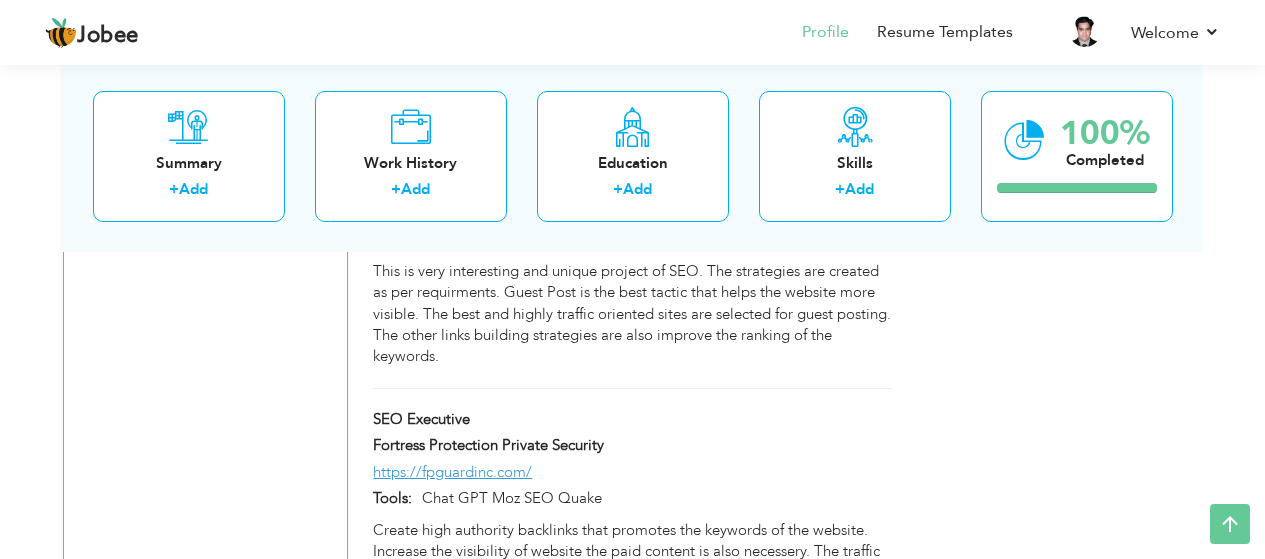 click on "Fortress Protection Private Security" at bounding box center (541, 448) 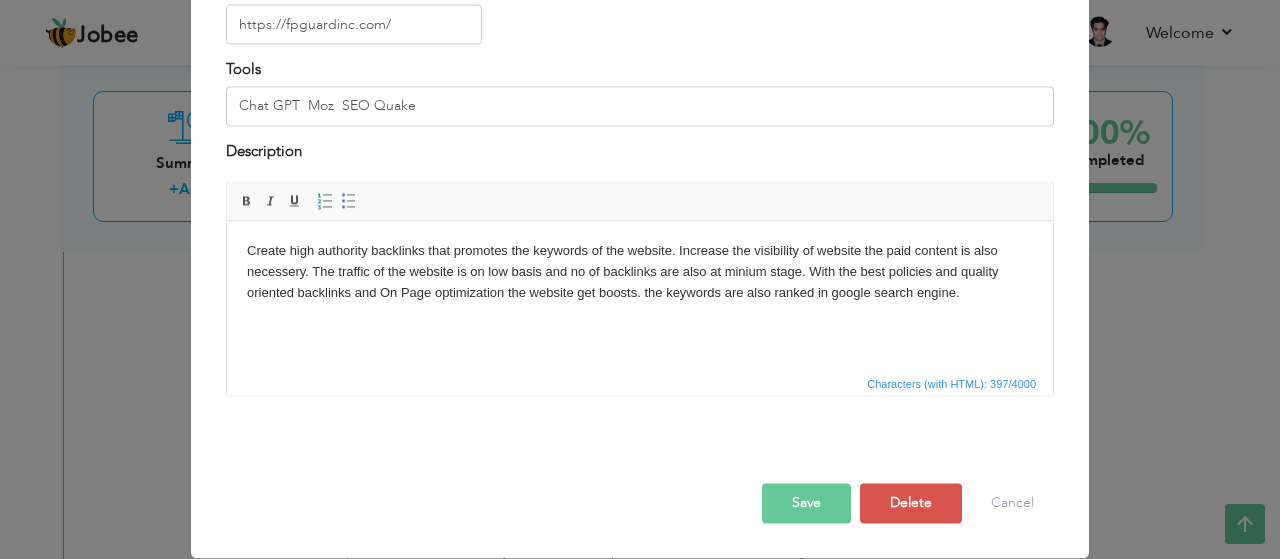 scroll, scrollTop: 0, scrollLeft: 0, axis: both 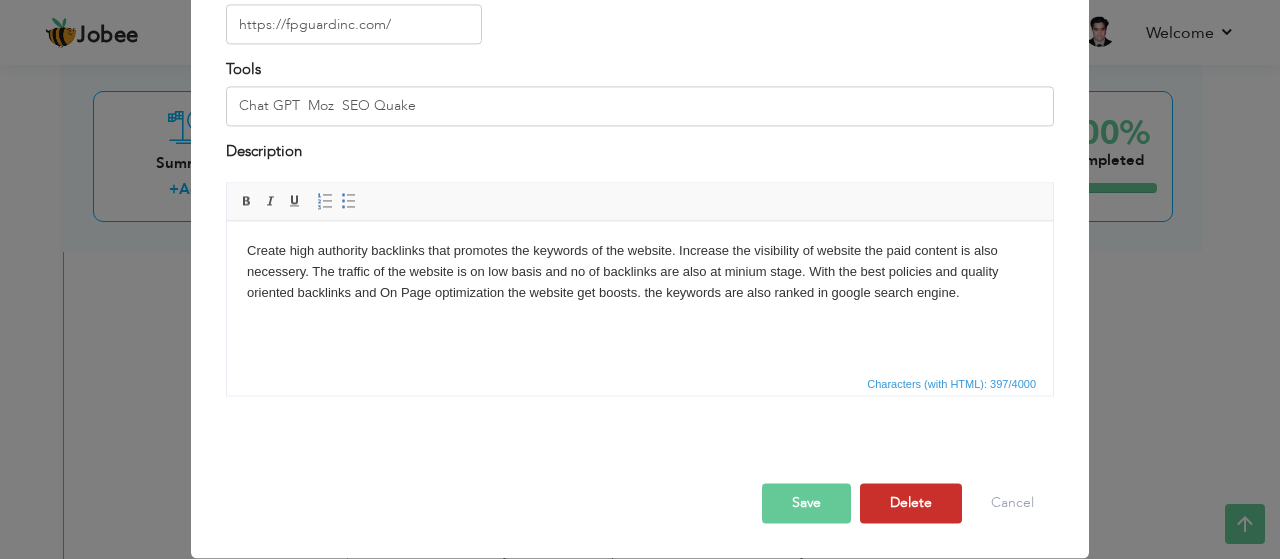 click on "Delete" at bounding box center [911, 504] 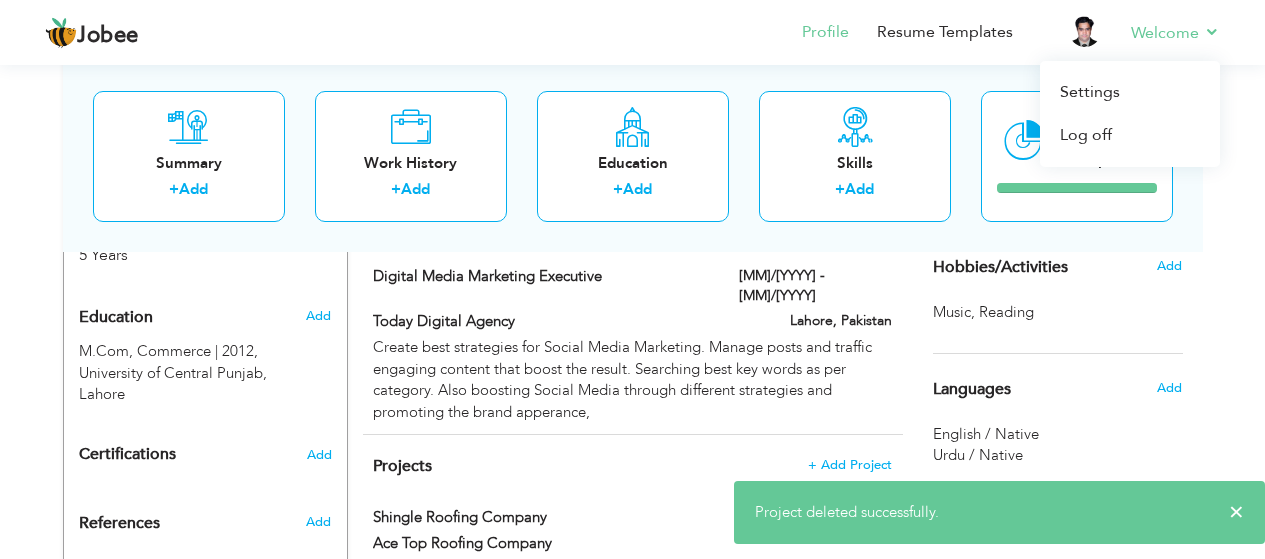 scroll, scrollTop: 800, scrollLeft: 0, axis: vertical 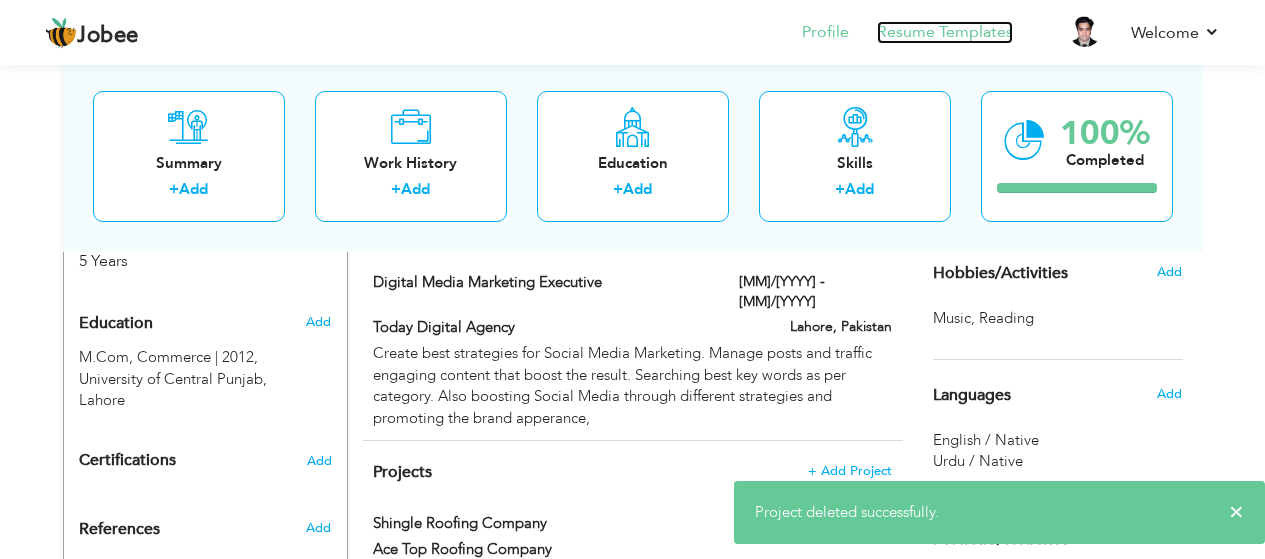 click on "Resume Templates" at bounding box center (945, 32) 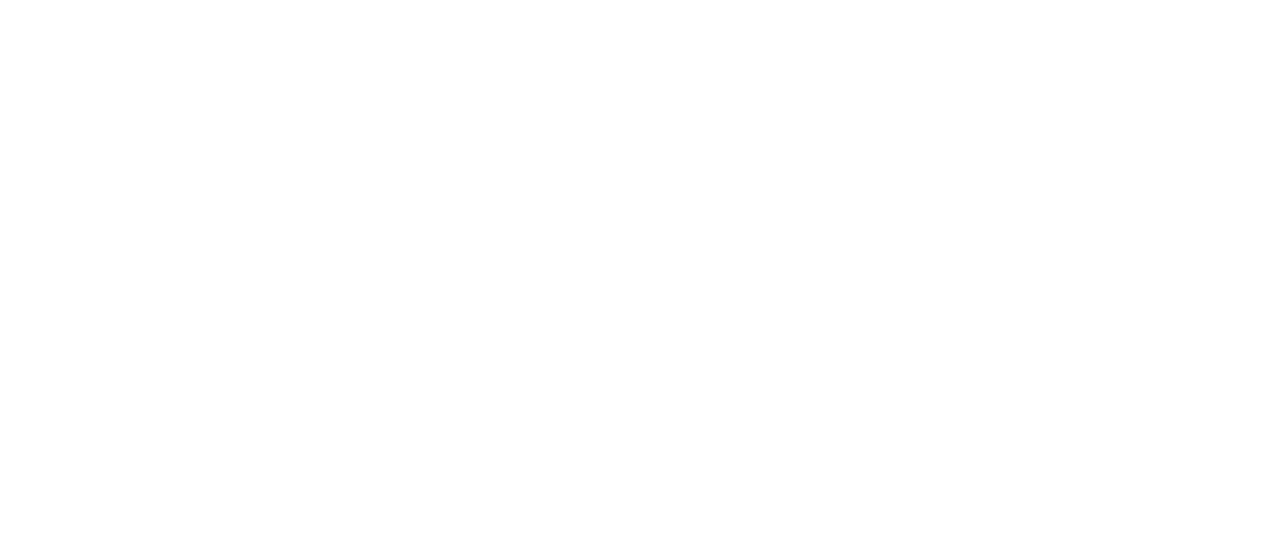 scroll, scrollTop: 0, scrollLeft: 0, axis: both 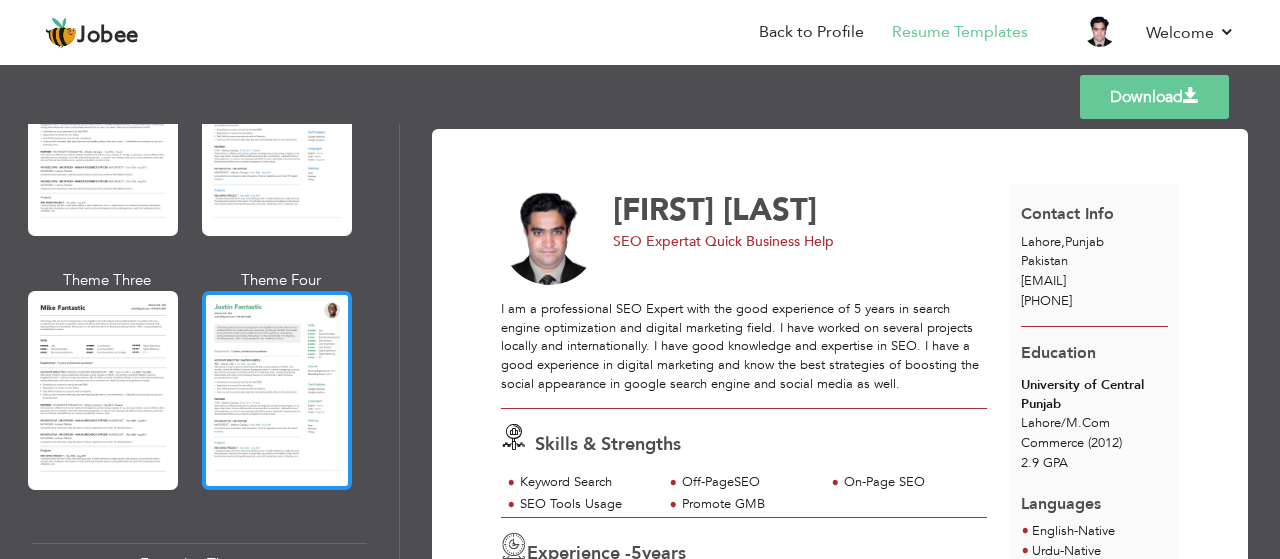 click at bounding box center (277, 390) 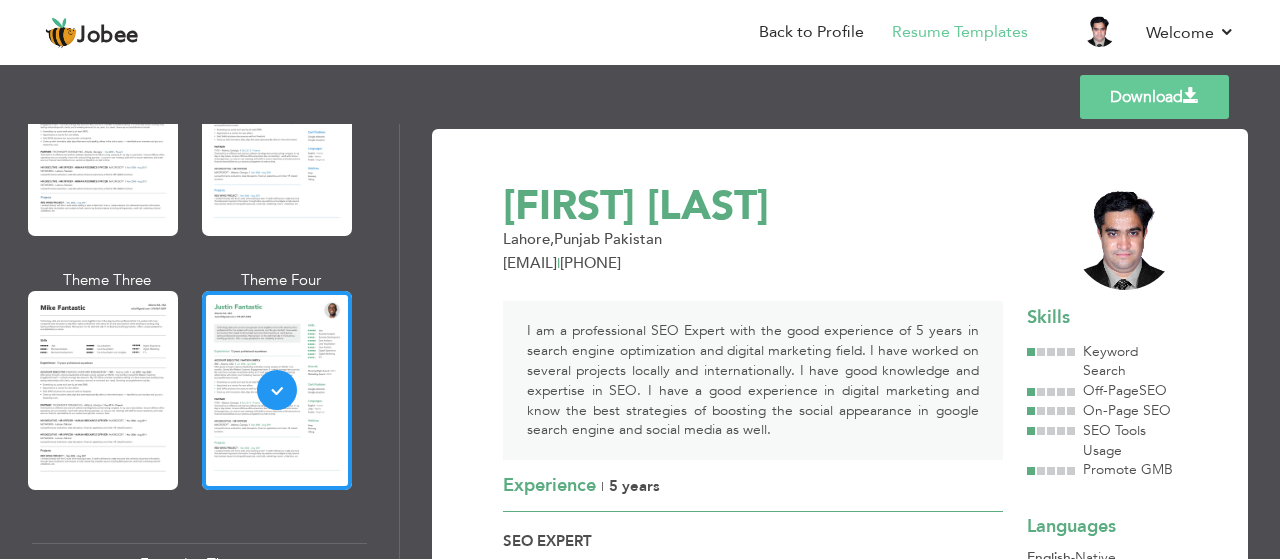 click at bounding box center (103, 390) 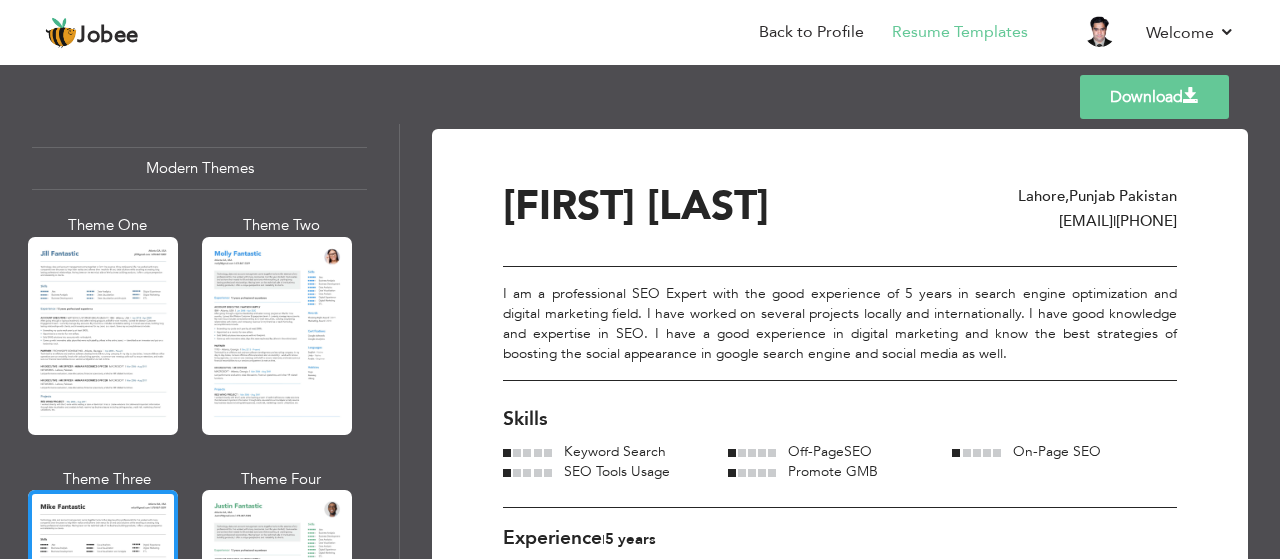 scroll, scrollTop: 900, scrollLeft: 0, axis: vertical 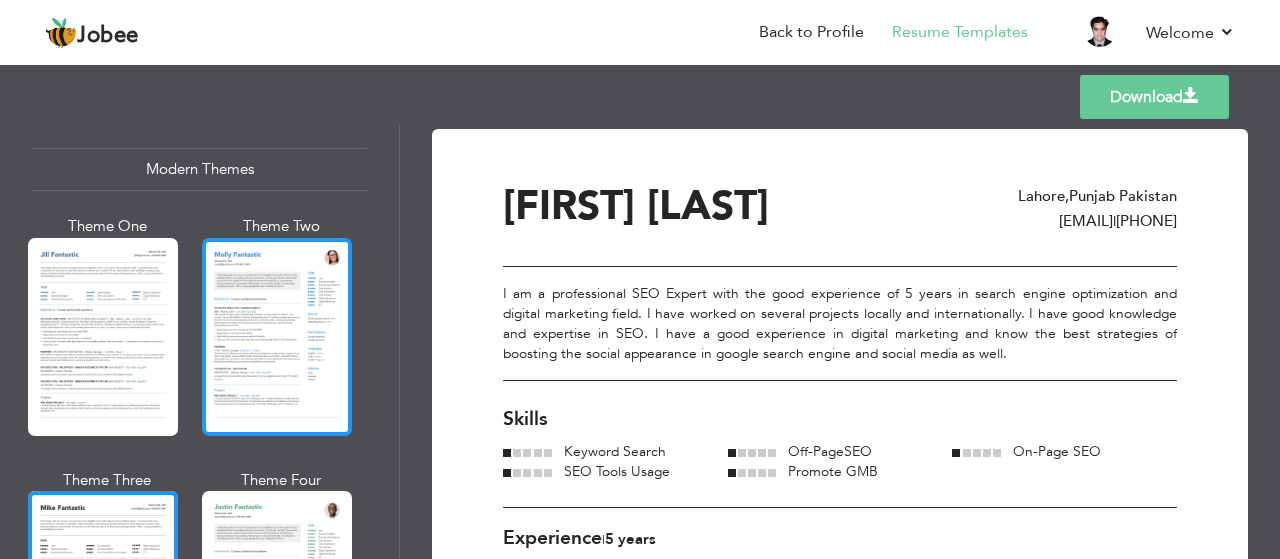 click at bounding box center [277, 337] 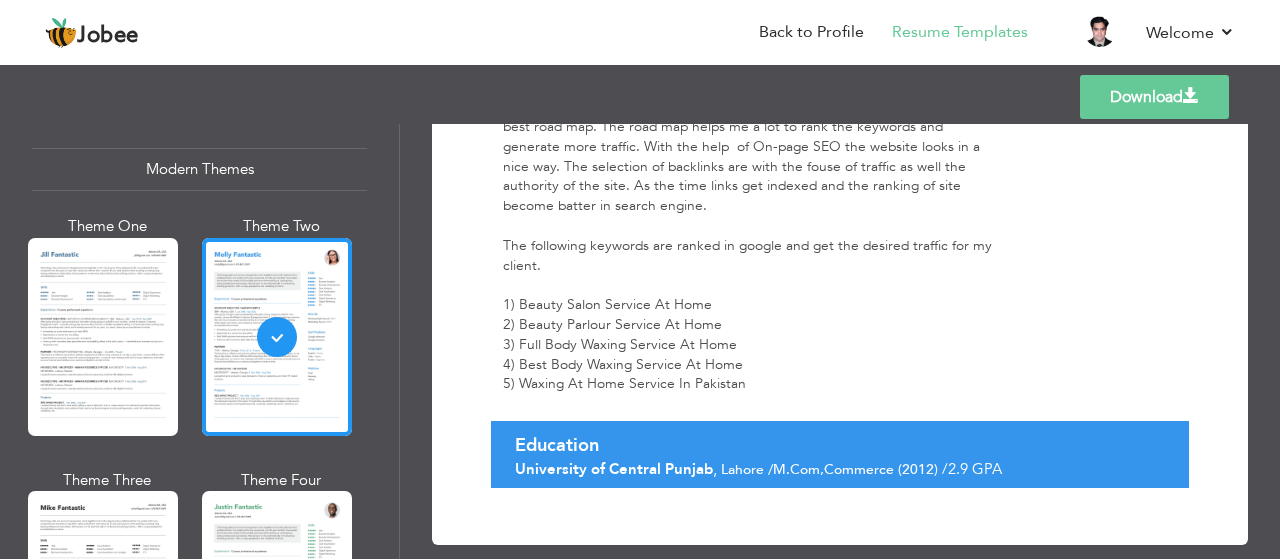 scroll, scrollTop: 2225, scrollLeft: 0, axis: vertical 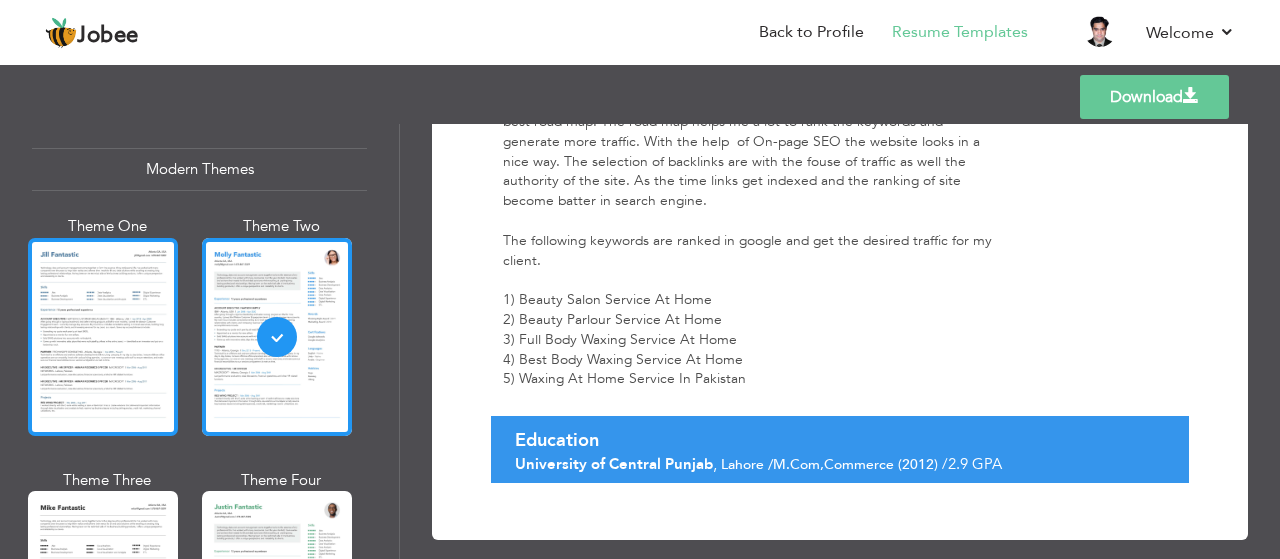 click at bounding box center (103, 337) 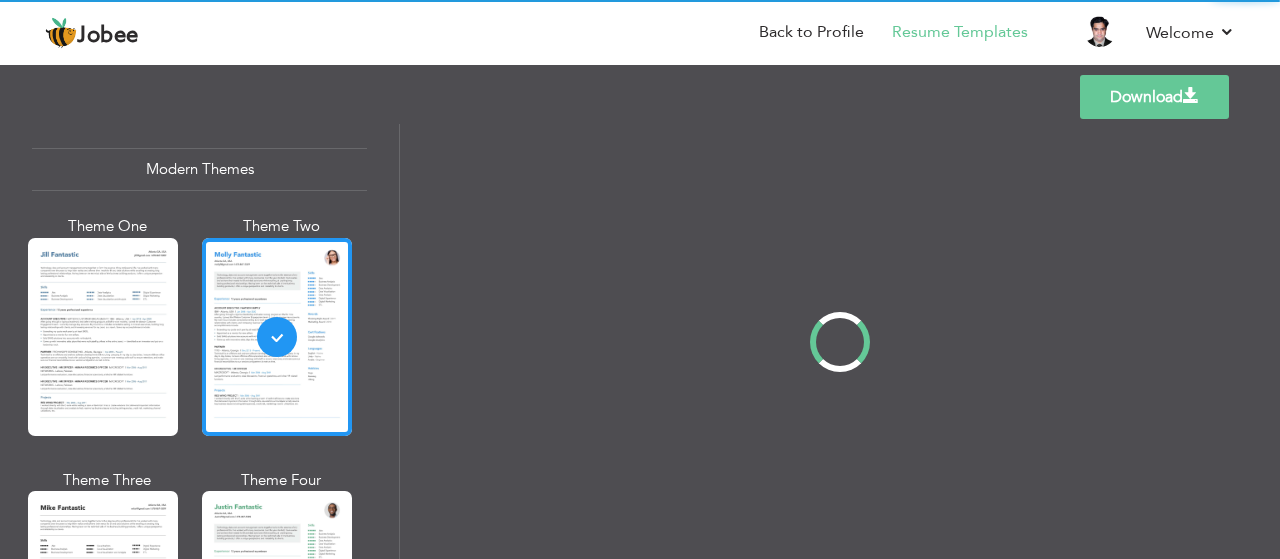 scroll, scrollTop: 0, scrollLeft: 0, axis: both 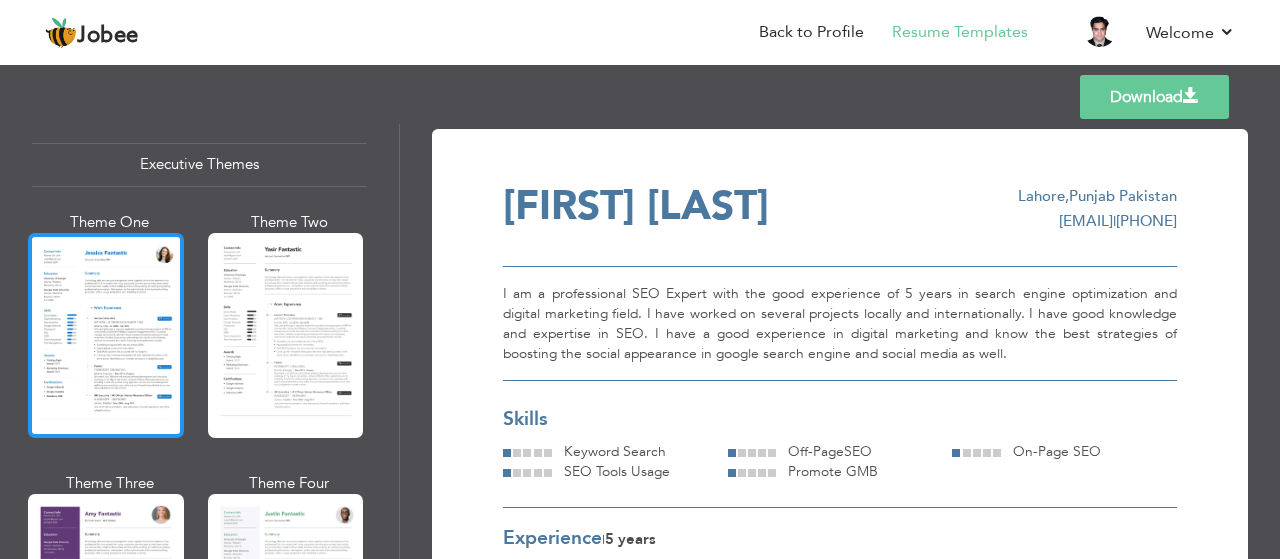 click at bounding box center (106, 335) 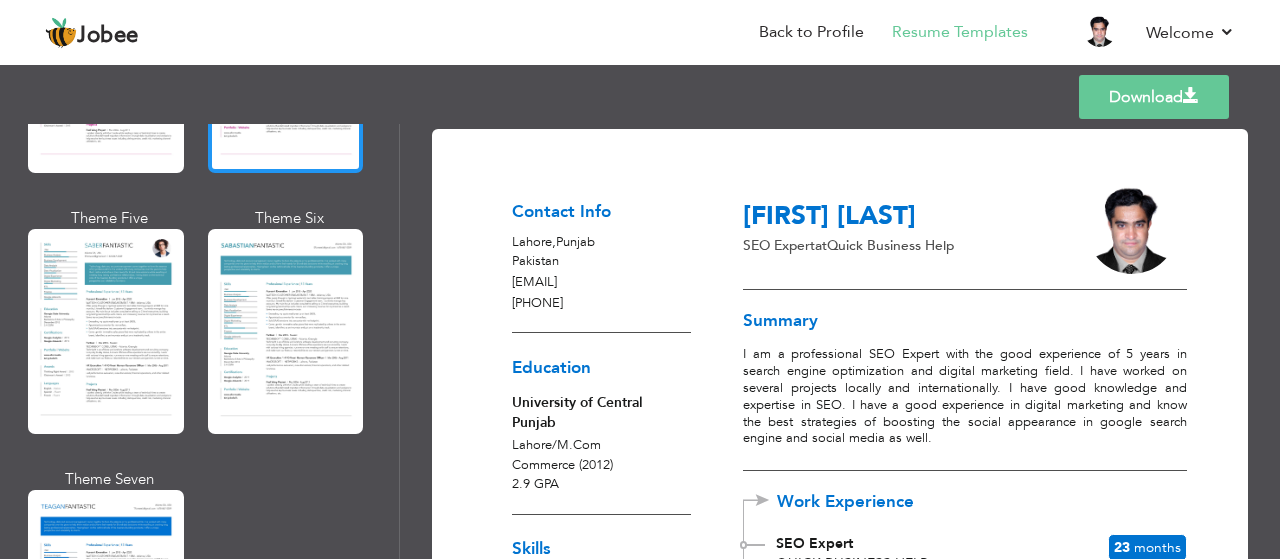 scroll, scrollTop: 2998, scrollLeft: 0, axis: vertical 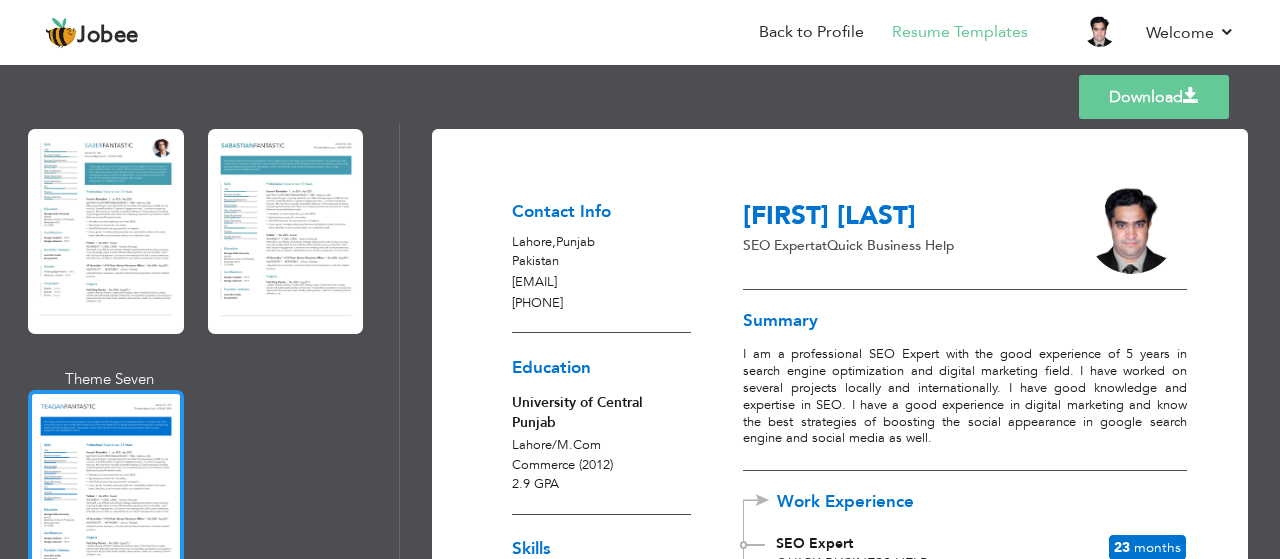 click at bounding box center (106, 492) 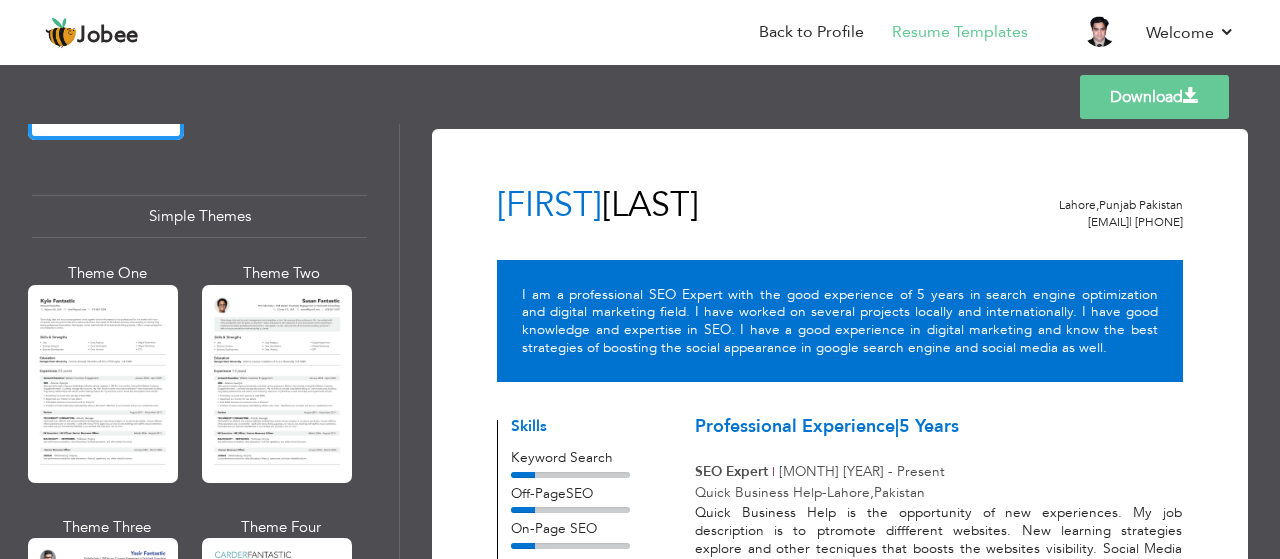 scroll, scrollTop: 3500, scrollLeft: 0, axis: vertical 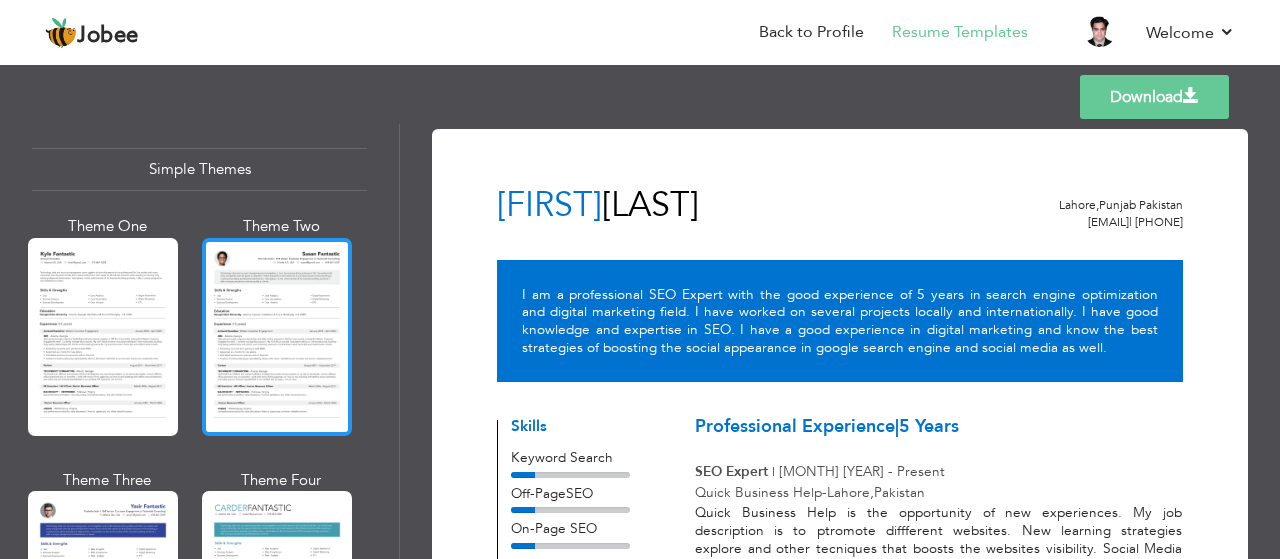 click at bounding box center (277, 337) 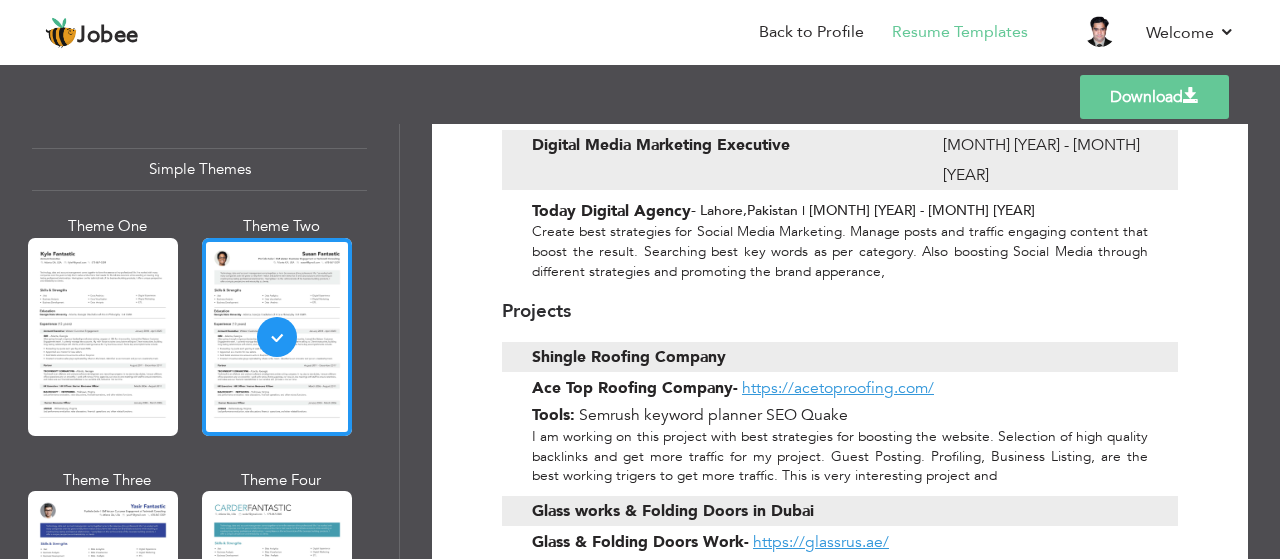 scroll, scrollTop: 1000, scrollLeft: 0, axis: vertical 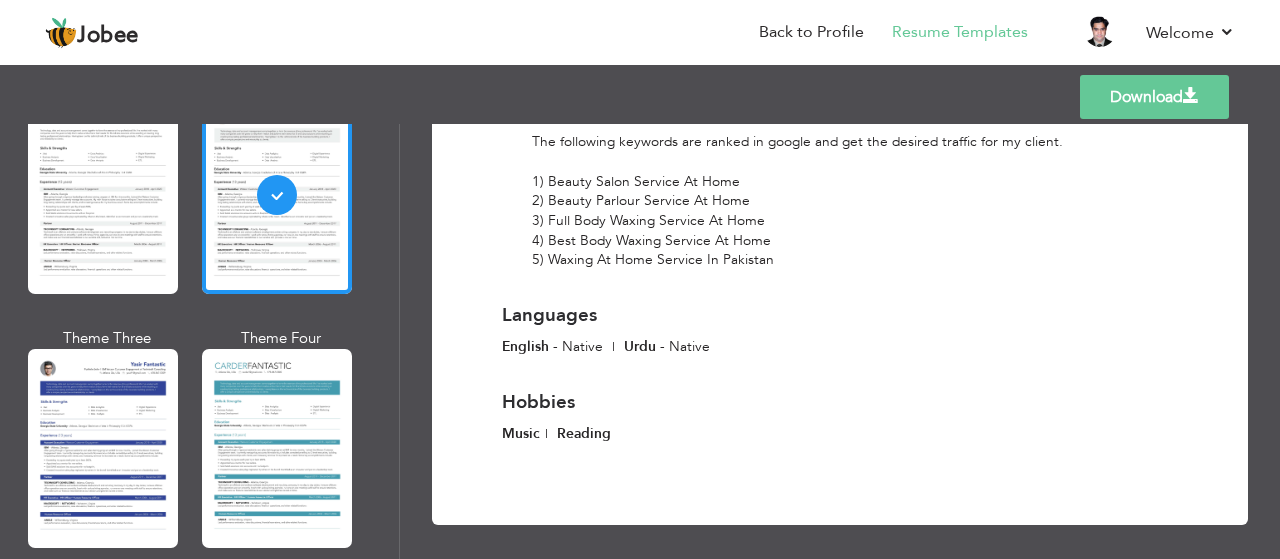 click on "Download" at bounding box center (1154, 97) 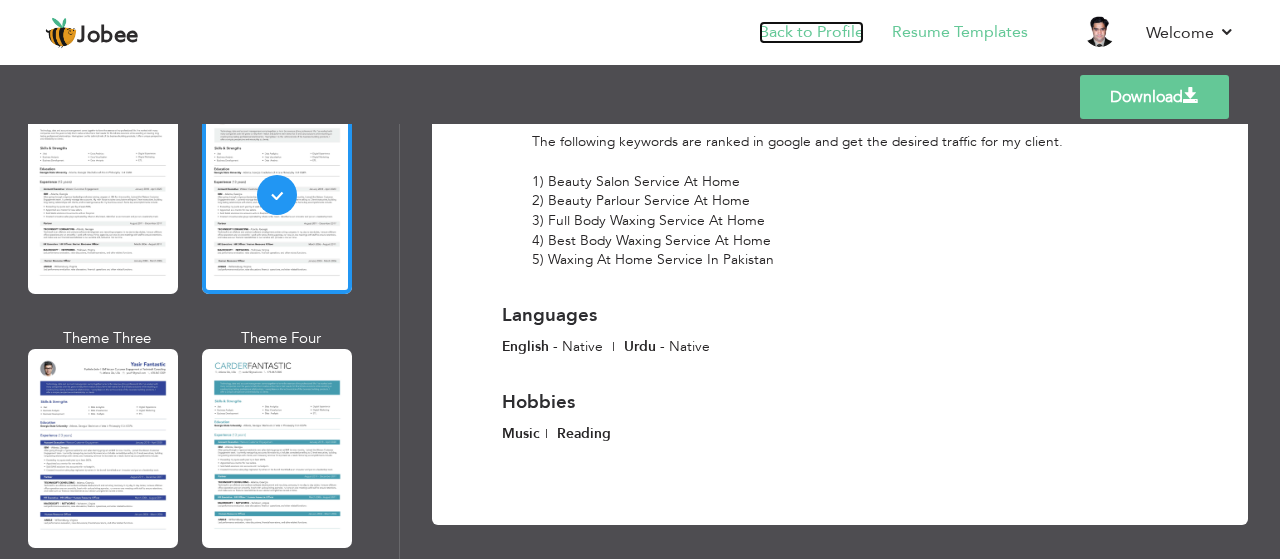 click on "Back to Profile" at bounding box center (811, 32) 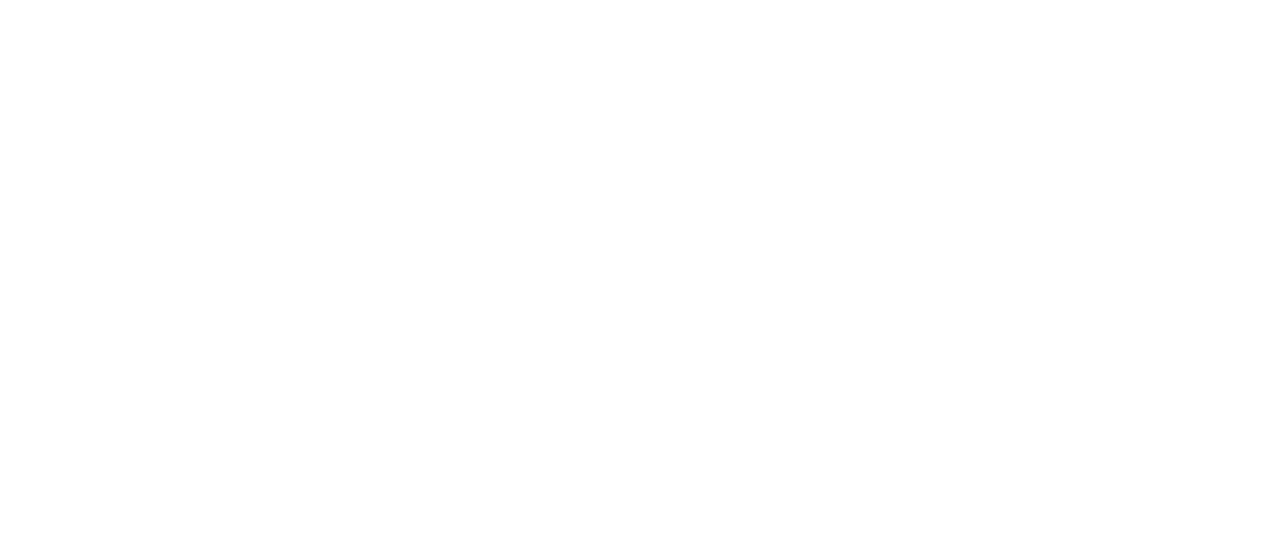 scroll, scrollTop: 0, scrollLeft: 0, axis: both 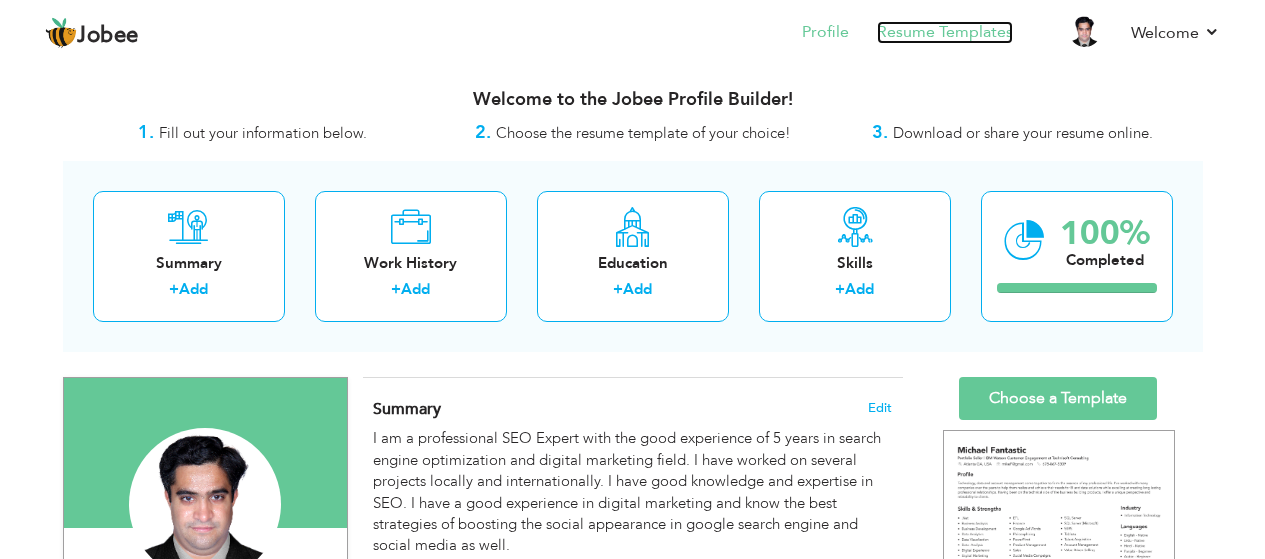 click on "Resume Templates" at bounding box center [945, 32] 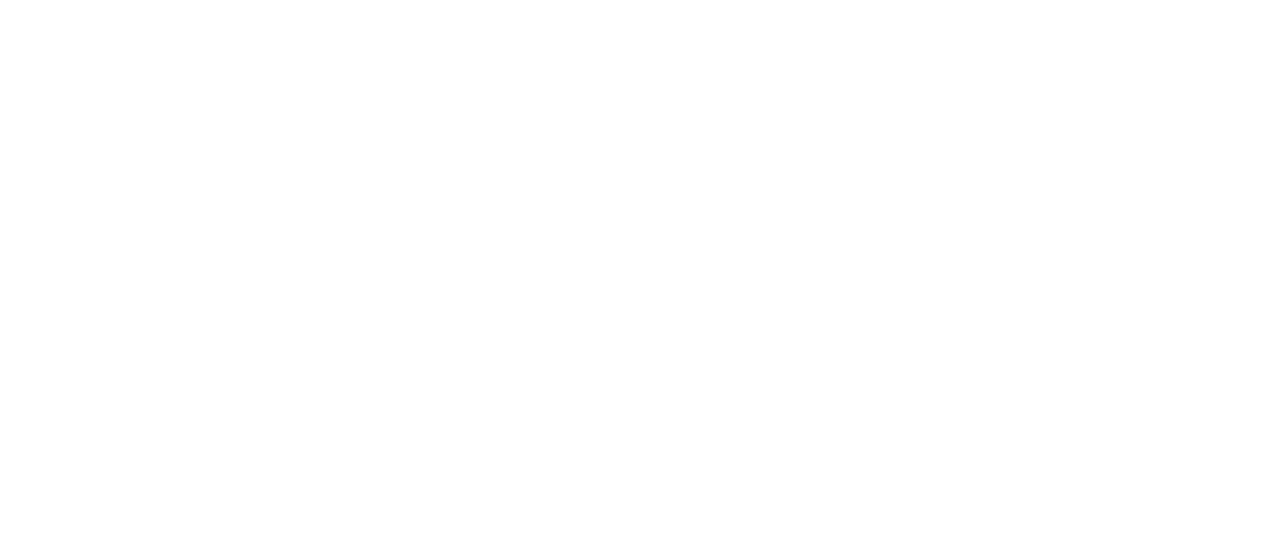 scroll, scrollTop: 0, scrollLeft: 0, axis: both 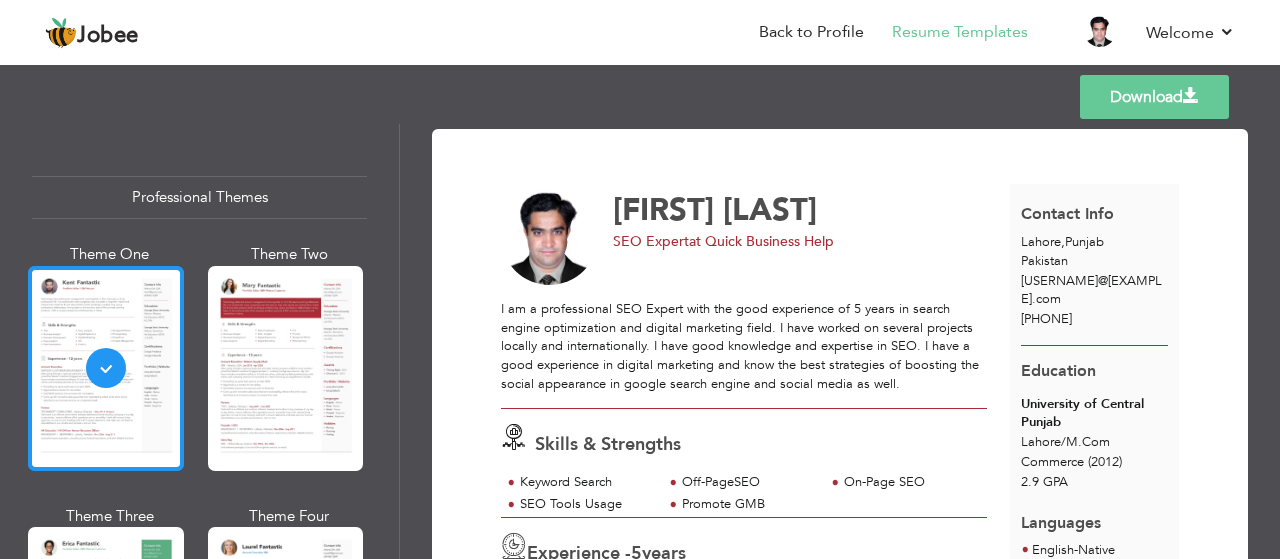 click at bounding box center [106, 368] 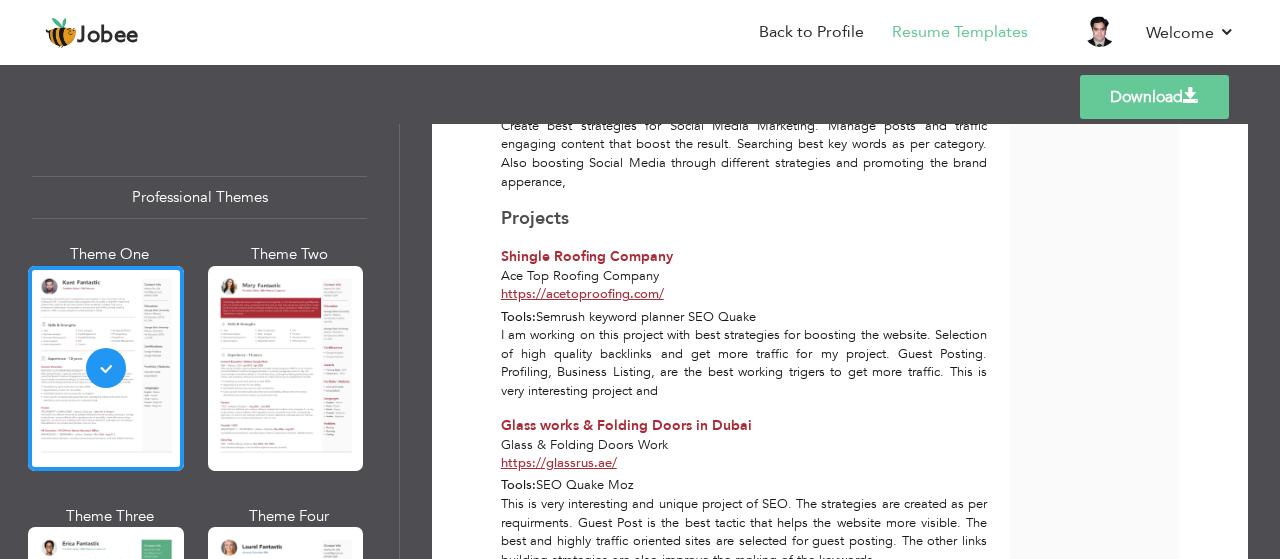 scroll, scrollTop: 1200, scrollLeft: 0, axis: vertical 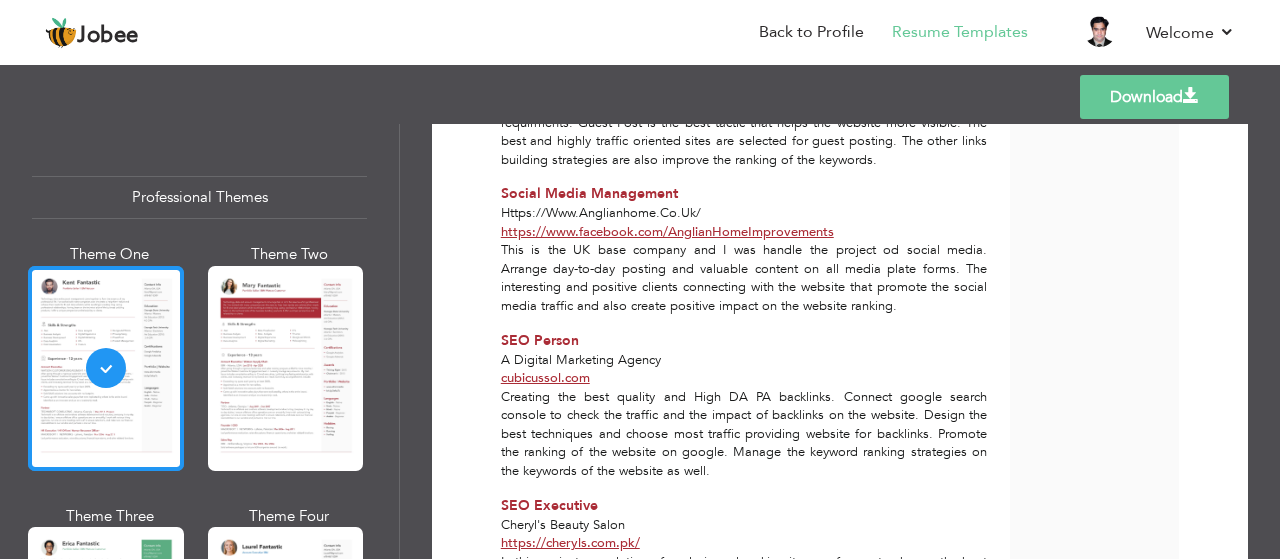 click at bounding box center (106, 368) 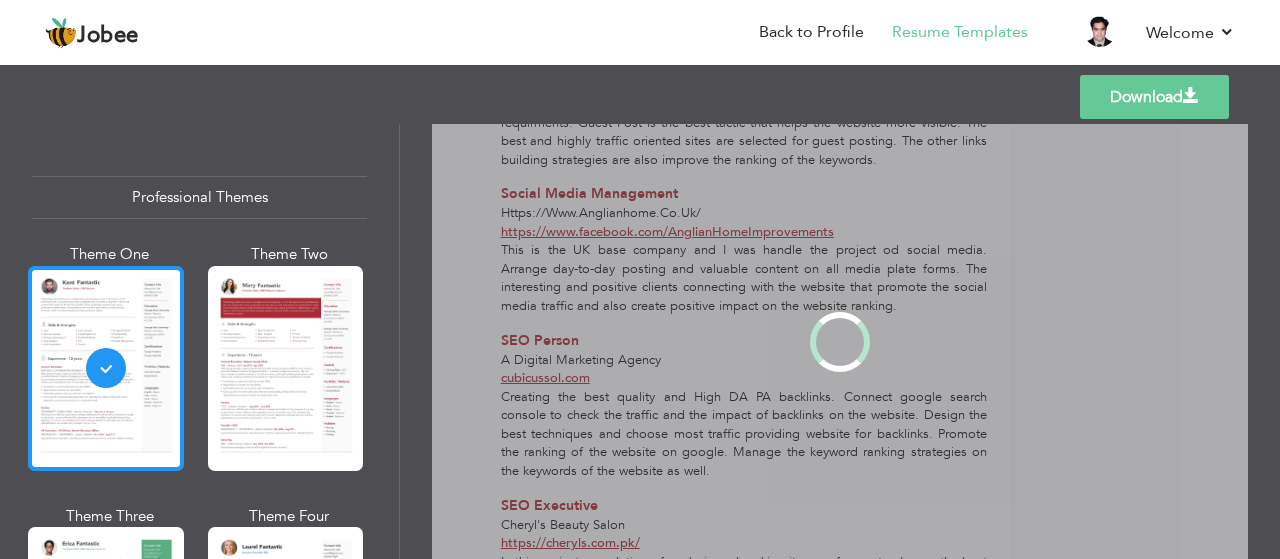 scroll, scrollTop: 0, scrollLeft: 0, axis: both 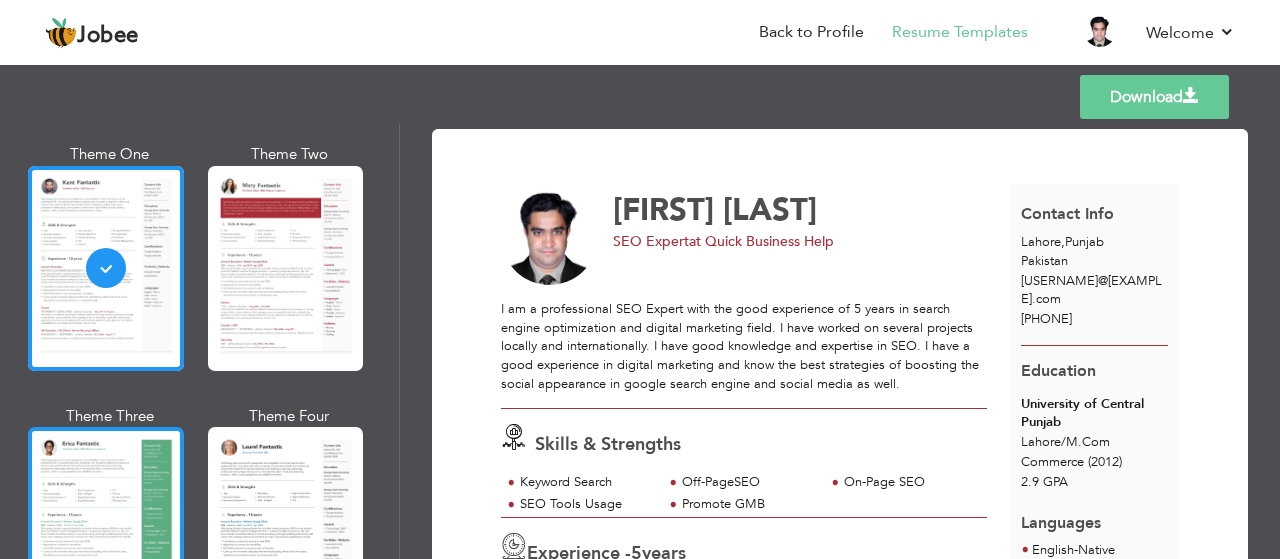 click at bounding box center [106, 529] 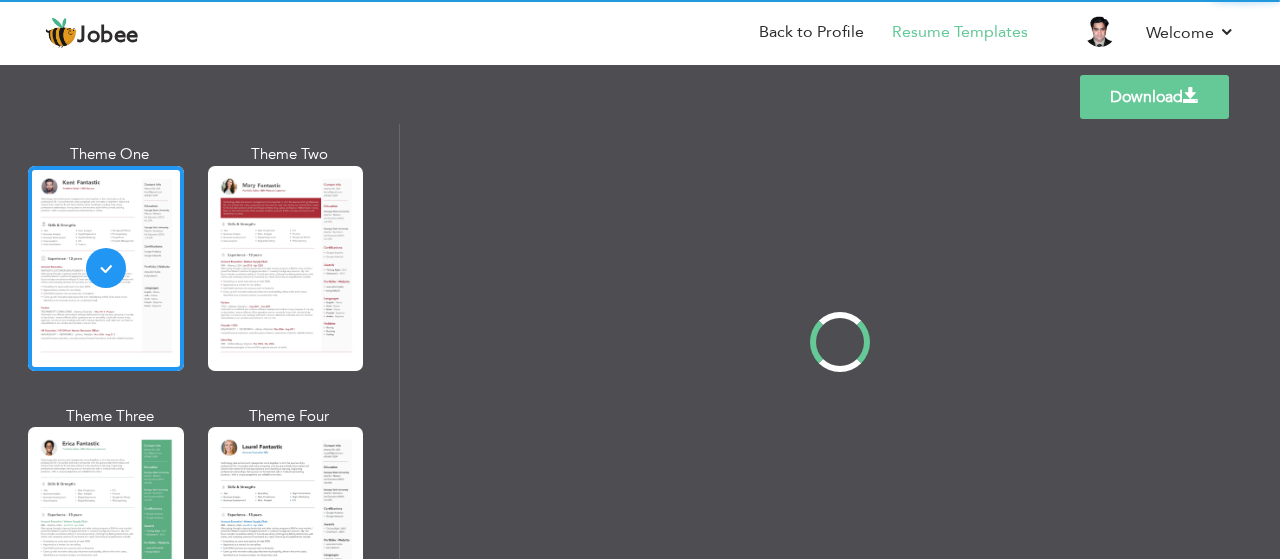 click on "Professional Themes
Theme One
Theme Two
Theme Three
Theme Four" at bounding box center (640, 341) 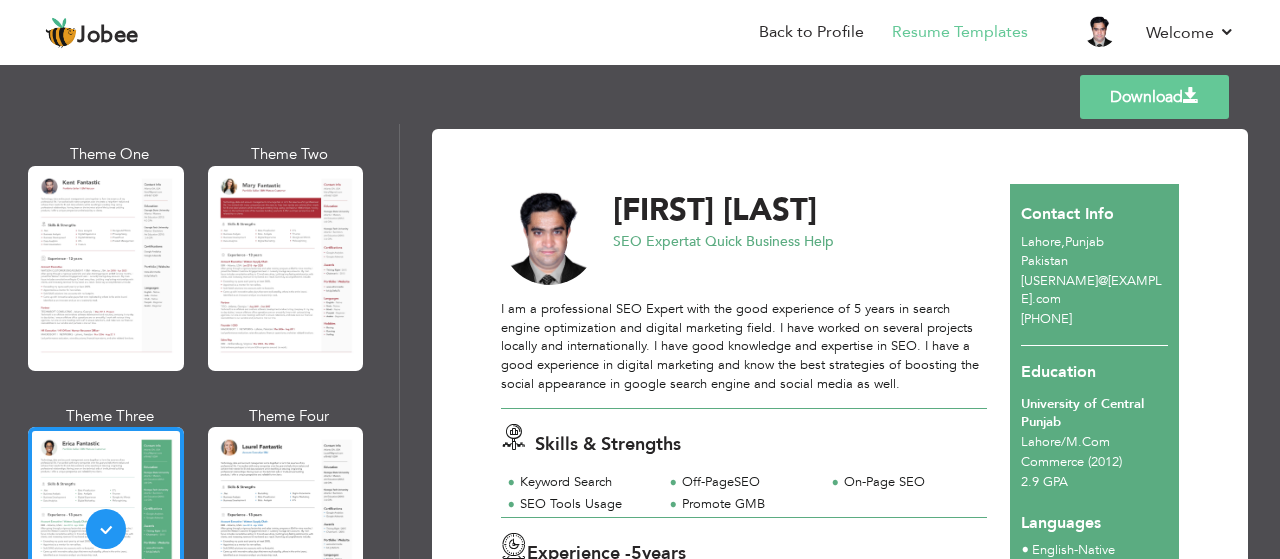 click at bounding box center [286, 529] 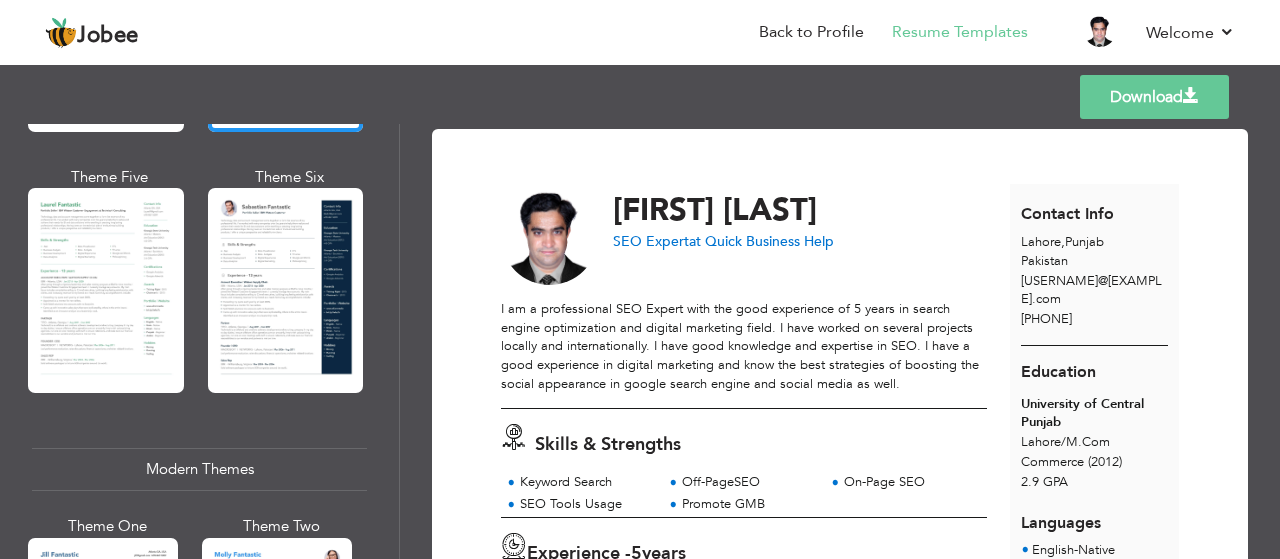 scroll, scrollTop: 1000, scrollLeft: 0, axis: vertical 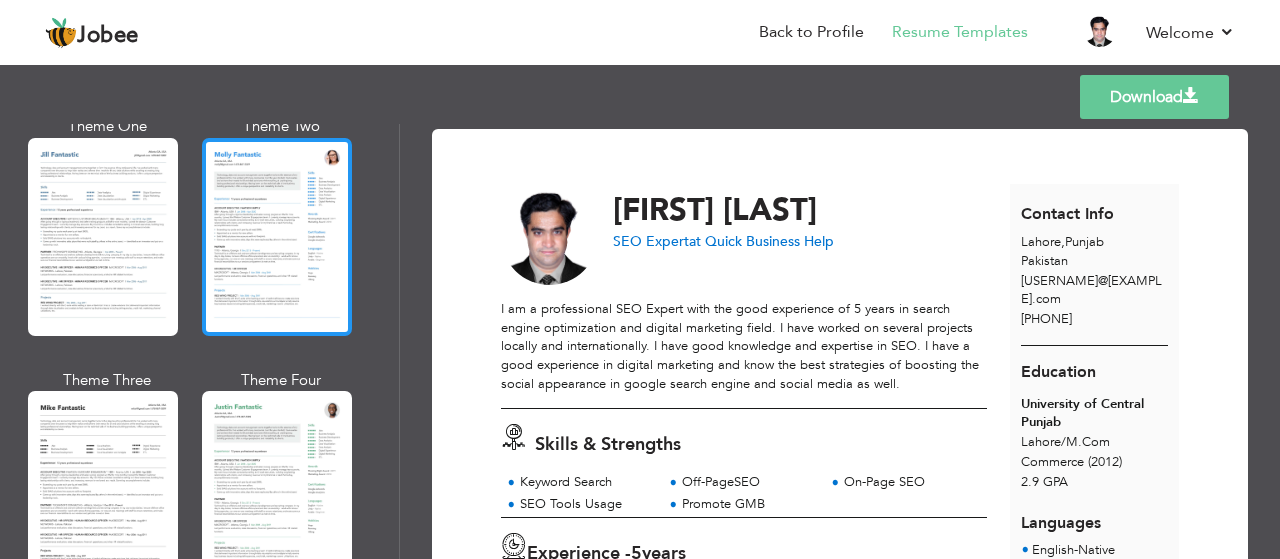 click at bounding box center [277, 237] 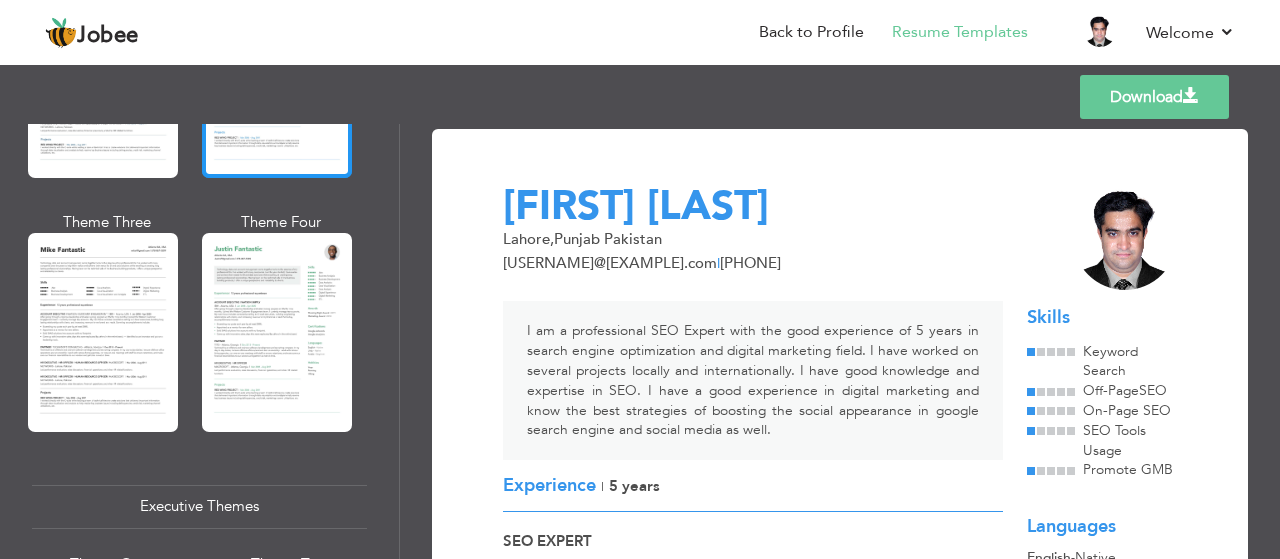 scroll, scrollTop: 1200, scrollLeft: 0, axis: vertical 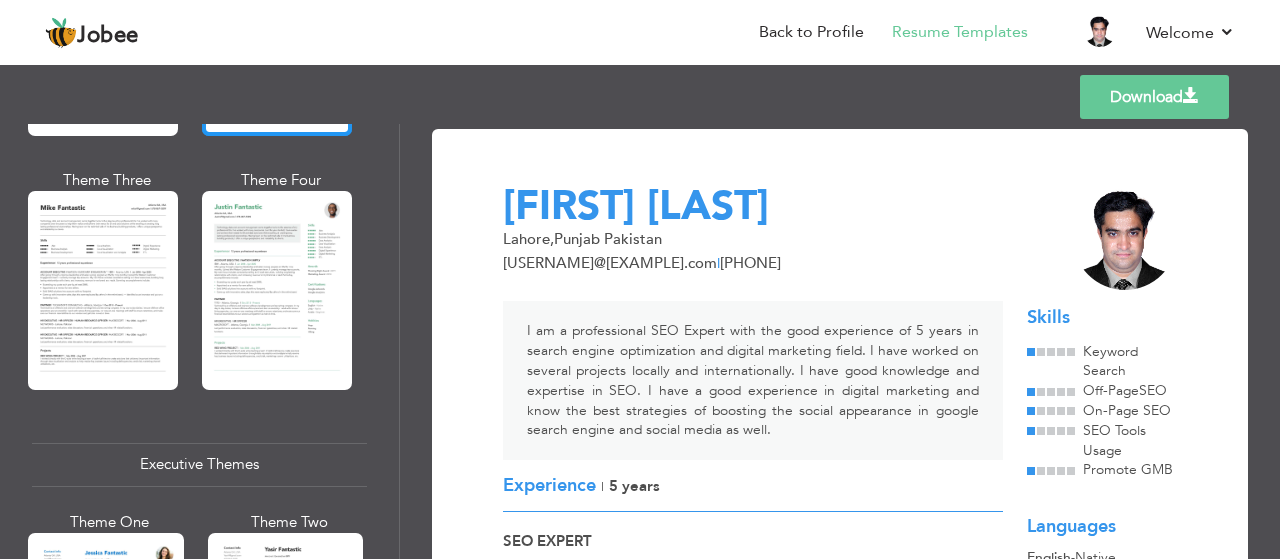 click at bounding box center (277, 290) 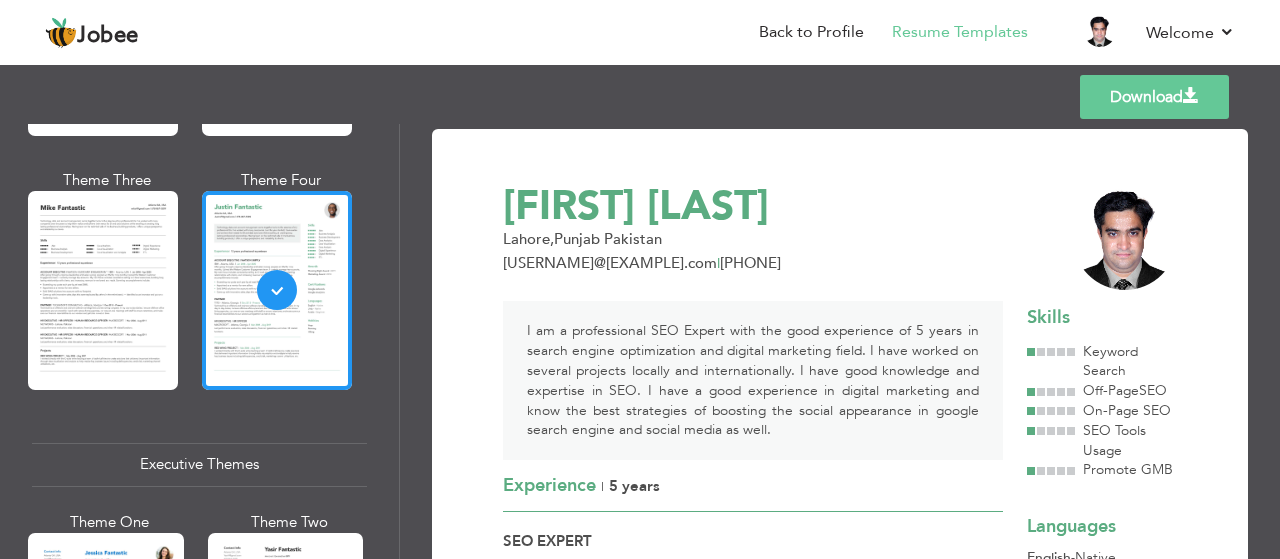 click at bounding box center (103, 290) 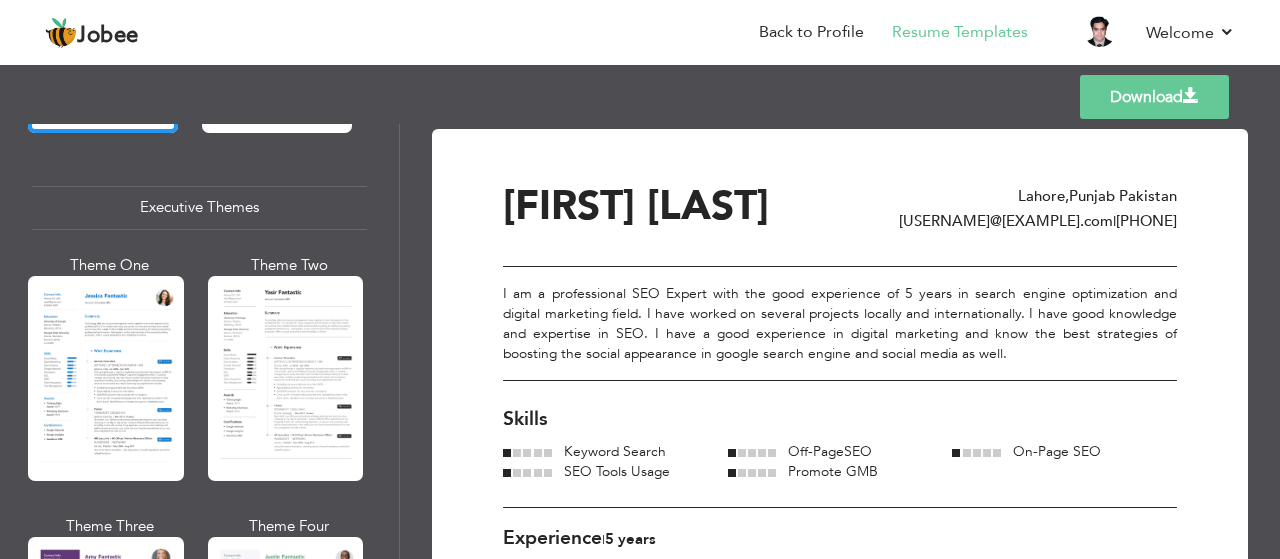 scroll, scrollTop: 1600, scrollLeft: 0, axis: vertical 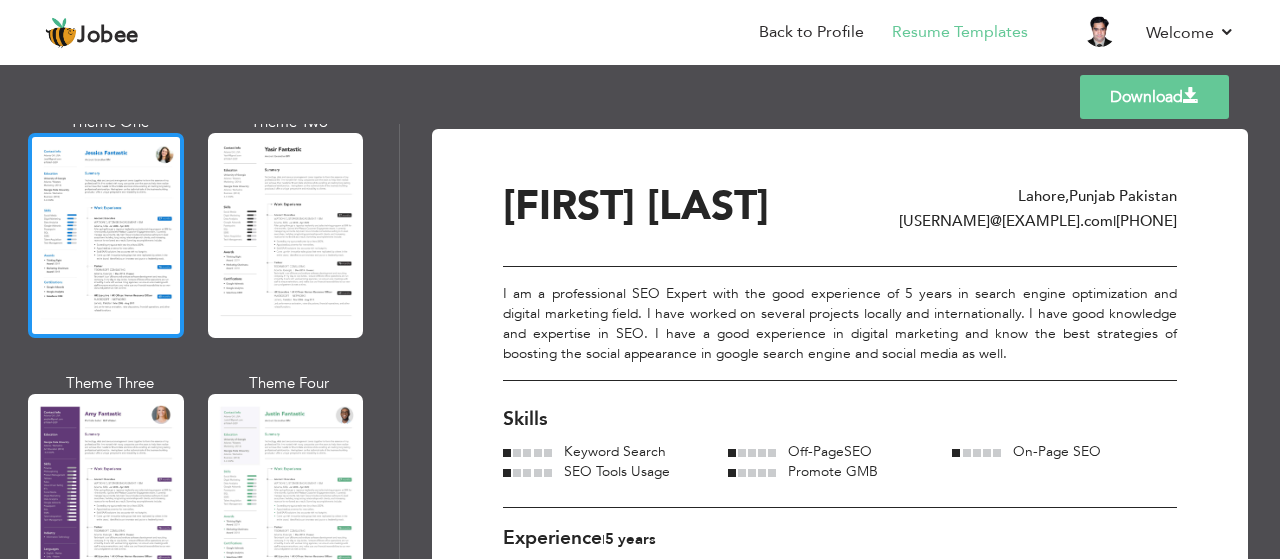 click at bounding box center [106, 235] 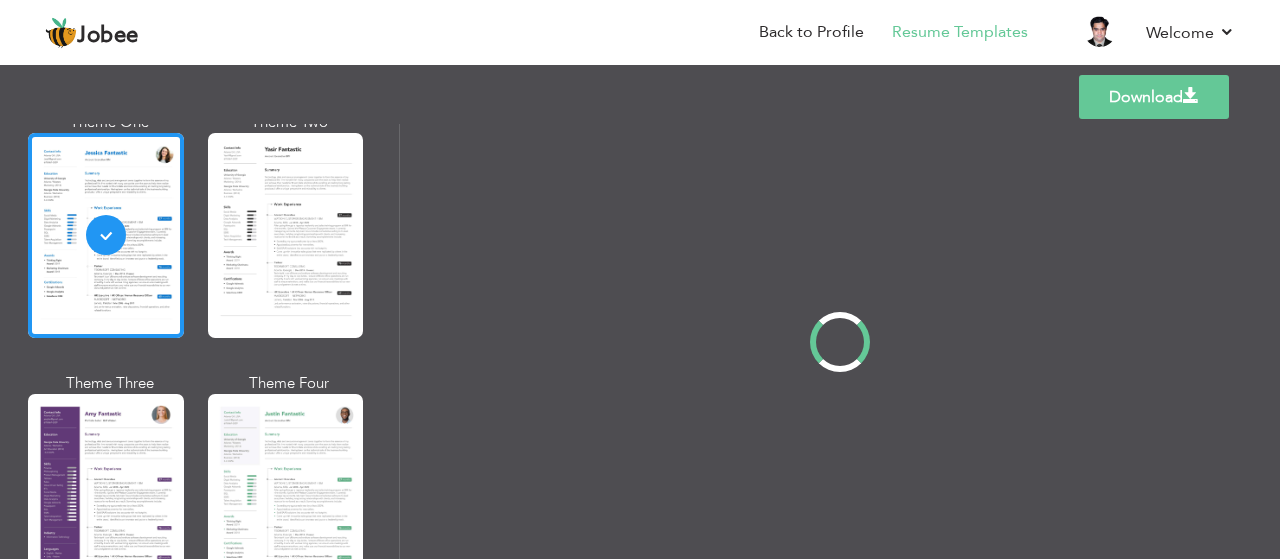 scroll, scrollTop: 1598, scrollLeft: 0, axis: vertical 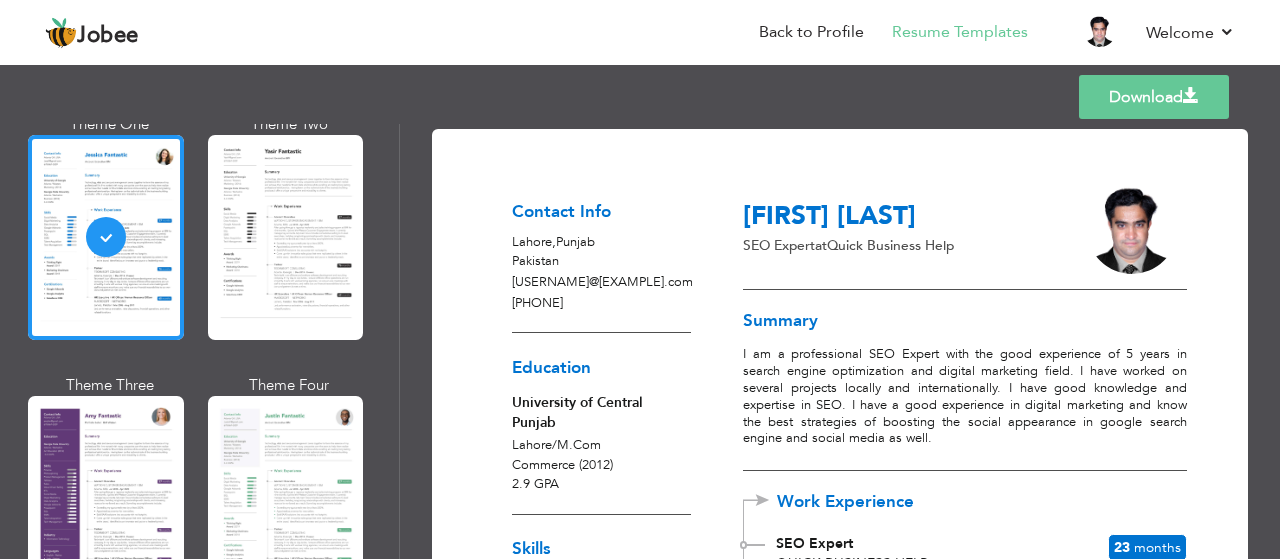 click on "Download" at bounding box center [1154, 97] 